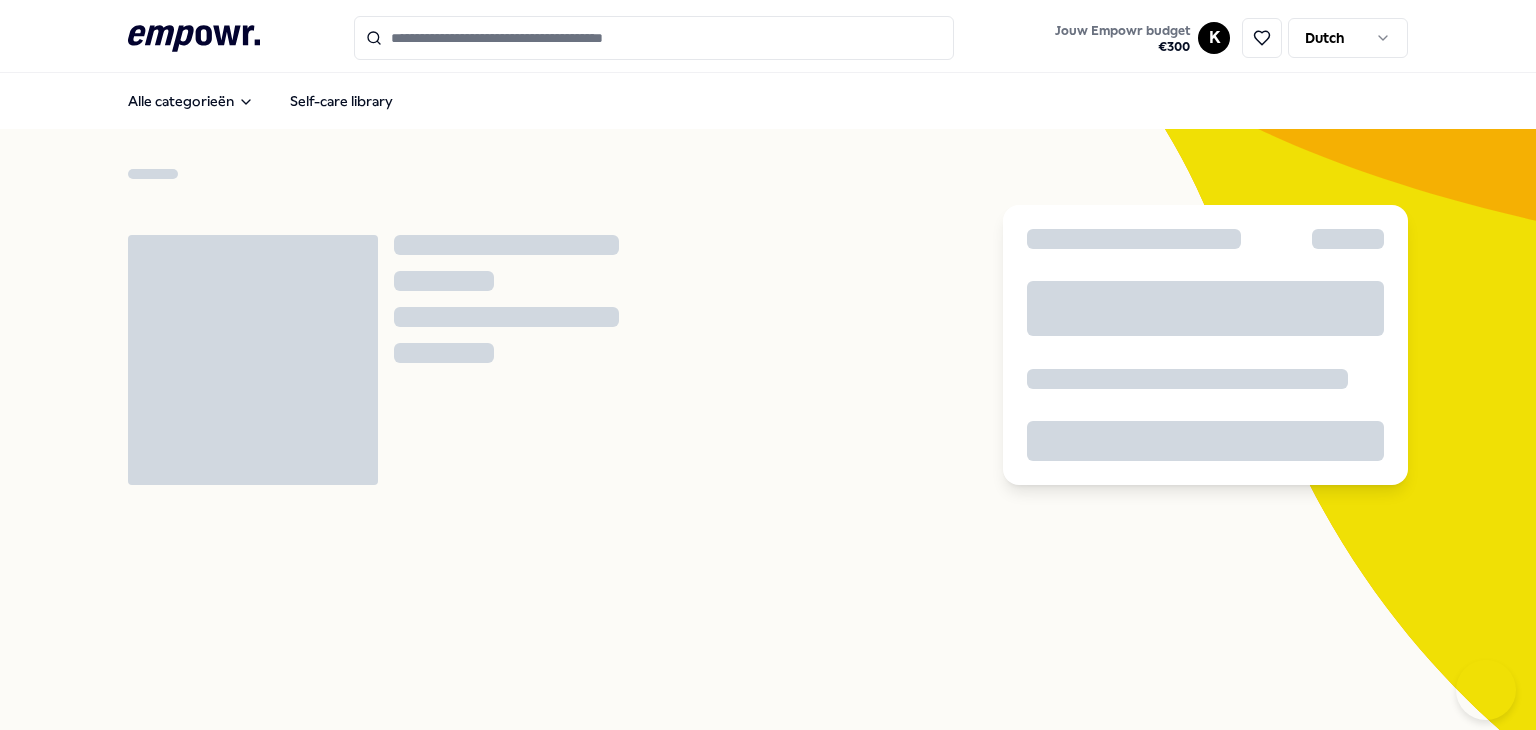 click 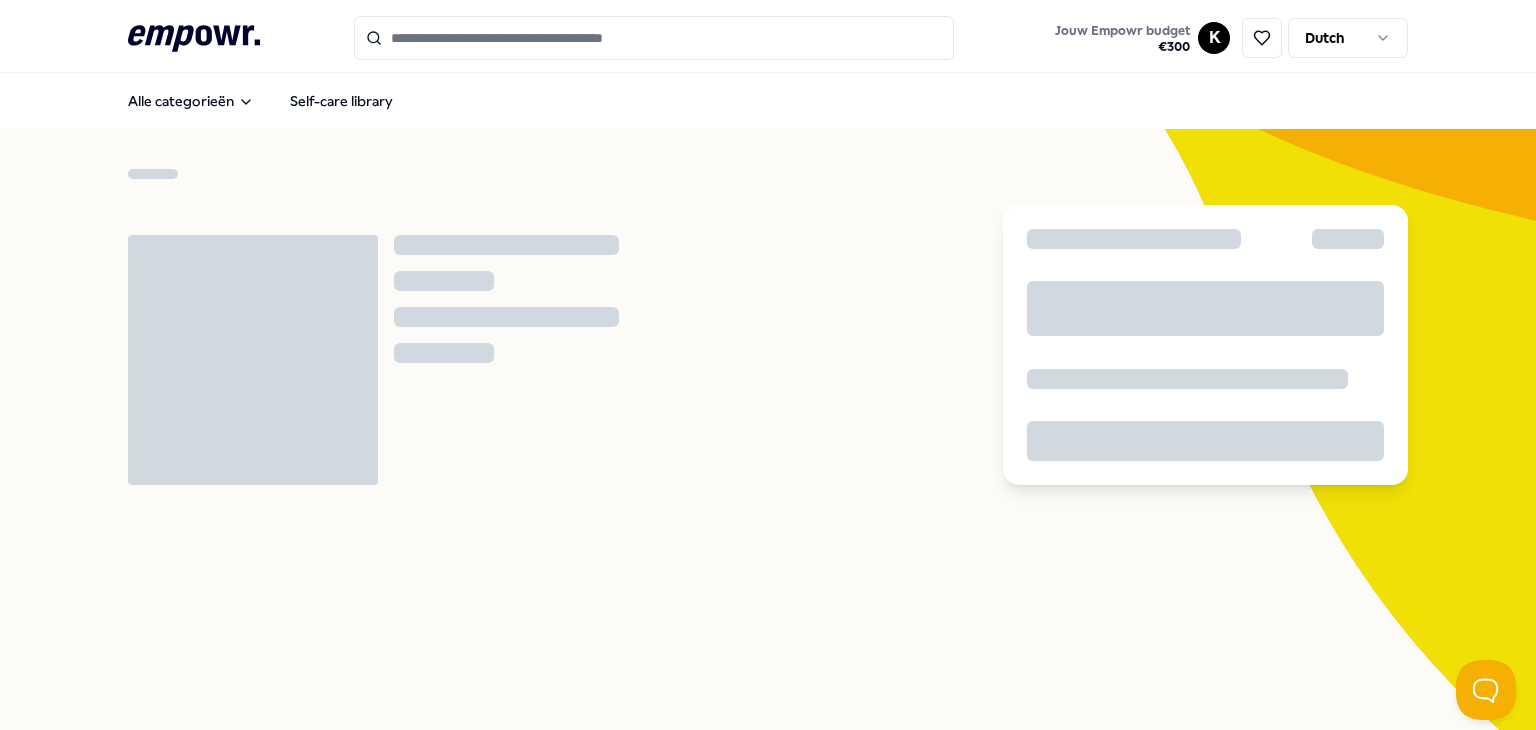 scroll, scrollTop: 227, scrollLeft: 0, axis: vertical 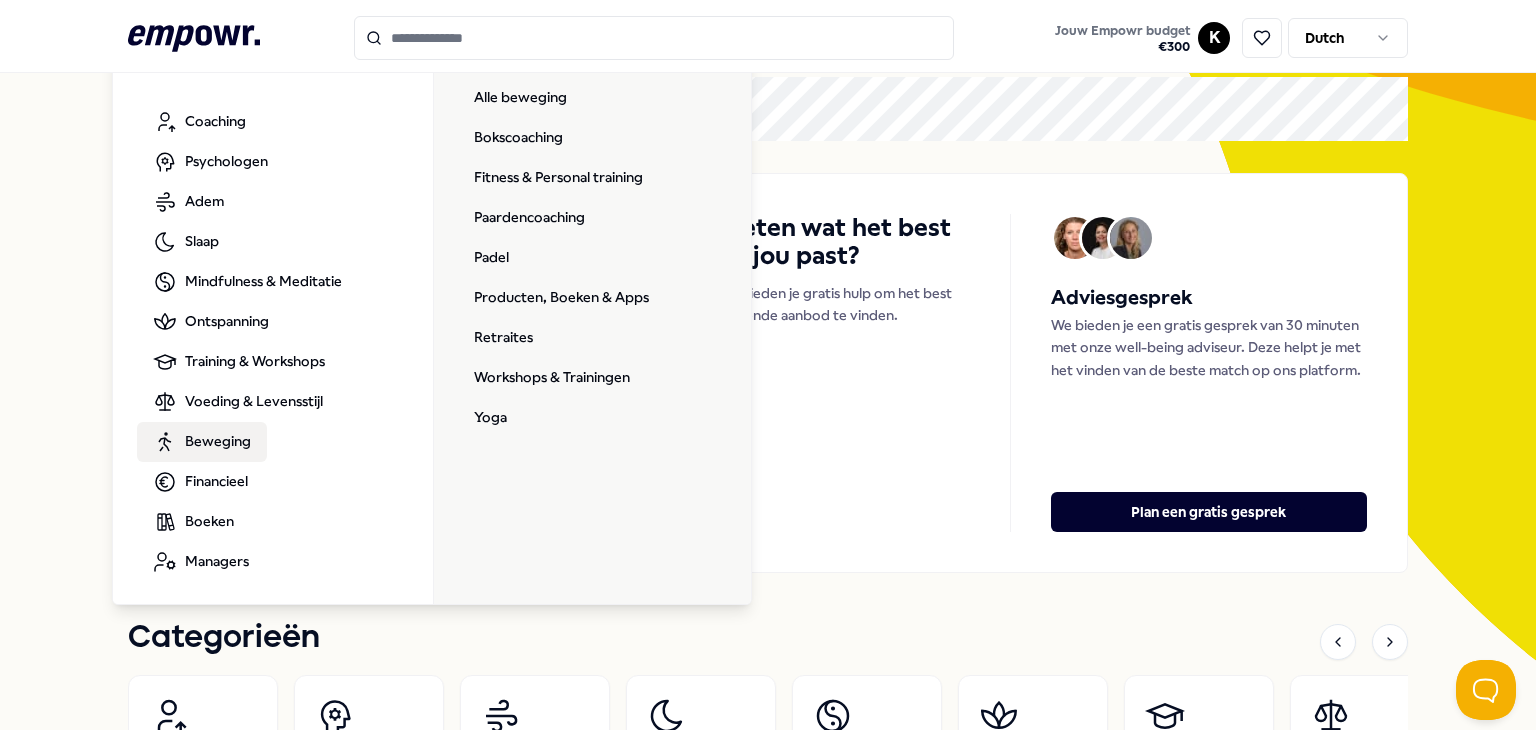 click on "Beweging" at bounding box center (218, 441) 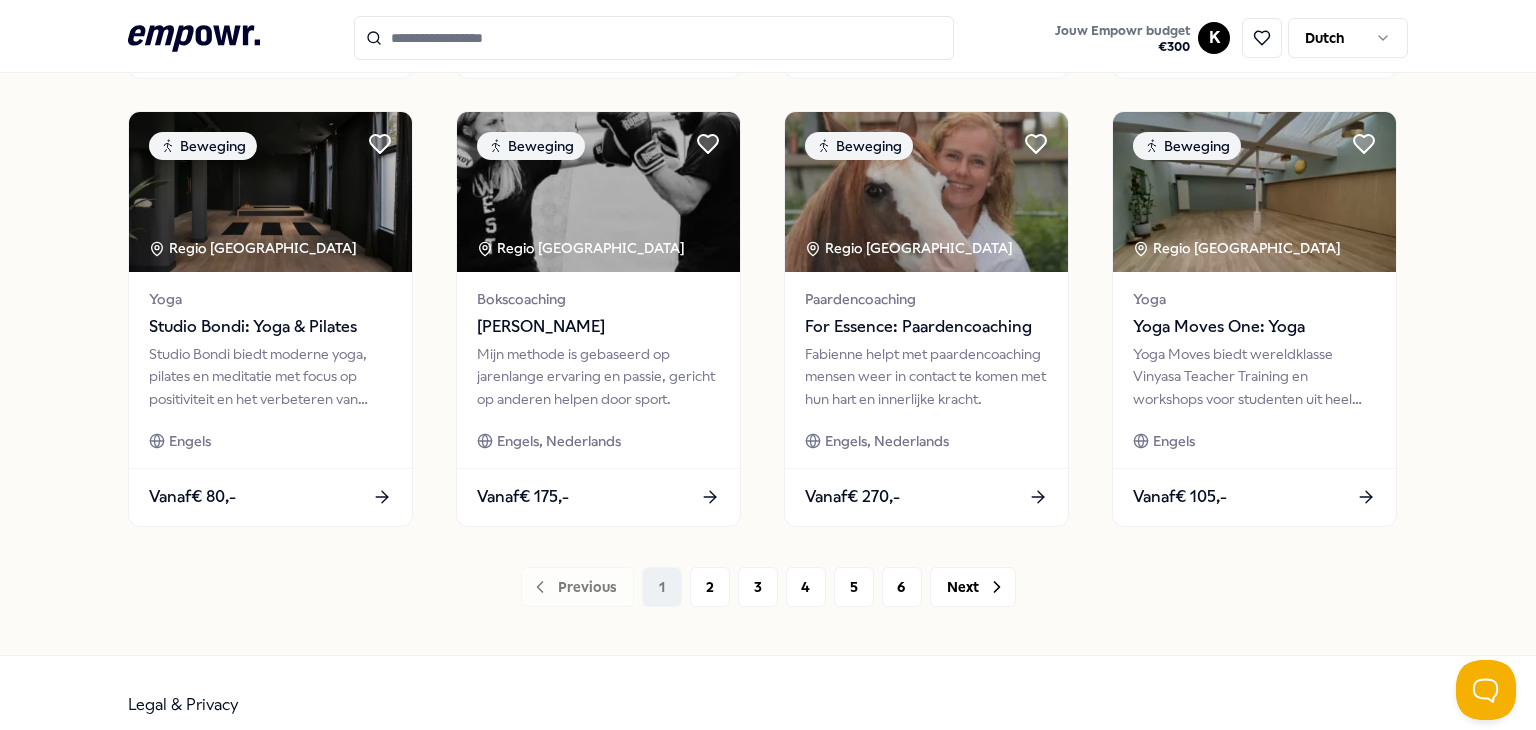 scroll, scrollTop: 1058, scrollLeft: 0, axis: vertical 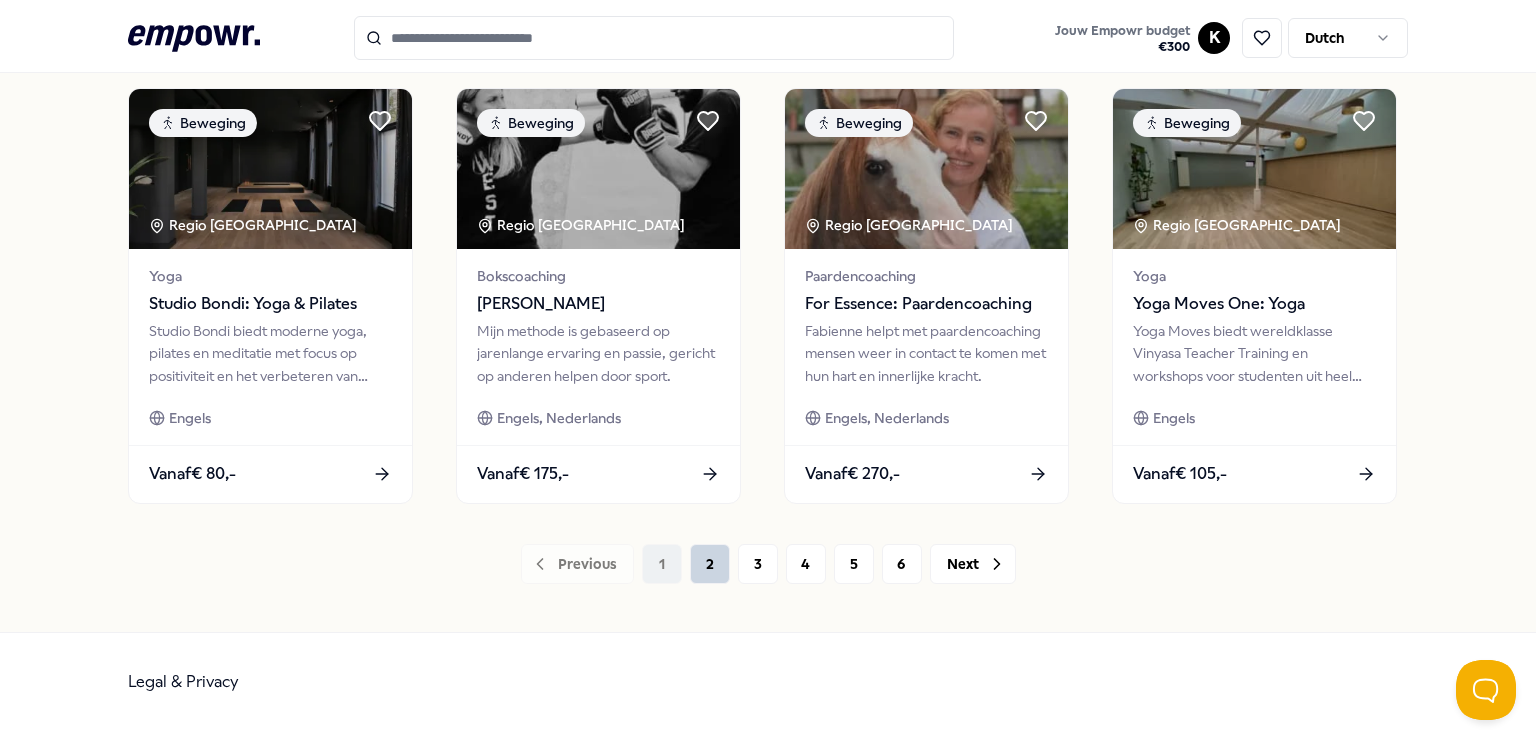 click on "2" at bounding box center (710, 564) 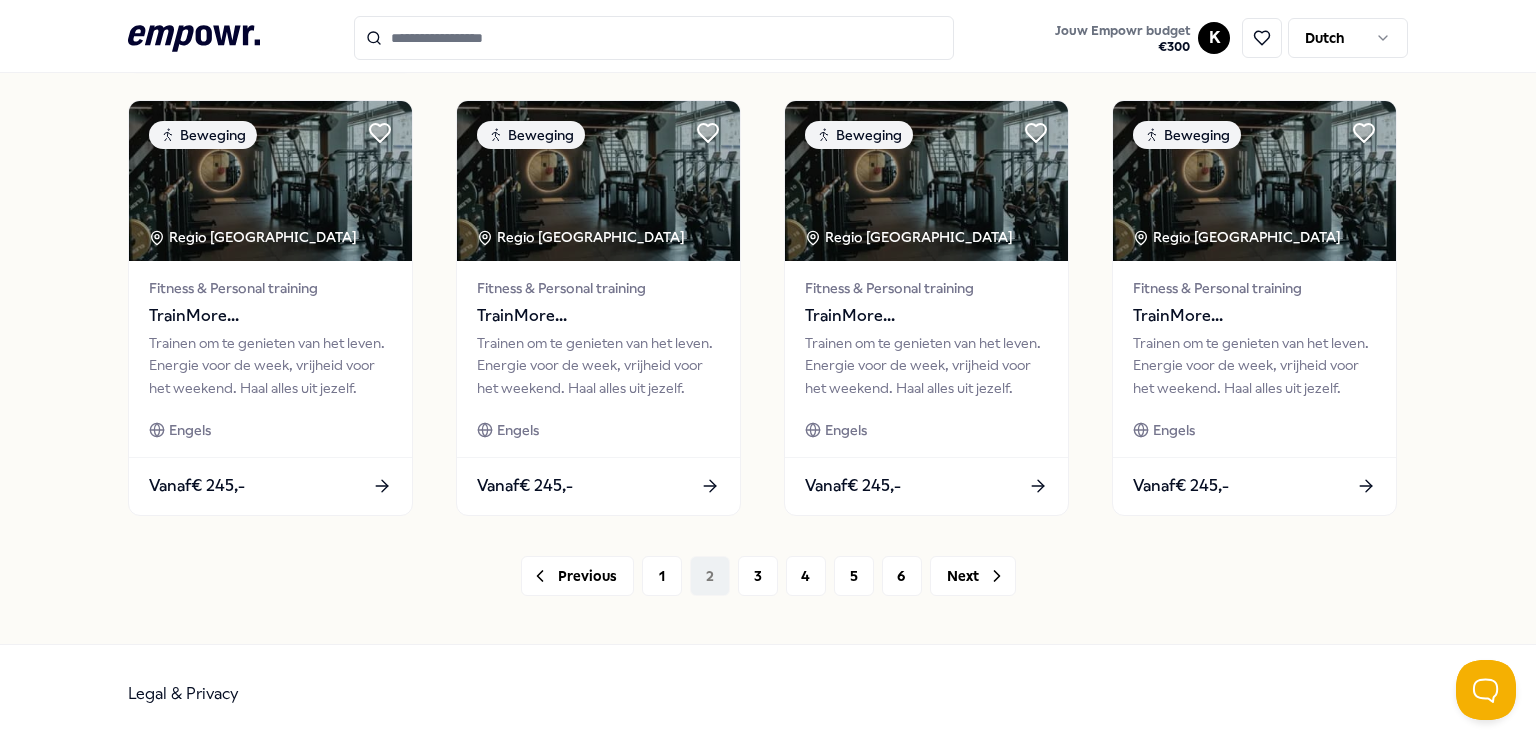 scroll, scrollTop: 1058, scrollLeft: 0, axis: vertical 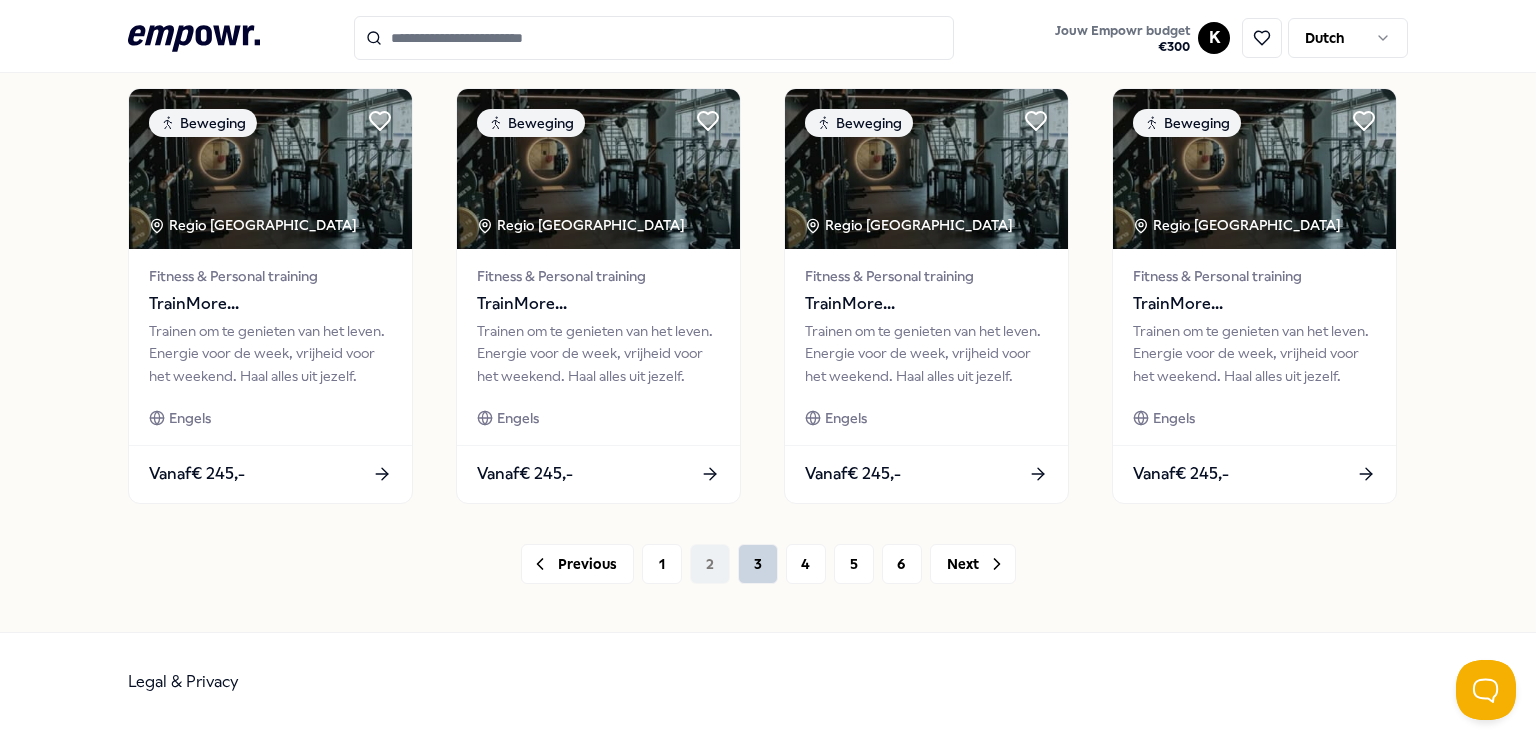 click on "3" at bounding box center [758, 564] 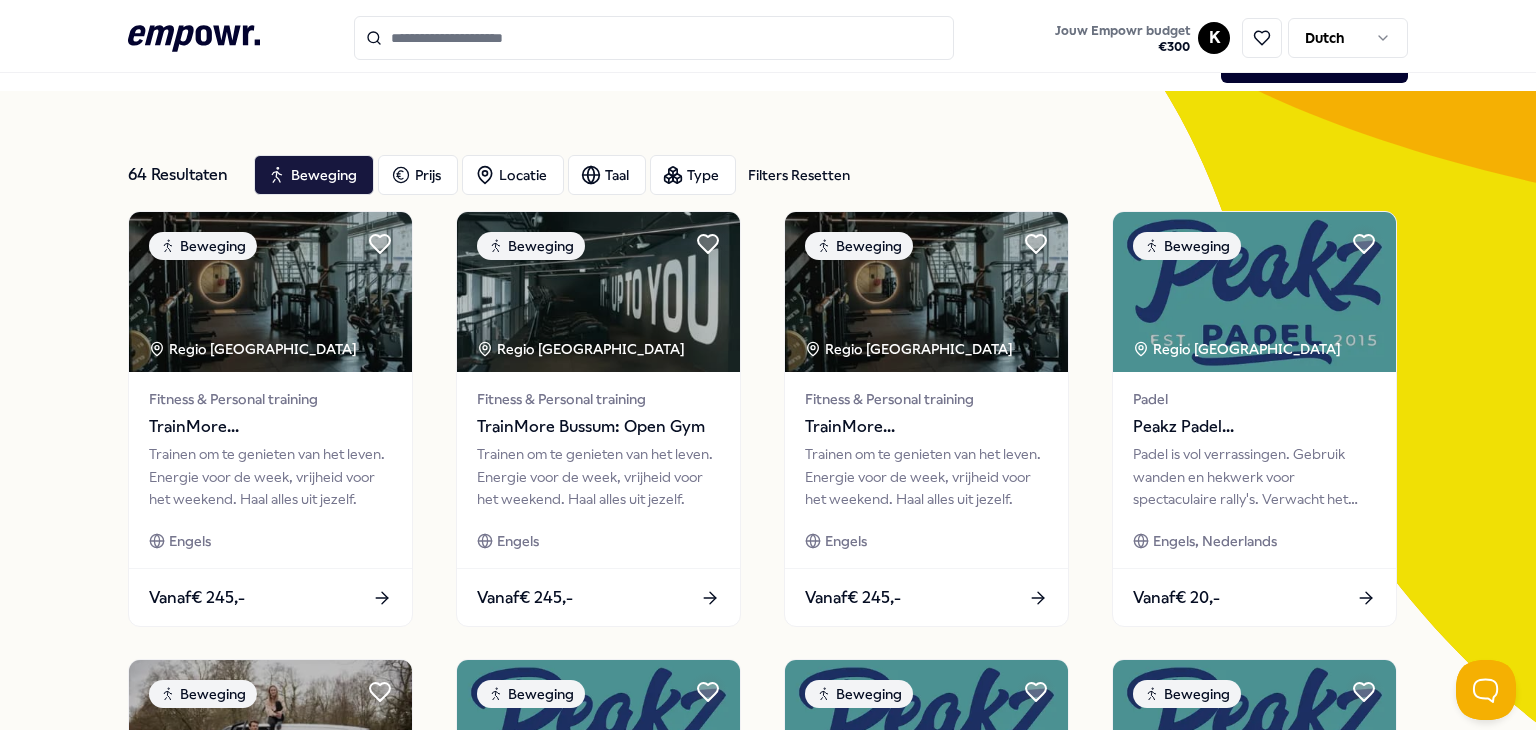 scroll, scrollTop: 1058, scrollLeft: 0, axis: vertical 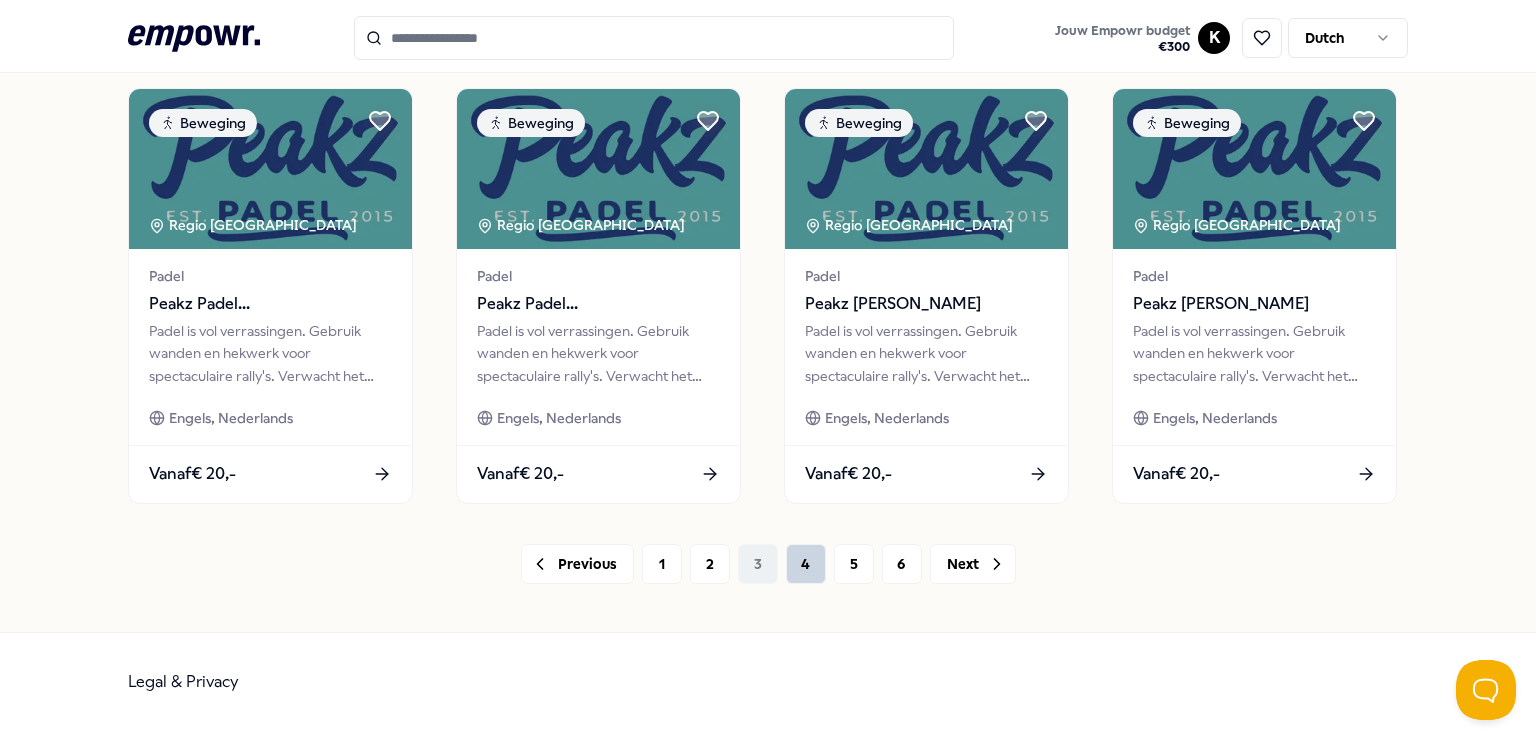 click on "4" at bounding box center (806, 564) 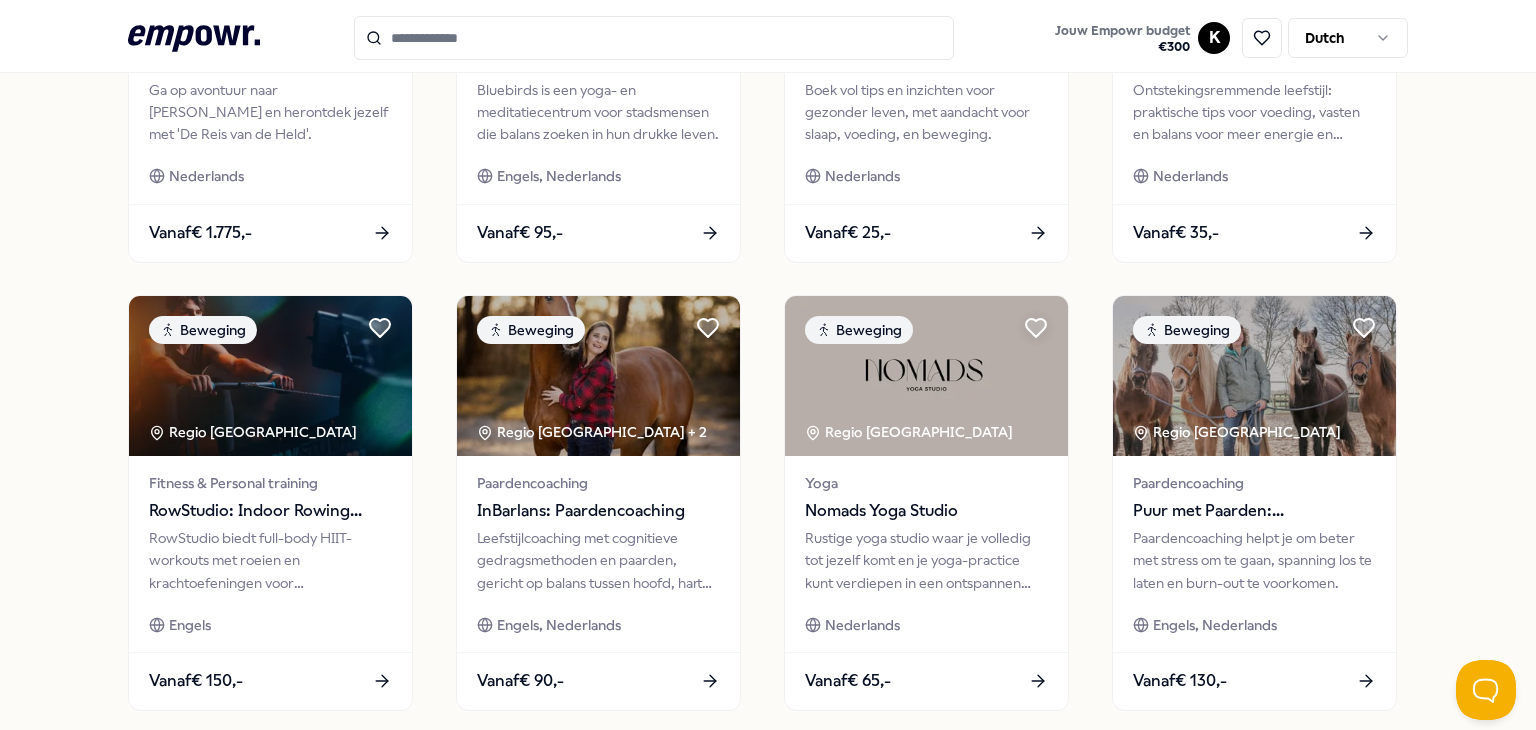 scroll, scrollTop: 1058, scrollLeft: 0, axis: vertical 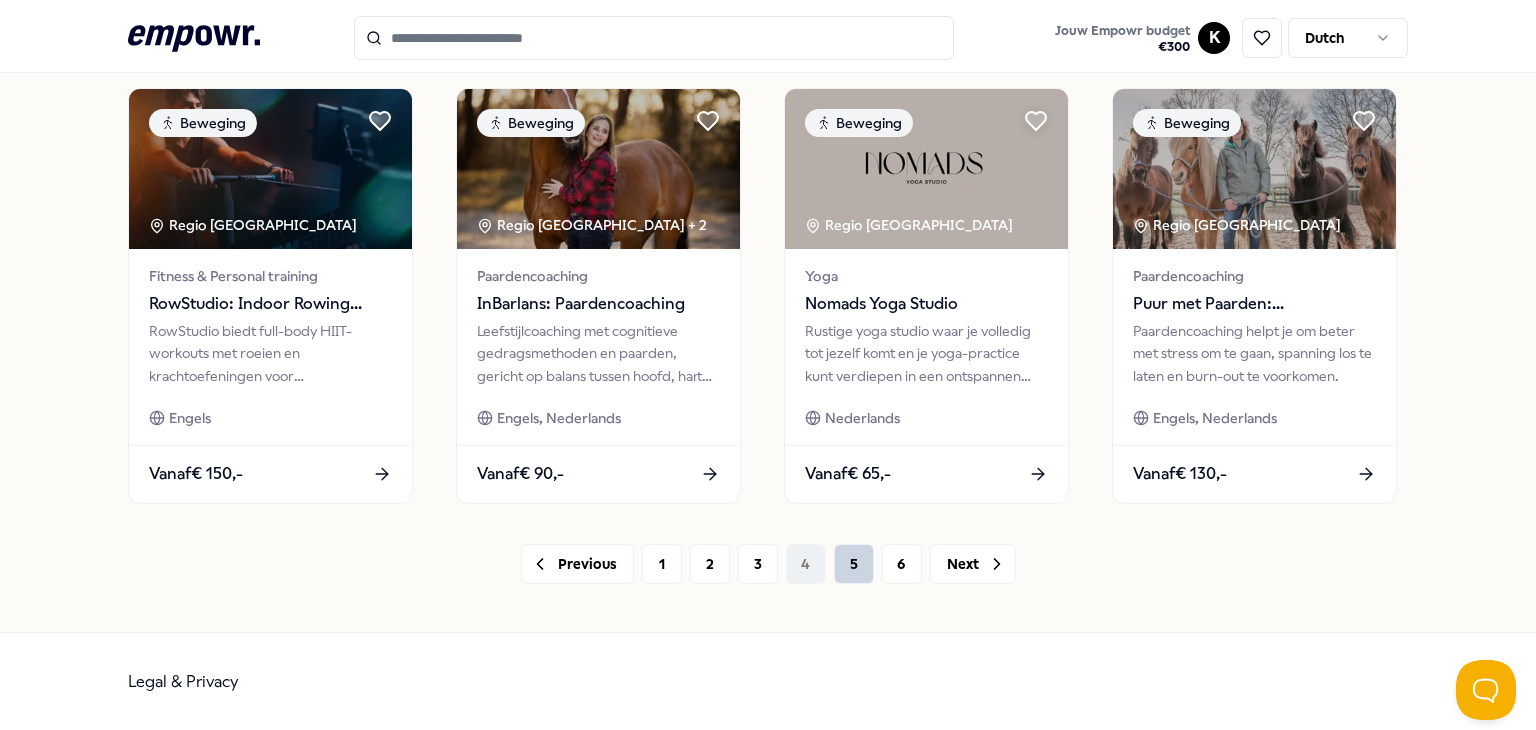 click on "5" at bounding box center (854, 564) 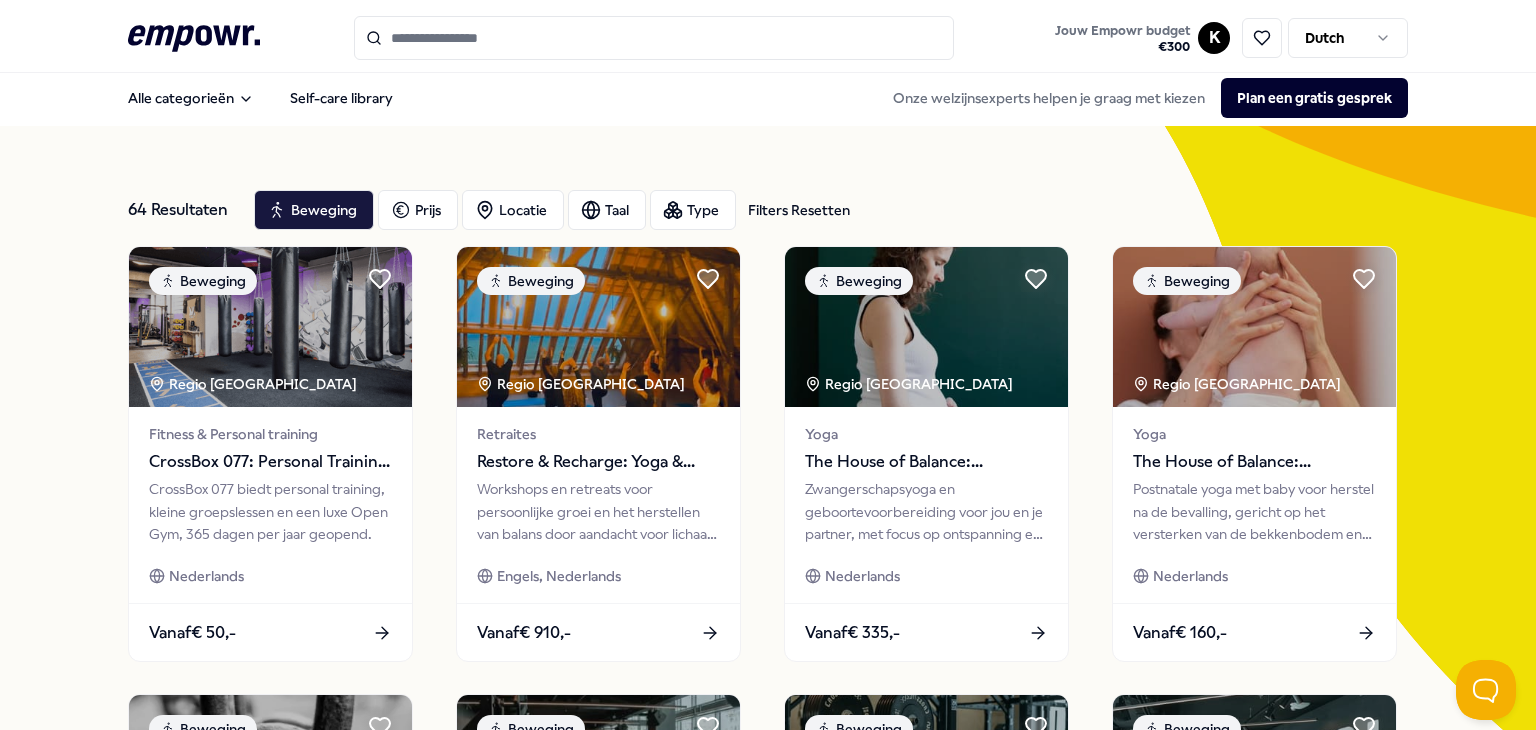 scroll, scrollTop: 4, scrollLeft: 0, axis: vertical 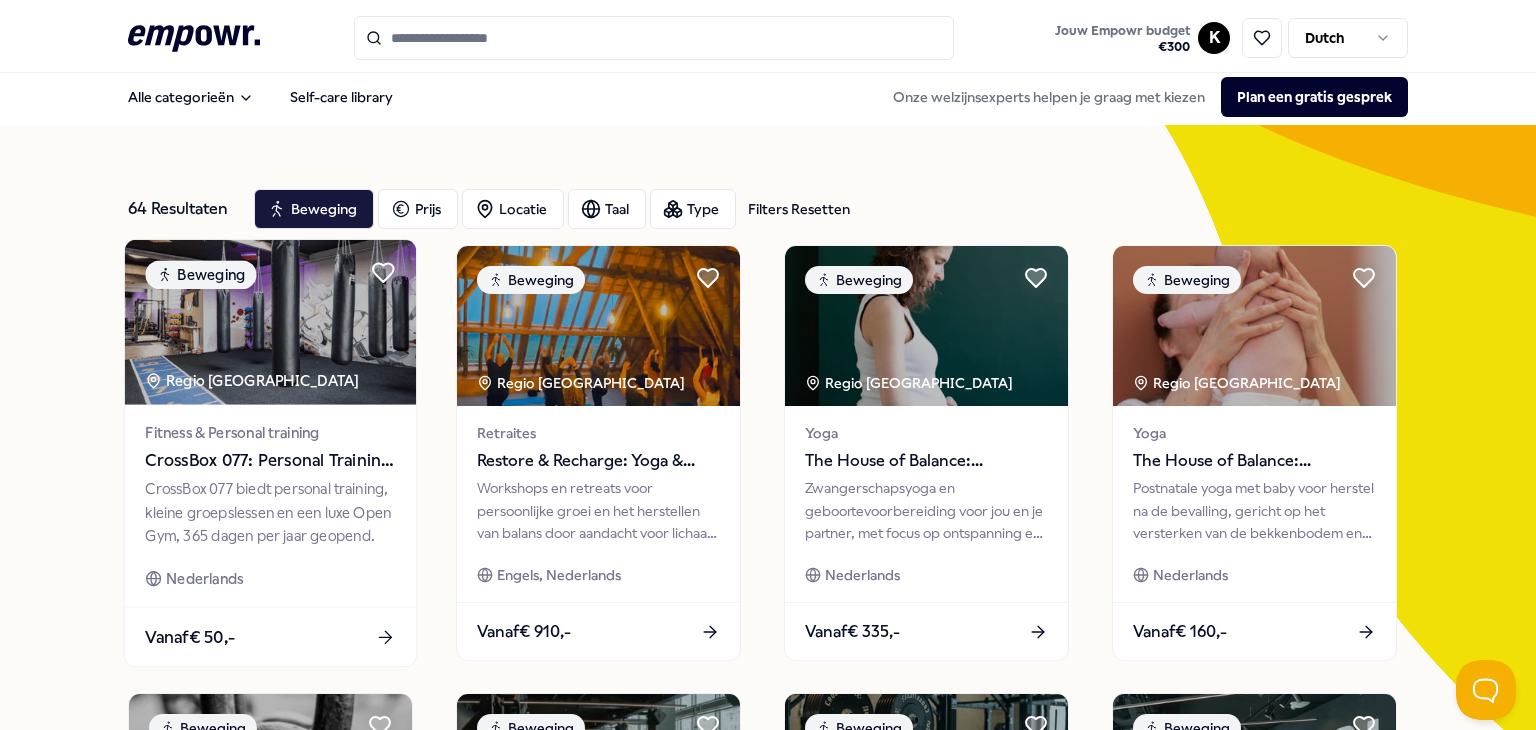 click on "CrossBox 077: Personal Training & Open Gym" at bounding box center [270, 461] 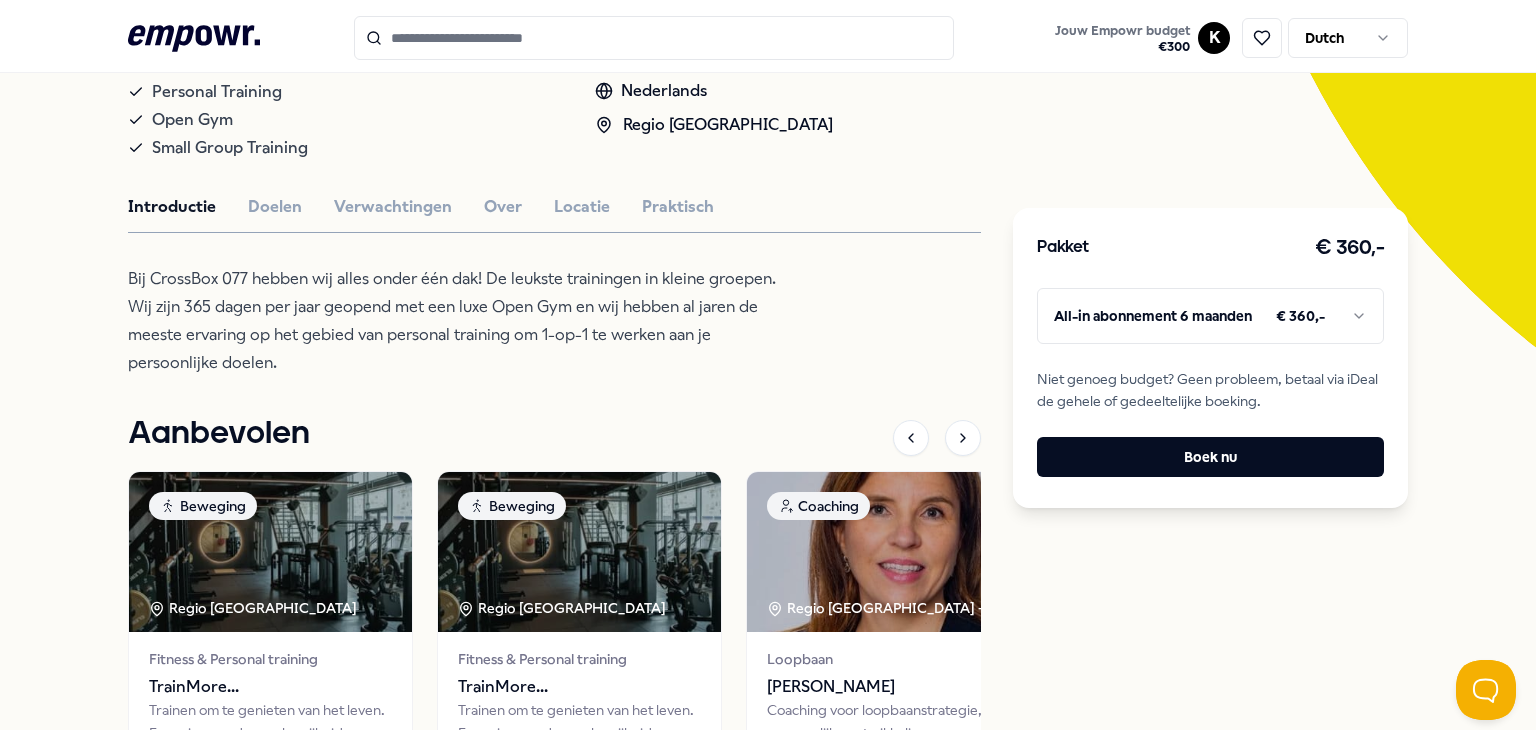 scroll, scrollTop: 420, scrollLeft: 0, axis: vertical 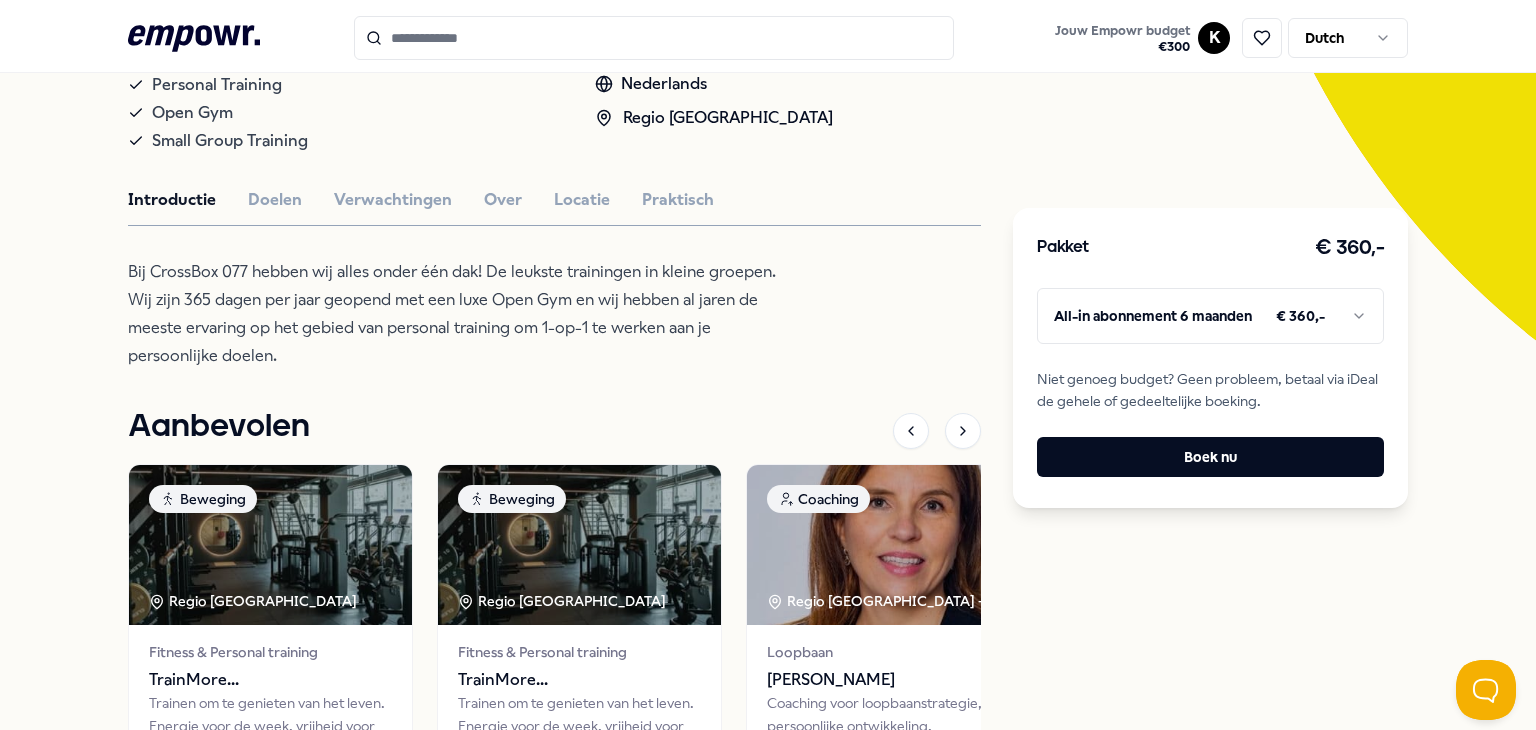 click on ".empowr-logo_svg__cls-1{fill:#03032f} Jouw Empowr budget € 300 K Dutch Alle categorieën   Self-care library Terug Crossbox 077 Beweging CrossBox 077: Personal Training & Open Gym CrossBox 077 biedt personal training, kleine groepslessen en een luxe Open Gym, 365 dagen per jaar geopend. Personal Training  Open Gym Small Group Training Nederlands Regio  Zuid  NL  Introductie Doelen Verwachtingen Over Locatie Praktisch Bij CrossBox 077 hebben wij alles onder één dak! De leukste trainingen in kleine groepen. Wij zijn 365 dagen per jaar geopend met een luxe Open Gym en wij hebben al jaren de meeste ervaring op het gebied van personal training om 1-op-1 te werken aan je persoonlijke doelen. Aanbevolen Beweging [GEOGRAPHIC_DATA]    Fitness & Personal training TrainMore [GEOGRAPHIC_DATA]: Open Gym Trainen om te genieten van het leven. Energie voor de week, vrijheid voor het
weekend. Haal alles uit jezelf. Engels Vanaf  € 245,- Beweging Regio [GEOGRAPHIC_DATA]    Fitness & Personal training TrainMore [GEOGRAPHIC_DATA]: Open Gym Engels" at bounding box center [768, 365] 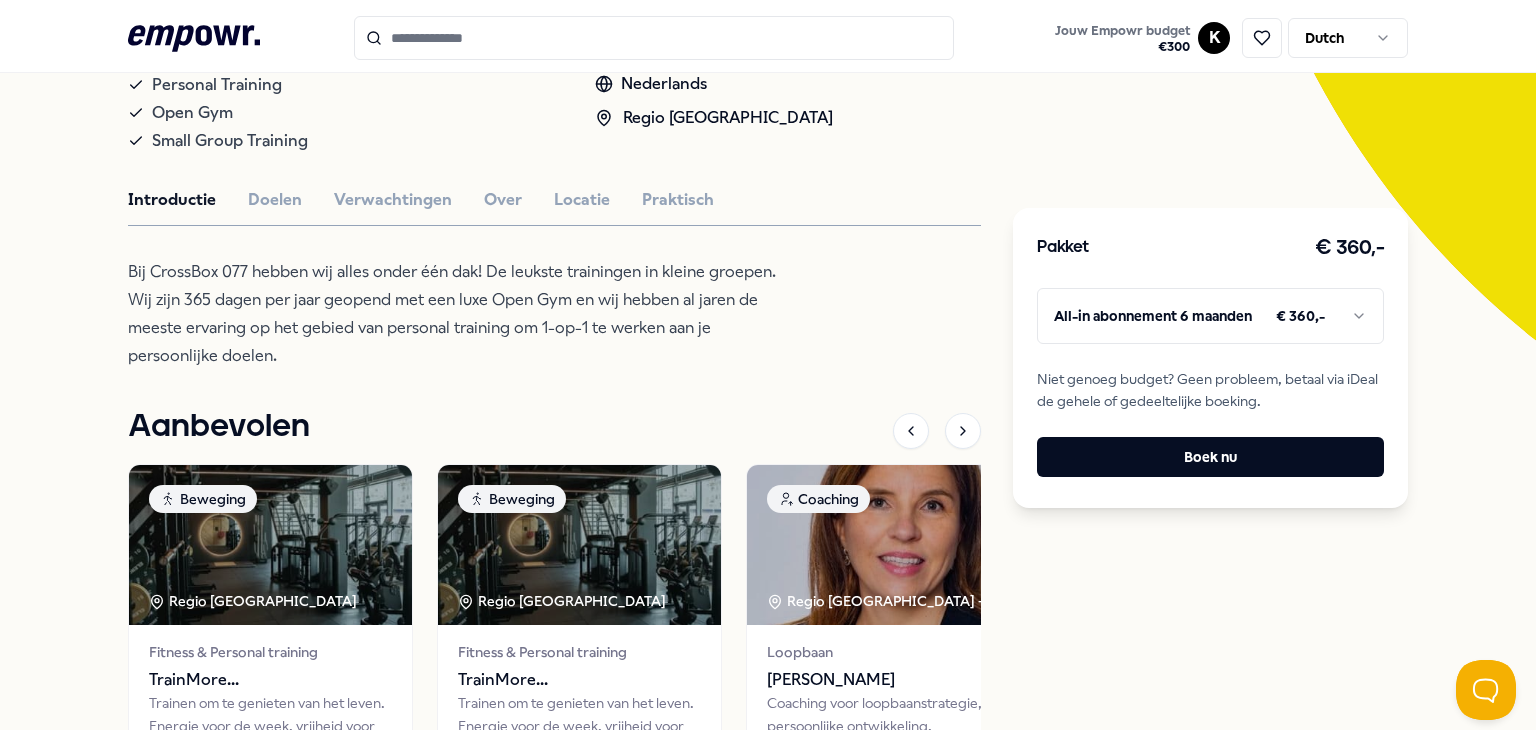 click on ".empowr-logo_svg__cls-1{fill:#03032f} Jouw Empowr budget € 300 K Dutch Alle categorieën   Self-care library Terug Crossbox 077 Beweging CrossBox 077: Personal Training & Open Gym CrossBox 077 biedt personal training, kleine groepslessen en een luxe Open Gym, 365 dagen per jaar geopend. Personal Training  Open Gym Small Group Training Nederlands Regio  Zuid  NL  Introductie Doelen Verwachtingen Over Locatie Praktisch Bij CrossBox 077 hebben wij alles onder één dak! De leukste trainingen in kleine groepen. Wij zijn 365 dagen per jaar geopend met een luxe Open Gym en wij hebben al jaren de meeste ervaring op het gebied van personal training om 1-op-1 te werken aan je persoonlijke doelen. Aanbevolen Beweging [GEOGRAPHIC_DATA]    Fitness & Personal training TrainMore [GEOGRAPHIC_DATA]: Open Gym Trainen om te genieten van het leven. Energie voor de week, vrijheid voor het
weekend. Haal alles uit jezelf. Engels Vanaf  € 245,- Beweging Regio [GEOGRAPHIC_DATA]    Fitness & Personal training TrainMore [GEOGRAPHIC_DATA]: Open Gym Engels" at bounding box center [768, 365] 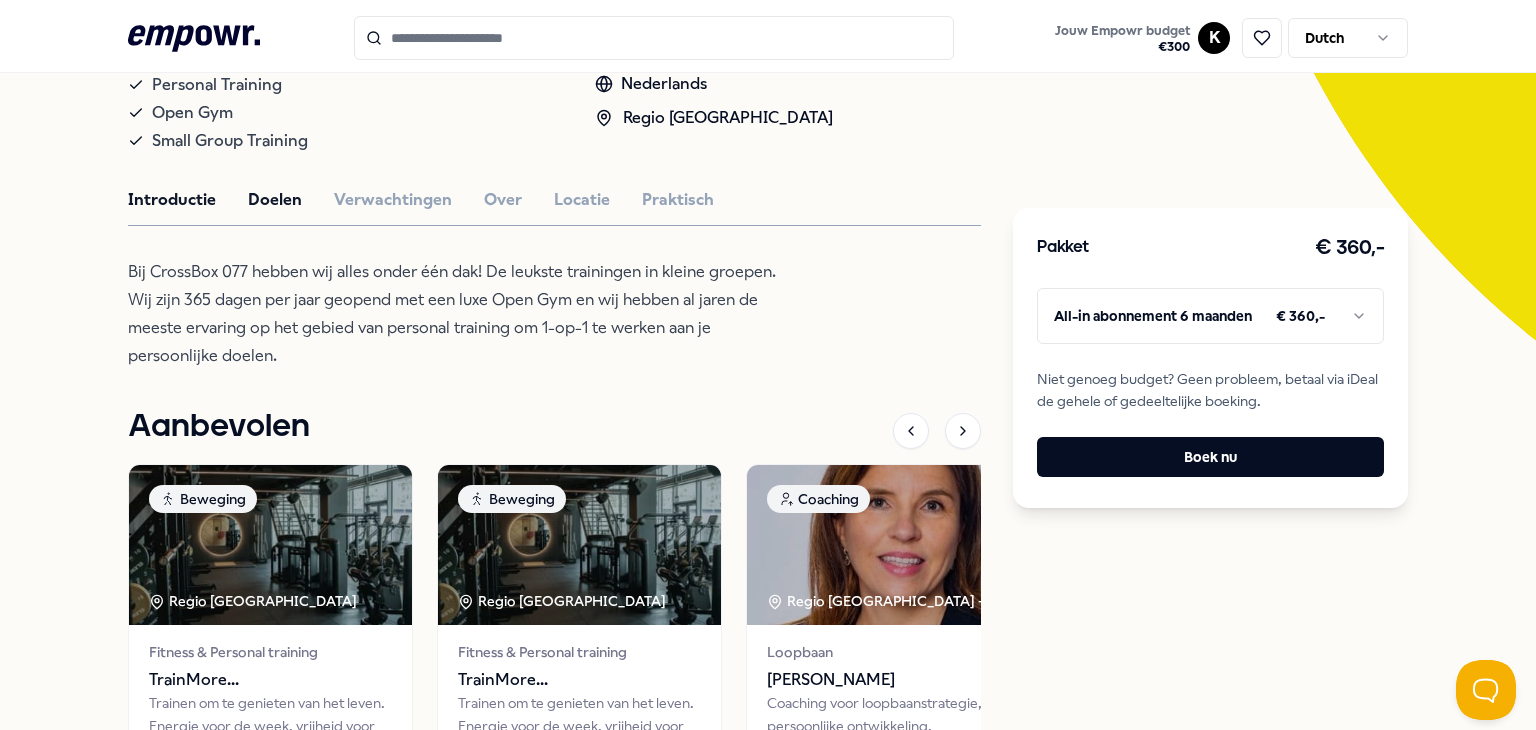 click on "Doelen" at bounding box center (275, 200) 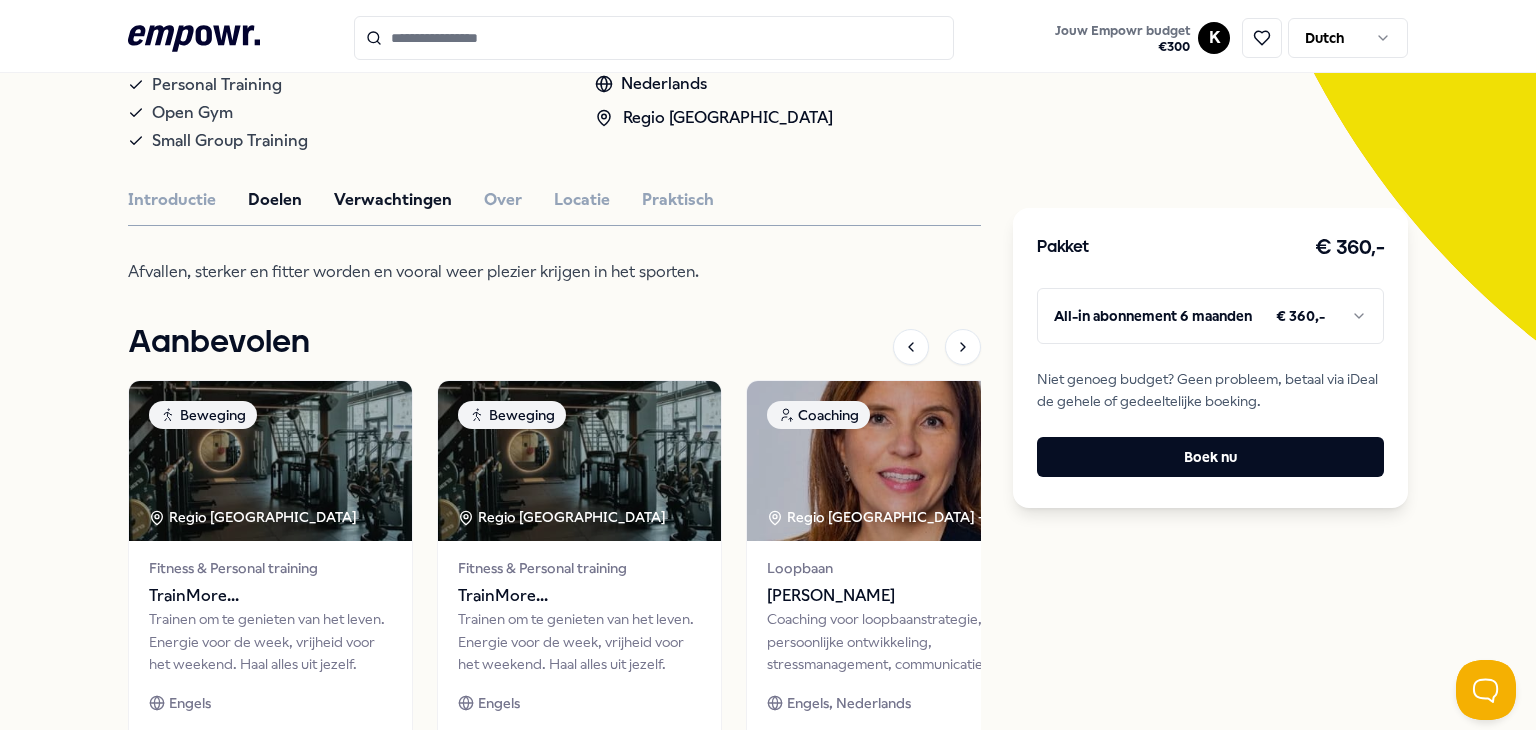 click on "Verwachtingen" at bounding box center (393, 200) 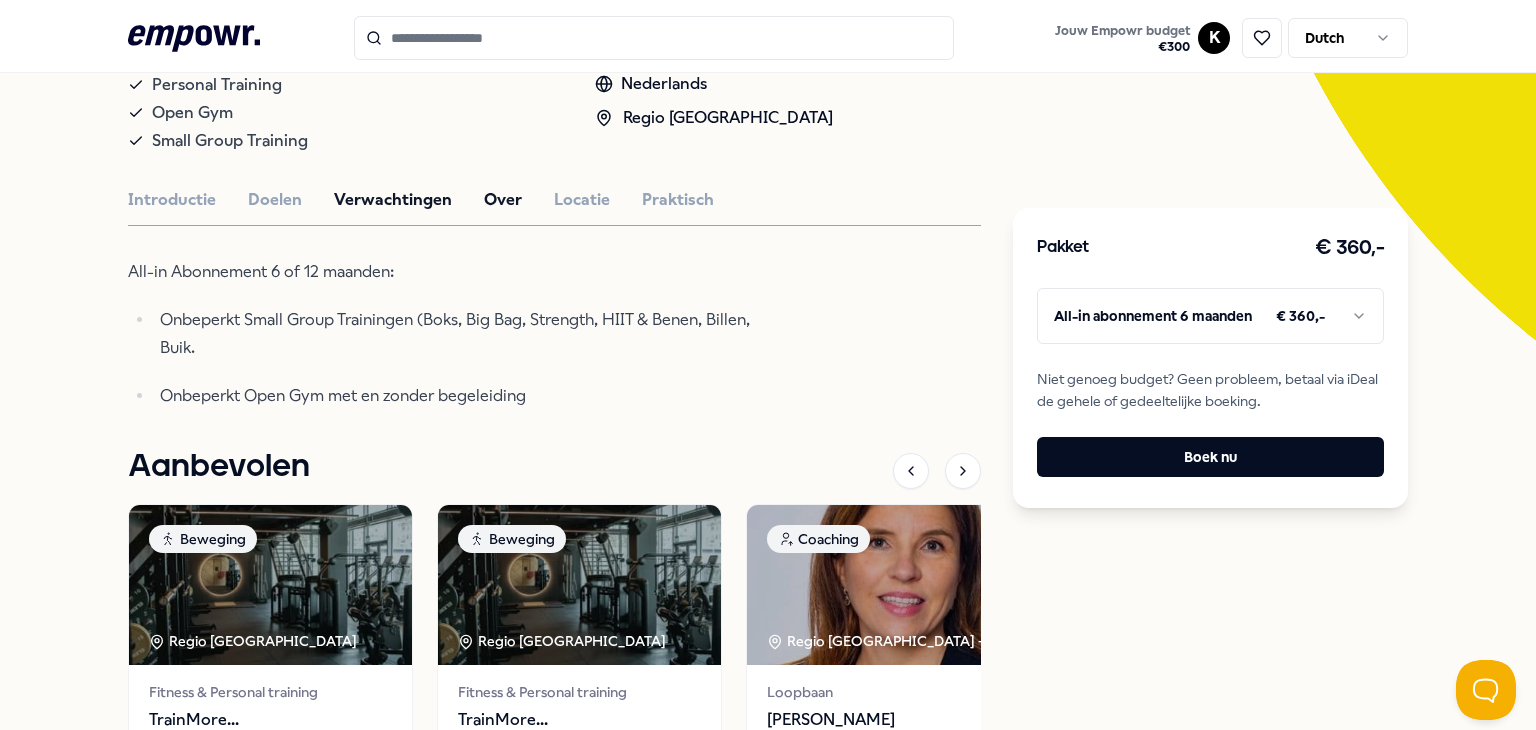 click on "Over" at bounding box center (503, 200) 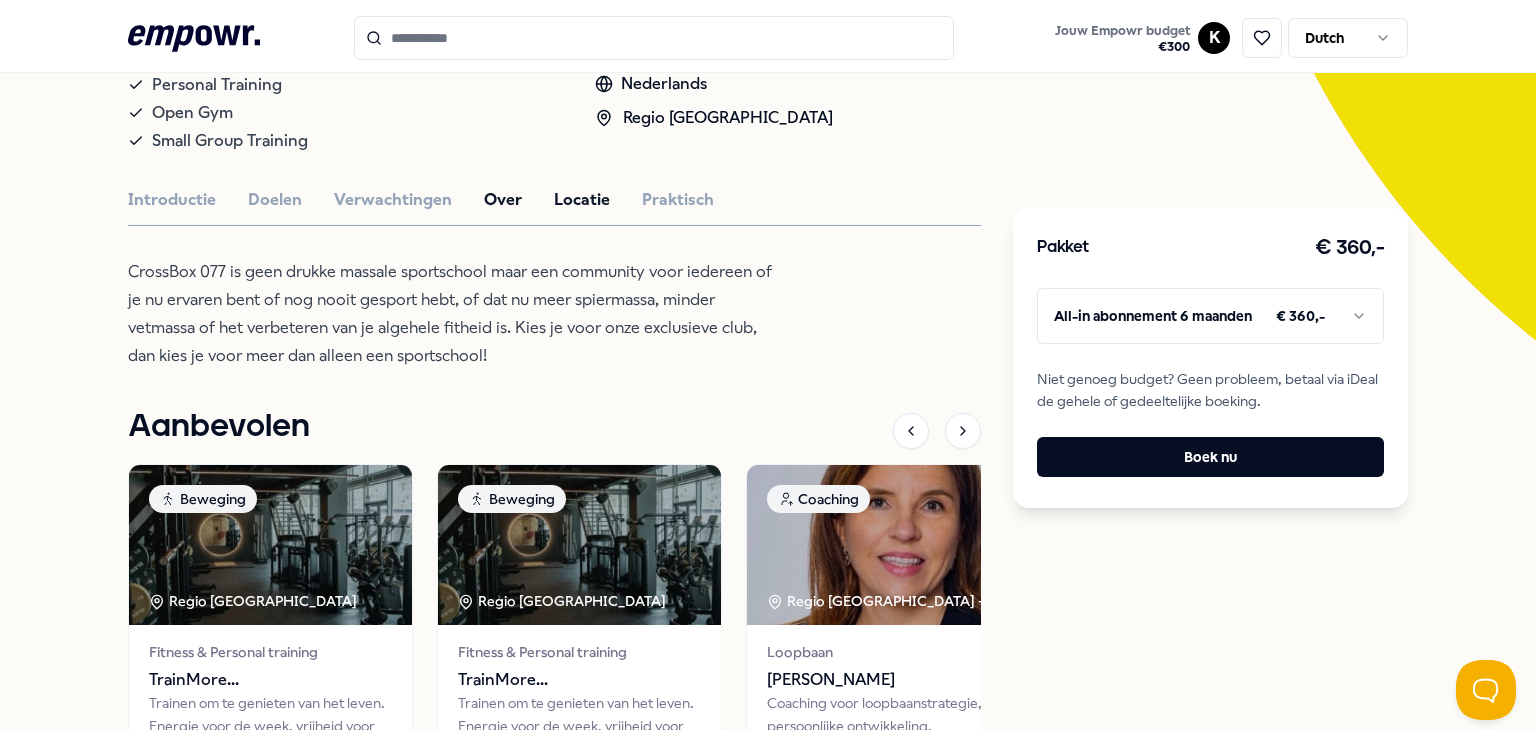 click on "Locatie" at bounding box center (582, 200) 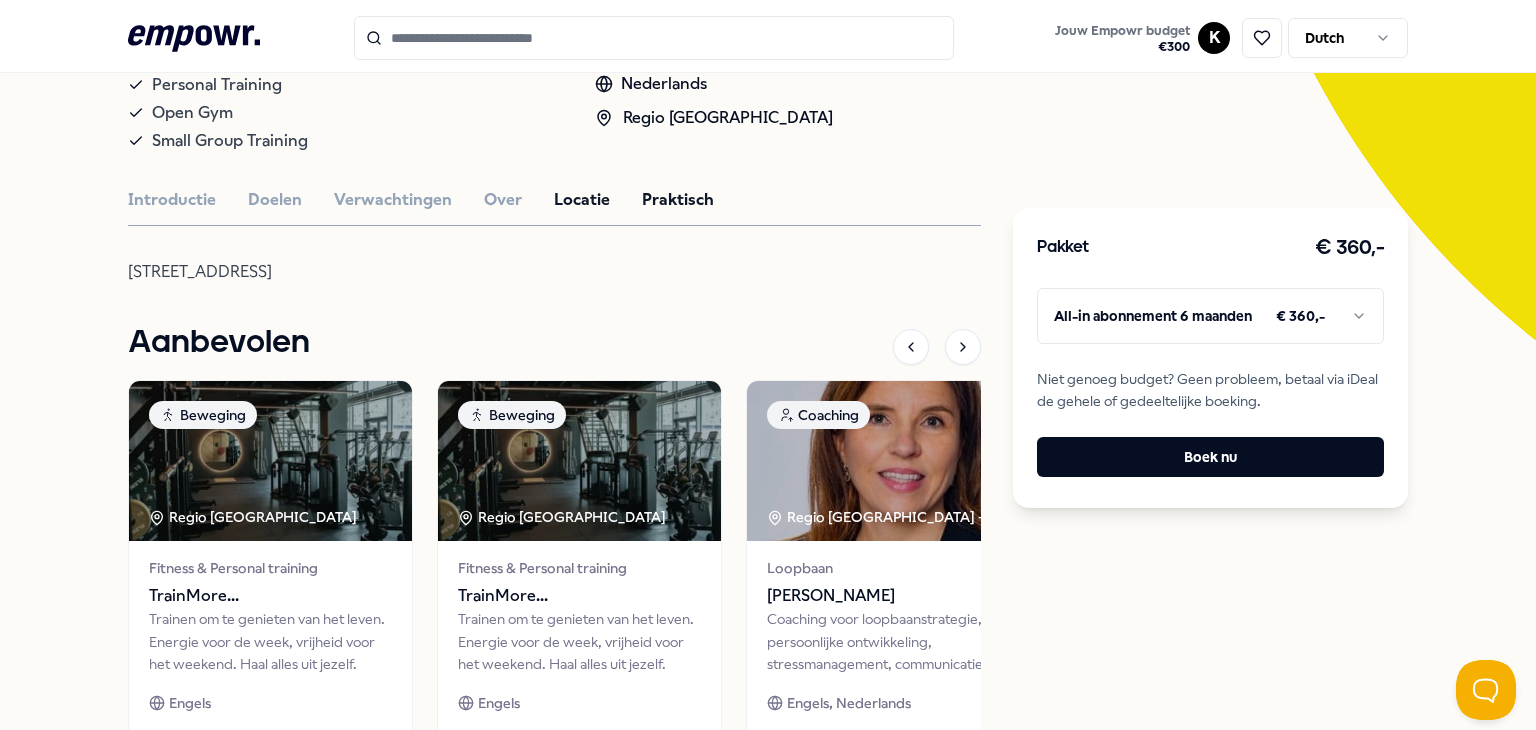 click on "Praktisch" at bounding box center [678, 200] 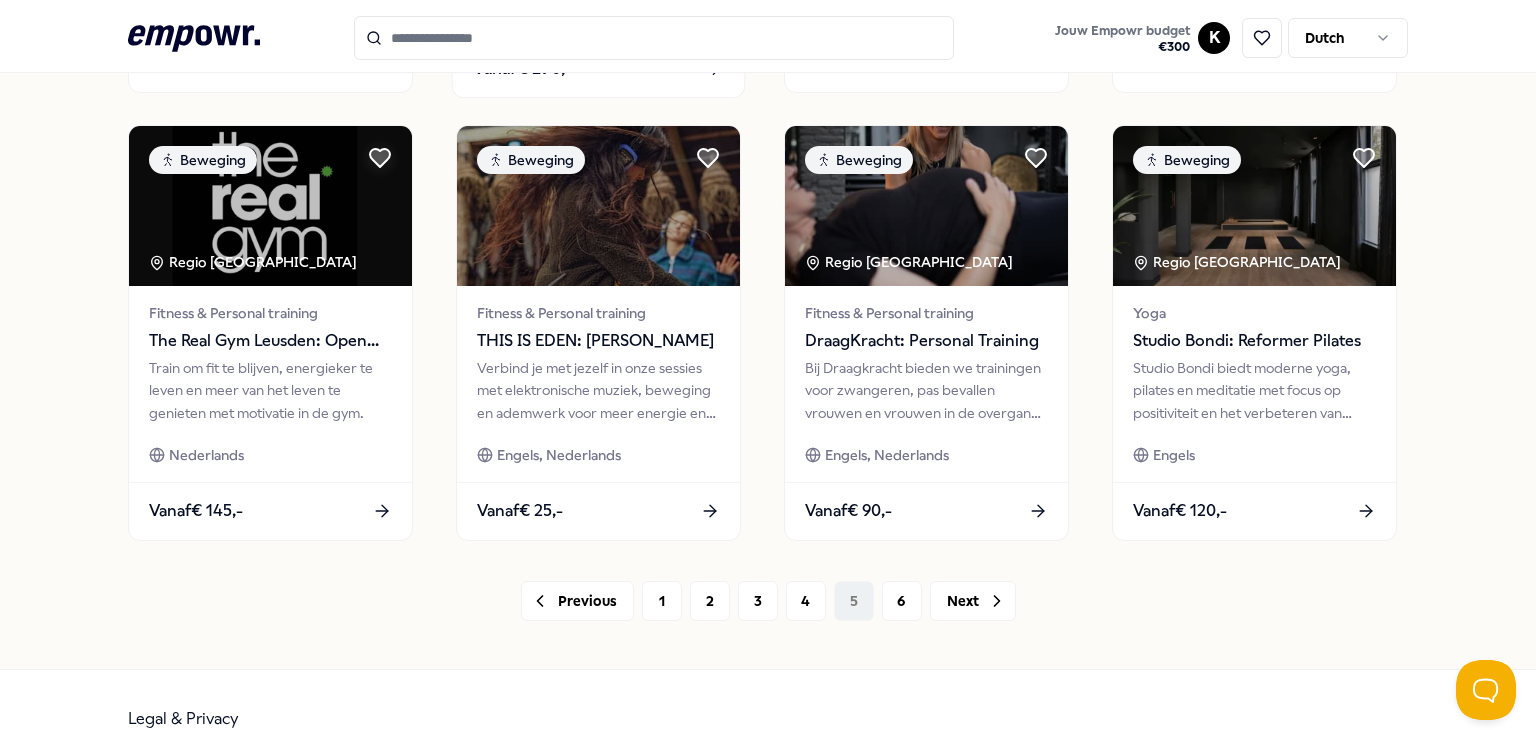 scroll, scrollTop: 1058, scrollLeft: 0, axis: vertical 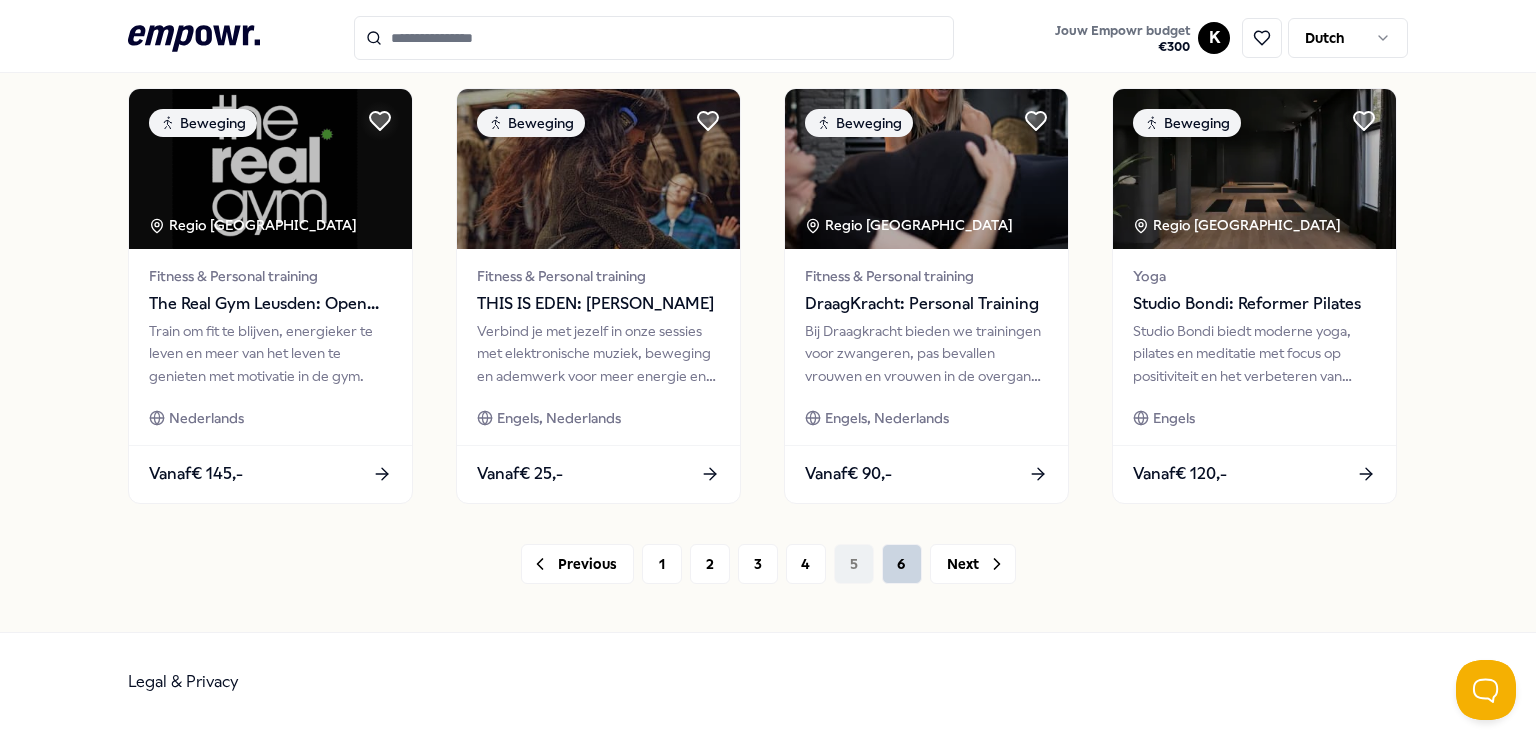 click on "6" at bounding box center (902, 564) 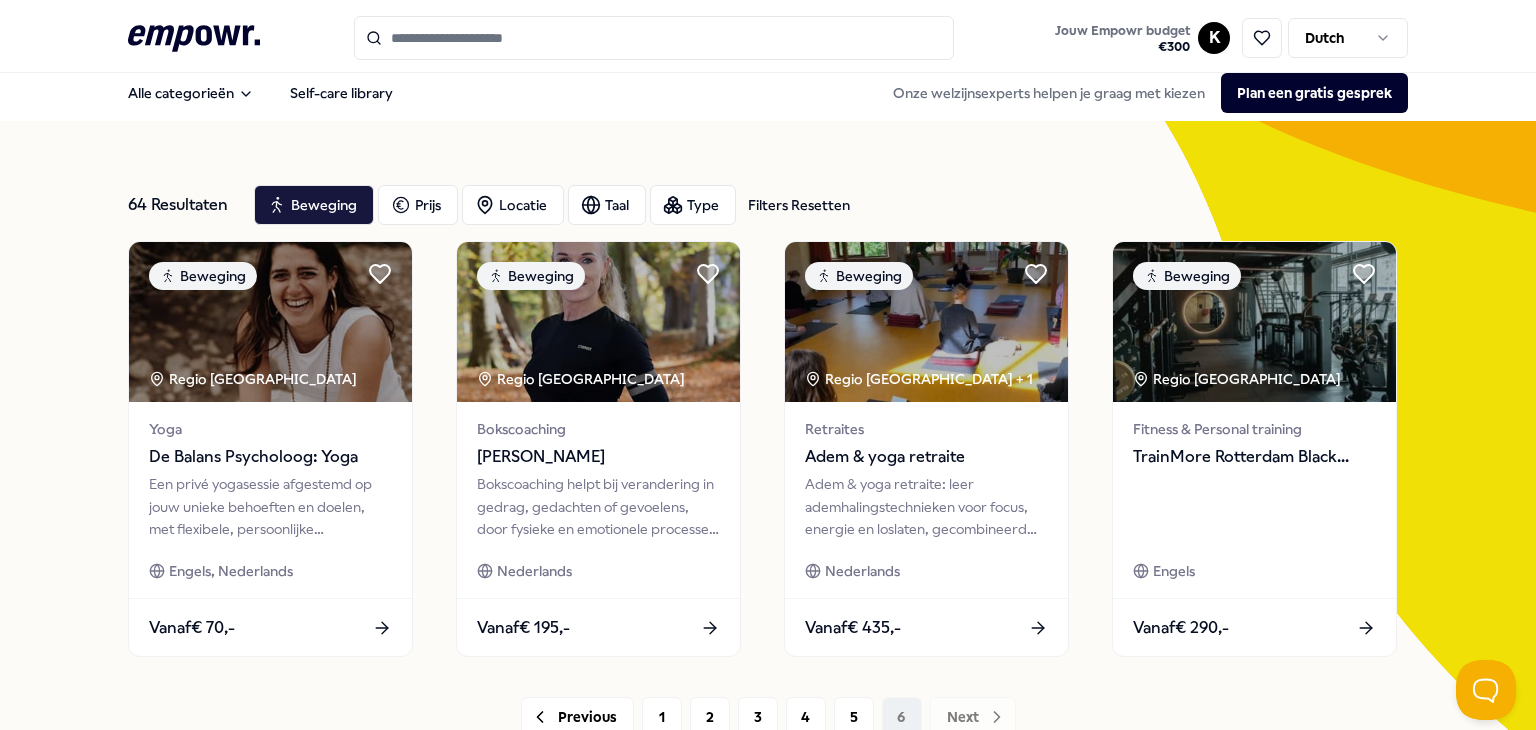 scroll, scrollTop: 0, scrollLeft: 0, axis: both 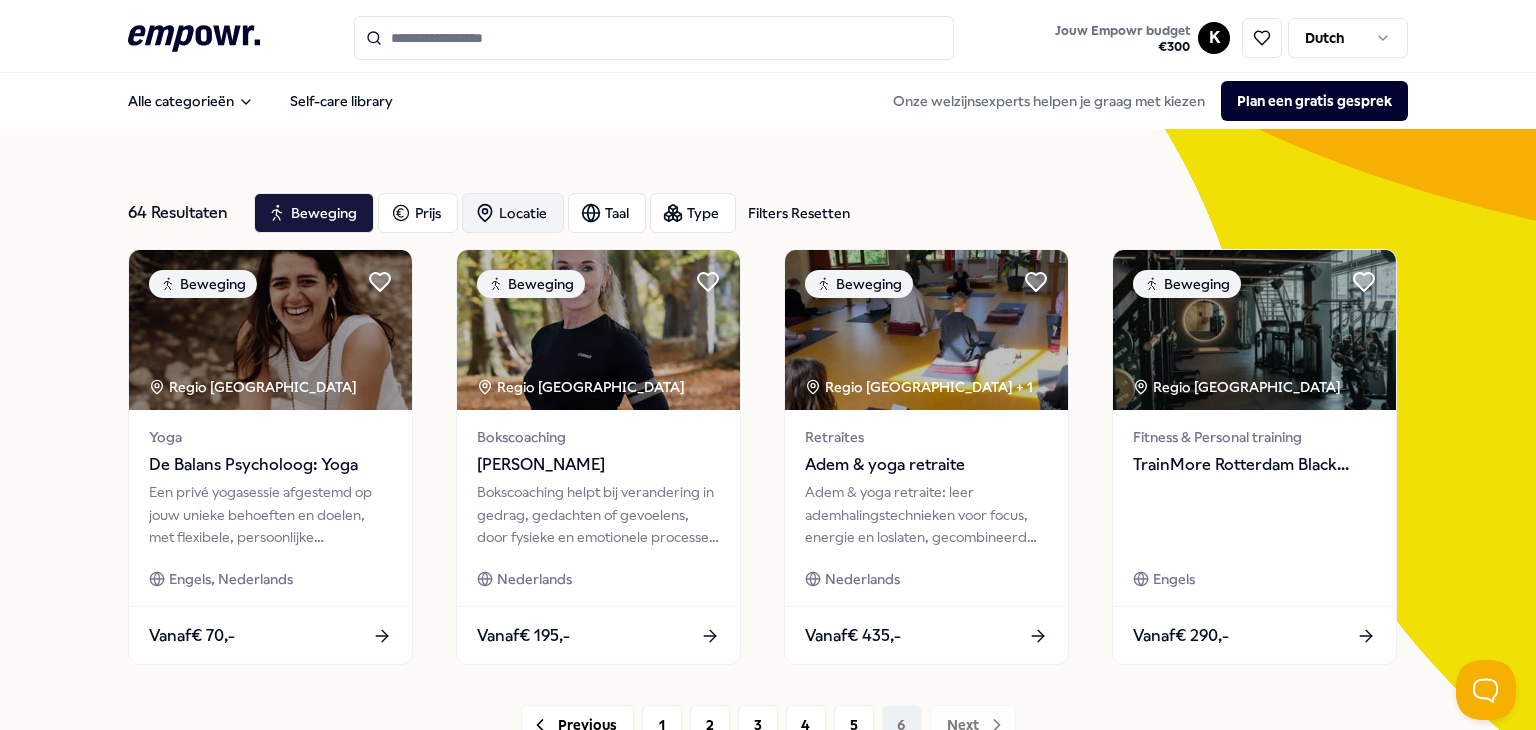 click on "Locatie" at bounding box center (513, 213) 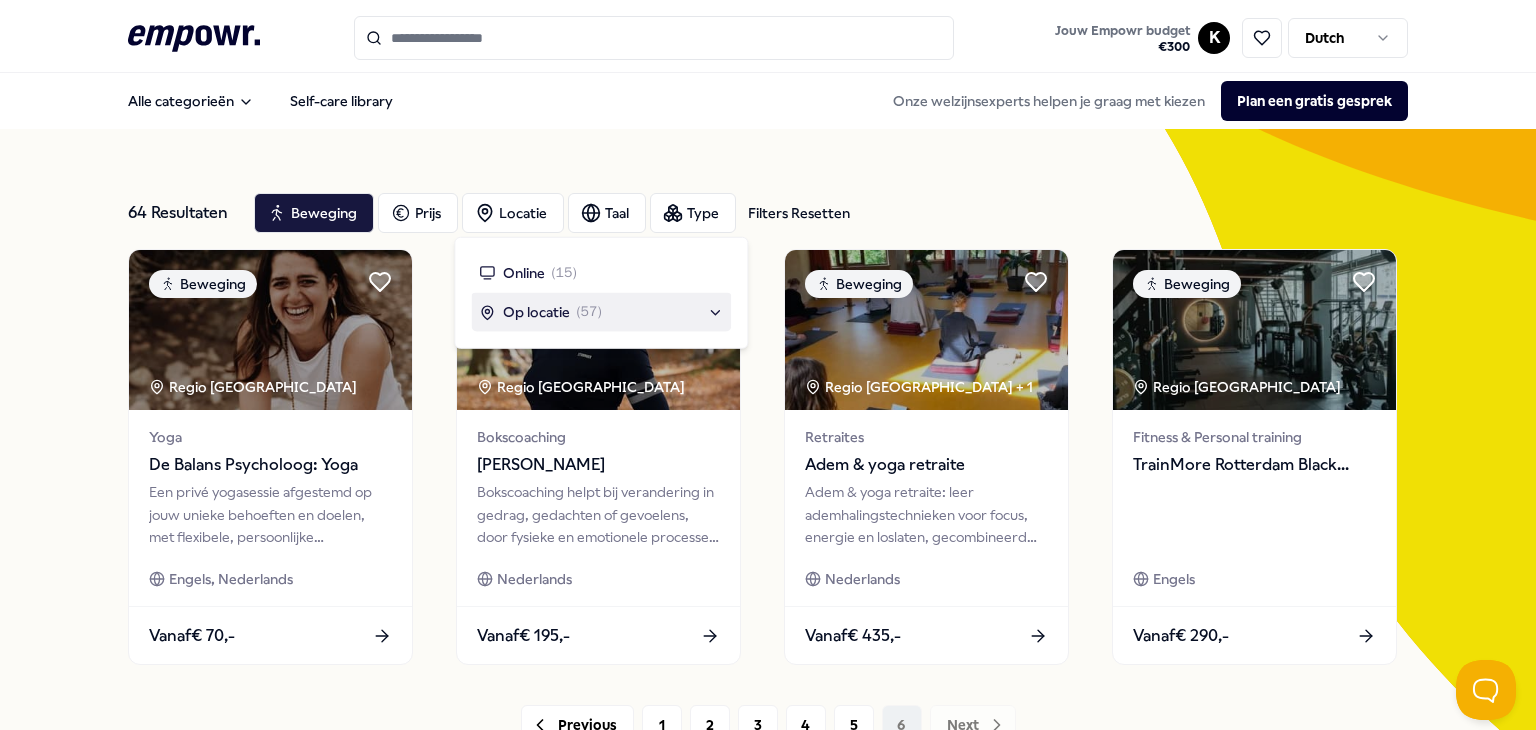 click on "( 57 )" at bounding box center [588, 312] 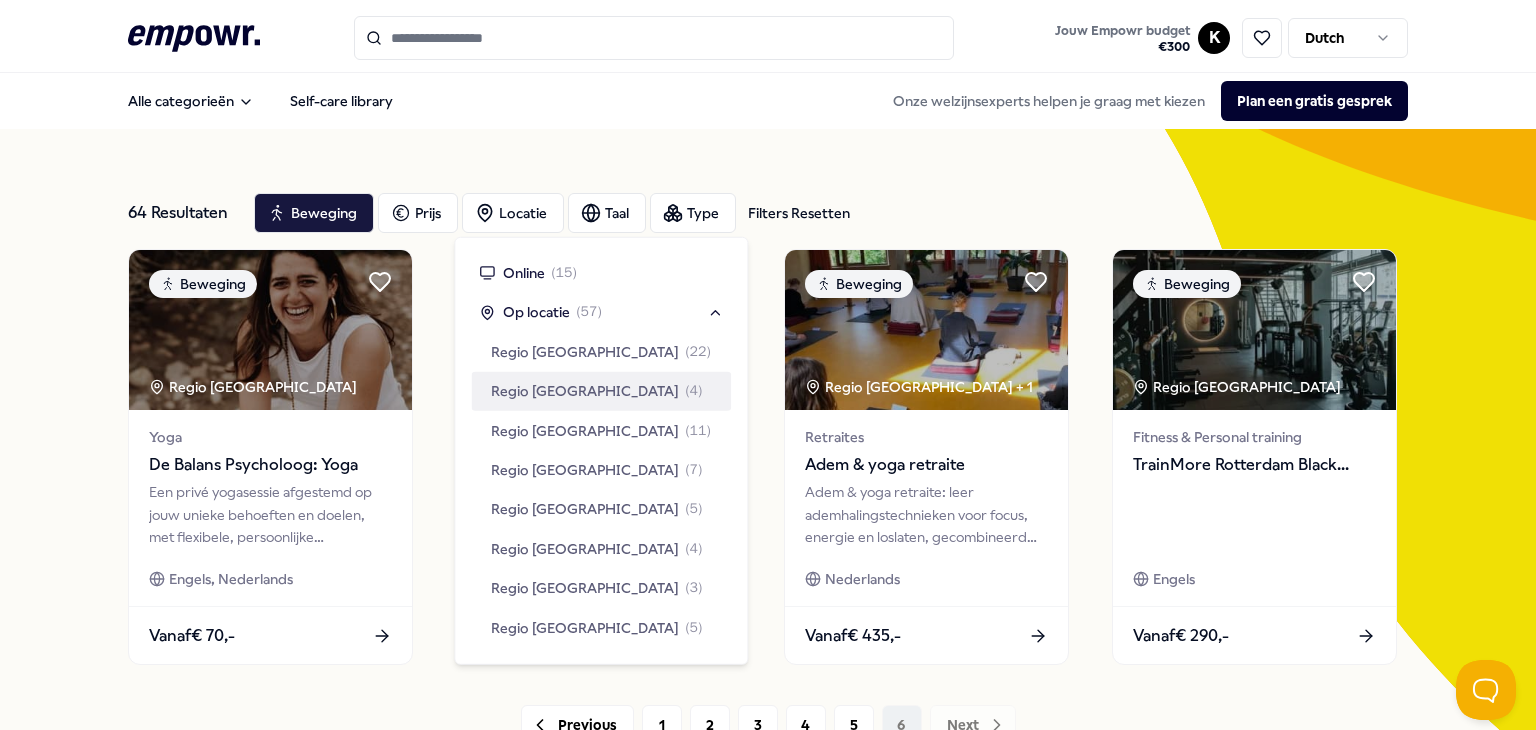 click on "Regio  [GEOGRAPHIC_DATA]  ( 4 )" at bounding box center [601, 391] 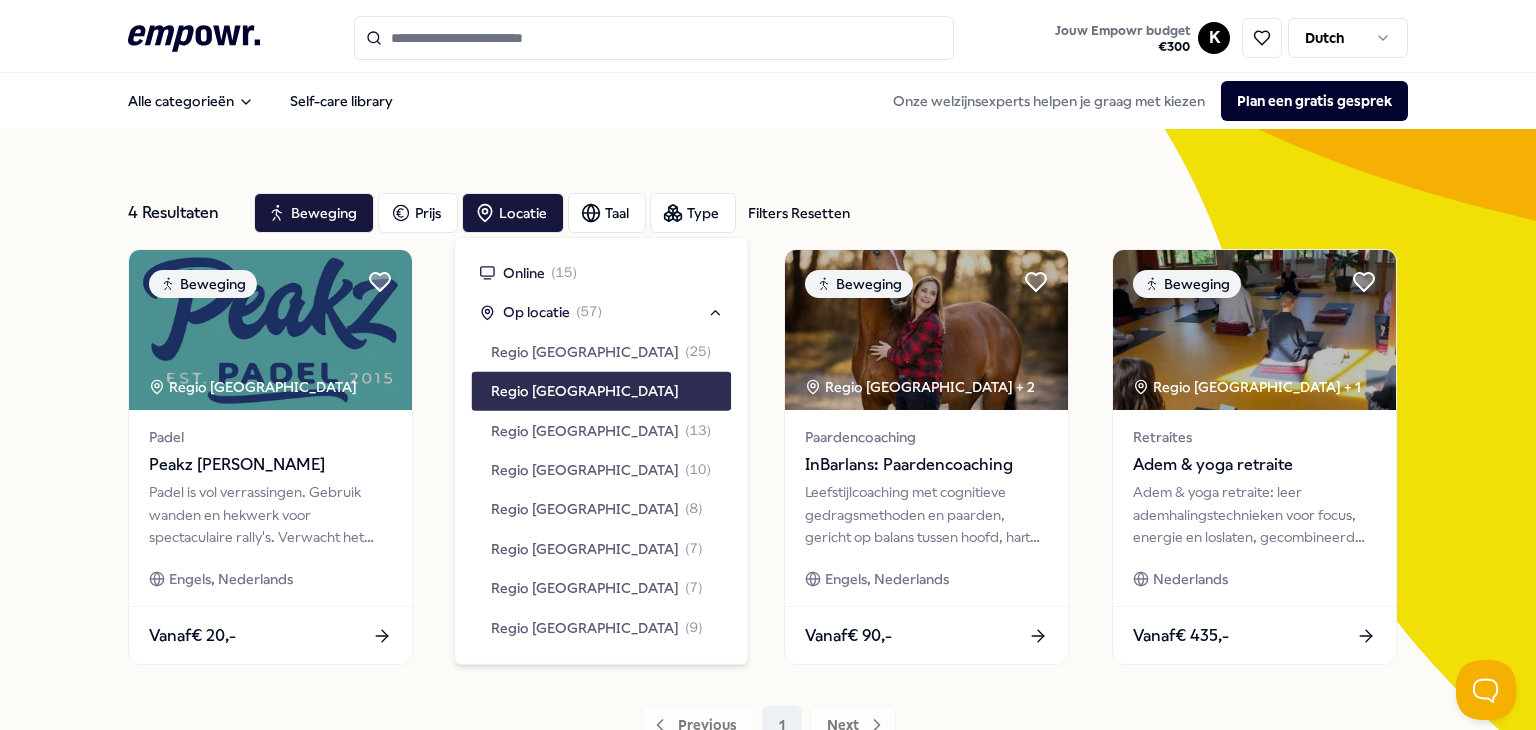 click on "Regio  [GEOGRAPHIC_DATA]" at bounding box center [585, 391] 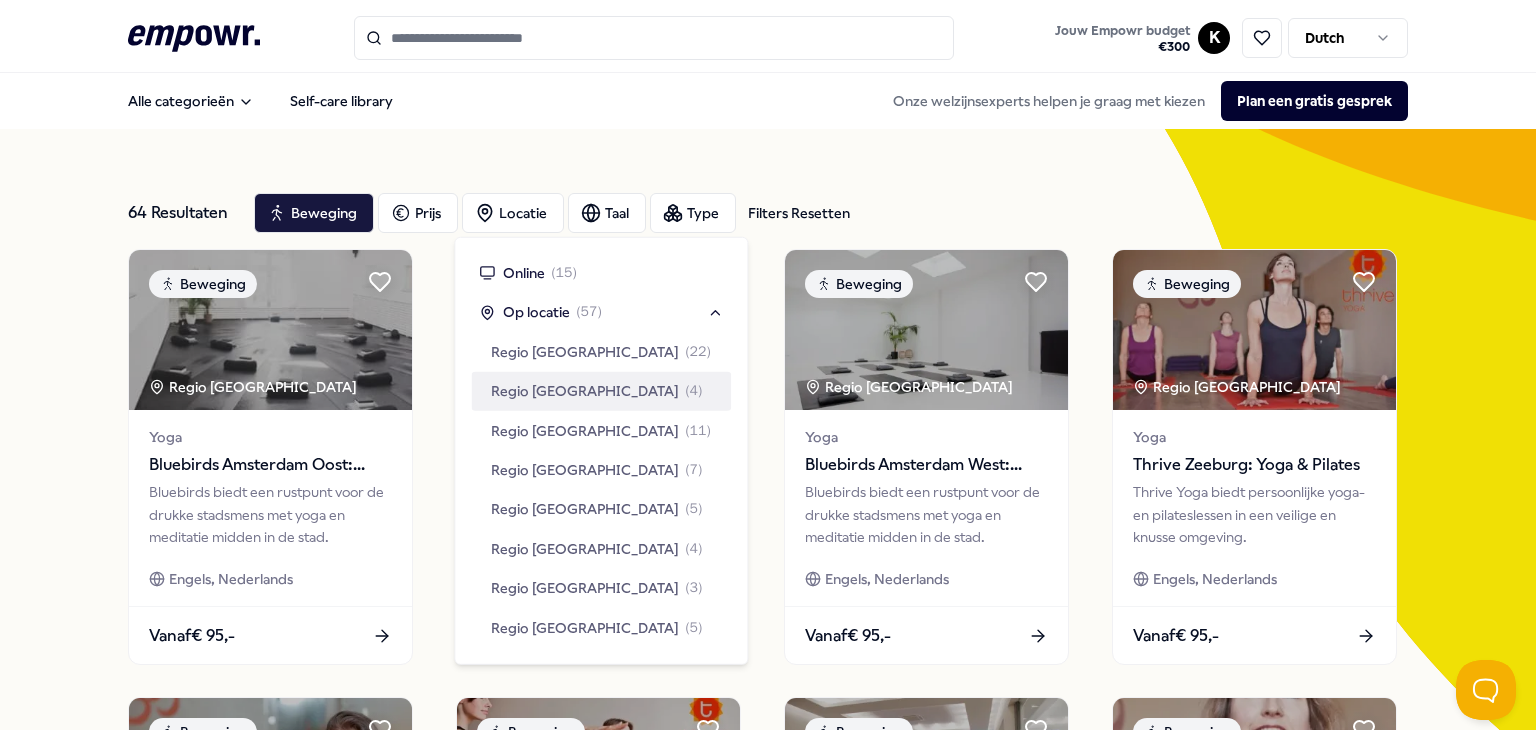 click on "Regio  [GEOGRAPHIC_DATA]" at bounding box center (585, 391) 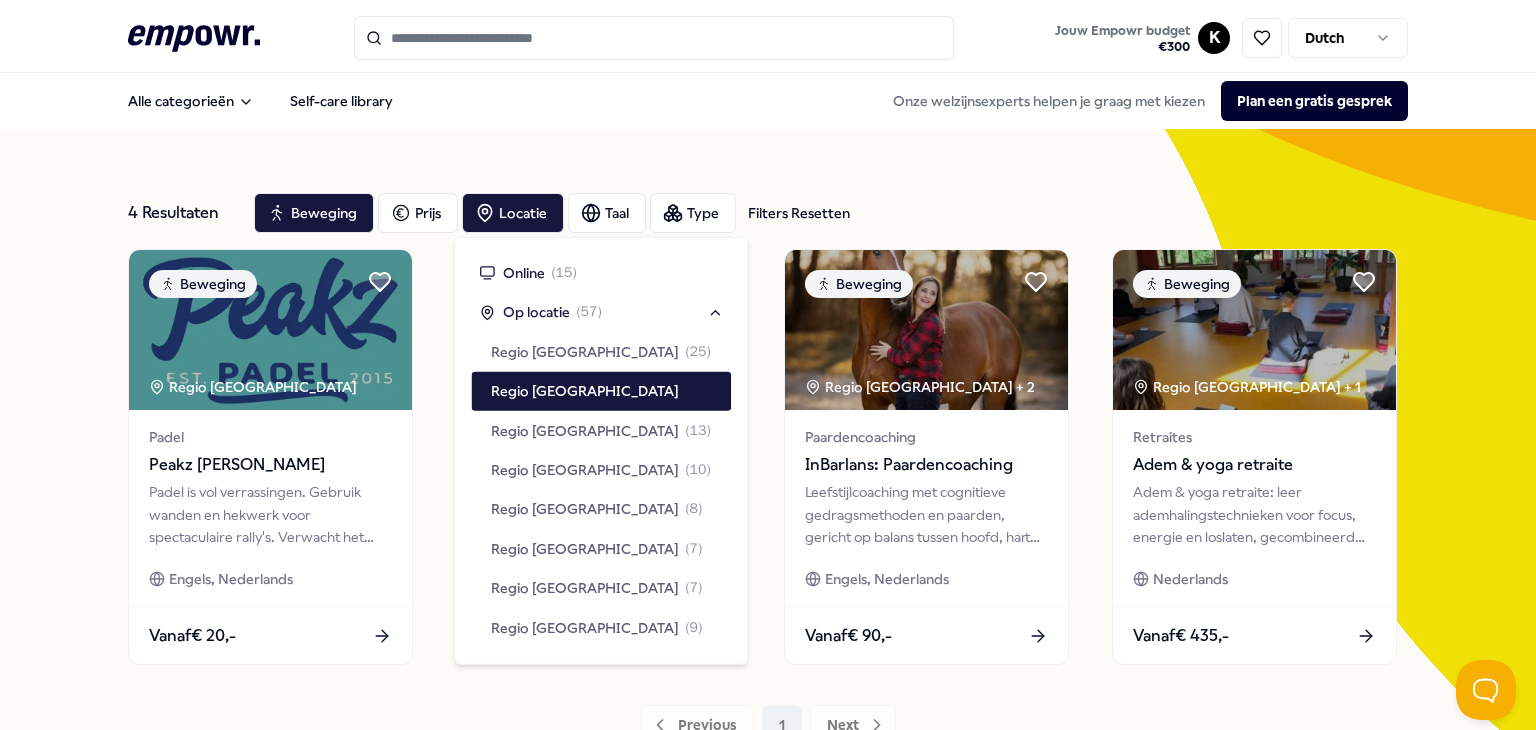click on "4 Resultaten Filters Resetten Beweging Prijs Locatie Taal Type Filters Resetten Beweging Regio  [GEOGRAPHIC_DATA]    [GEOGRAPHIC_DATA] Padel Heemskerk Padel is vol verrassingen. Gebruik wanden en hekwerk voor spectaculaire rally's.
Verwacht het onverwachte. Engels, Nederlands Vanaf  € 20,- Beweging Regio  [GEOGRAPHIC_DATA]    + 3 Fitness & Personal training Team City Bootcamp: Buiten sporten Bootcamp in parken. [PERSON_NAME], resultaat, teamverband en goede trainers.
Persoonlijke doelen bereiken. Engels, Nederlands Vanaf  € 60,- Beweging Regio  [GEOGRAPHIC_DATA]    + 2 Paardencoaching InBarlans: Paardencoaching Leefstijlcoaching met cognitieve gedragsmethoden en paarden, gericht op balans
tussen hoofd, hart en handen. Engels, Nederlands Vanaf  € 90,- Beweging Regio  [GEOGRAPHIC_DATA]    + 1 Retraites Adem & yoga retraite Adem & yoga retraite: leer ademhalingstechnieken voor focus, energie en
[GEOGRAPHIC_DATA], gecombineerd met yoga voor rust, balans en doorstroming. Nederlands Vanaf  € 435,- Previous 1 Next" at bounding box center (768, 461) 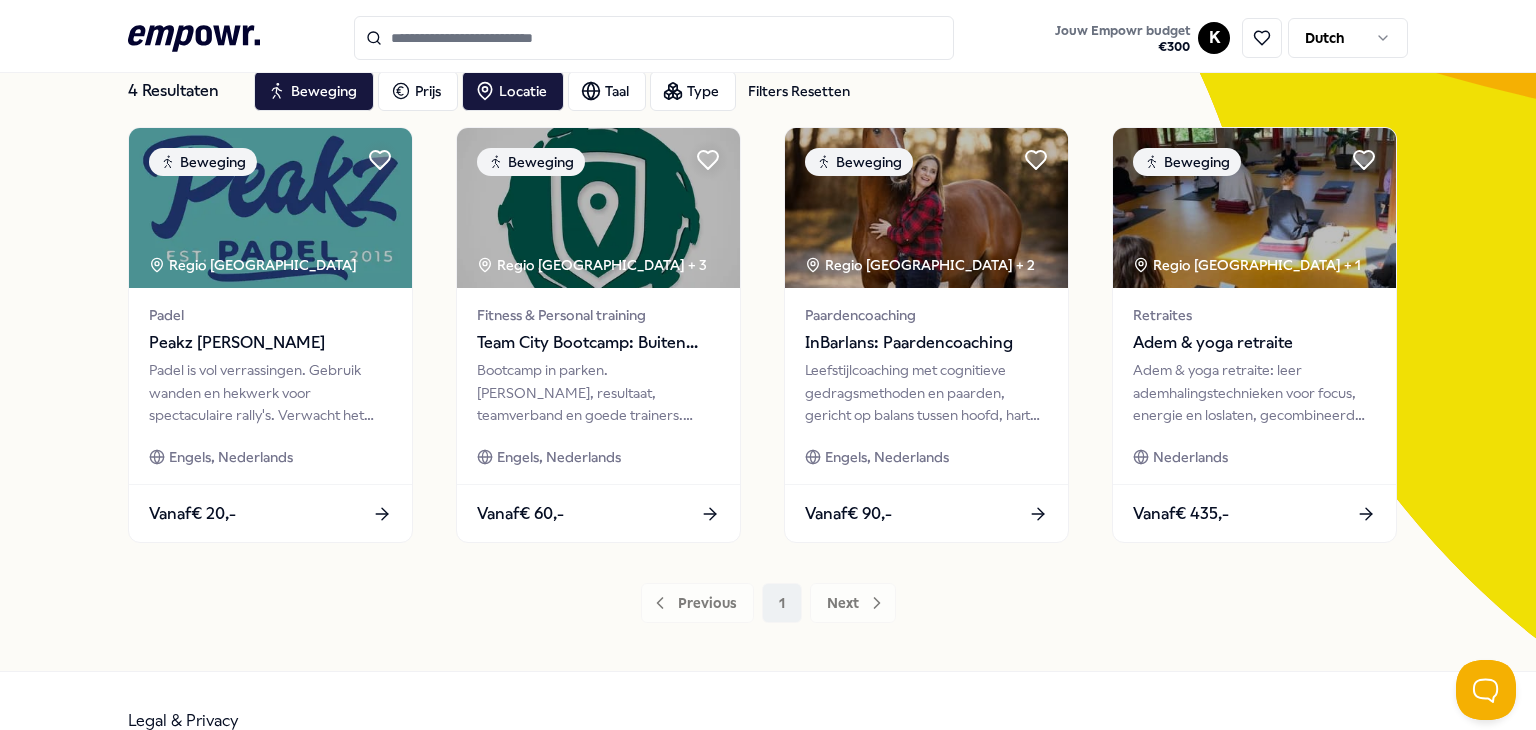 scroll, scrollTop: 123, scrollLeft: 0, axis: vertical 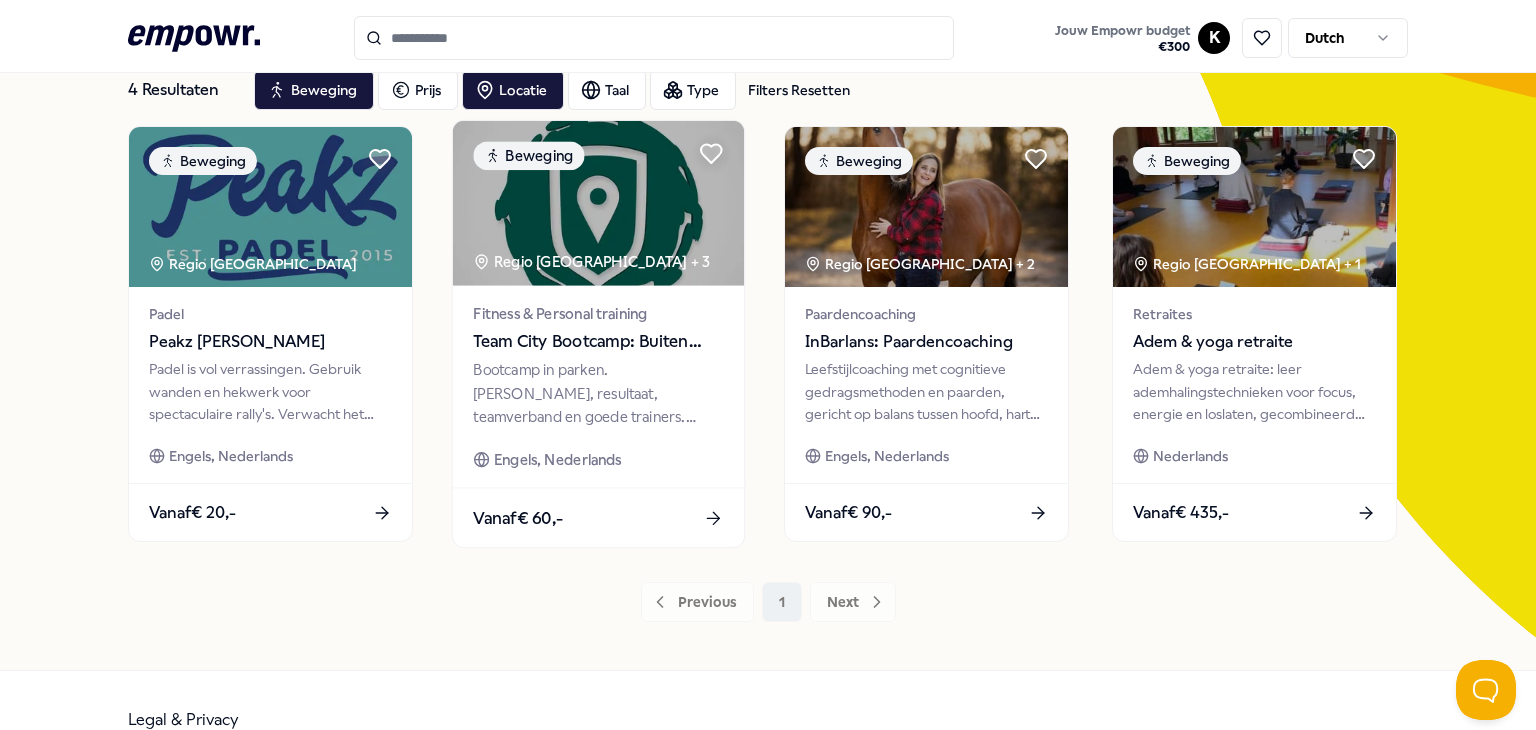 click on "Team City Bootcamp: Buiten sporten" at bounding box center [598, 342] 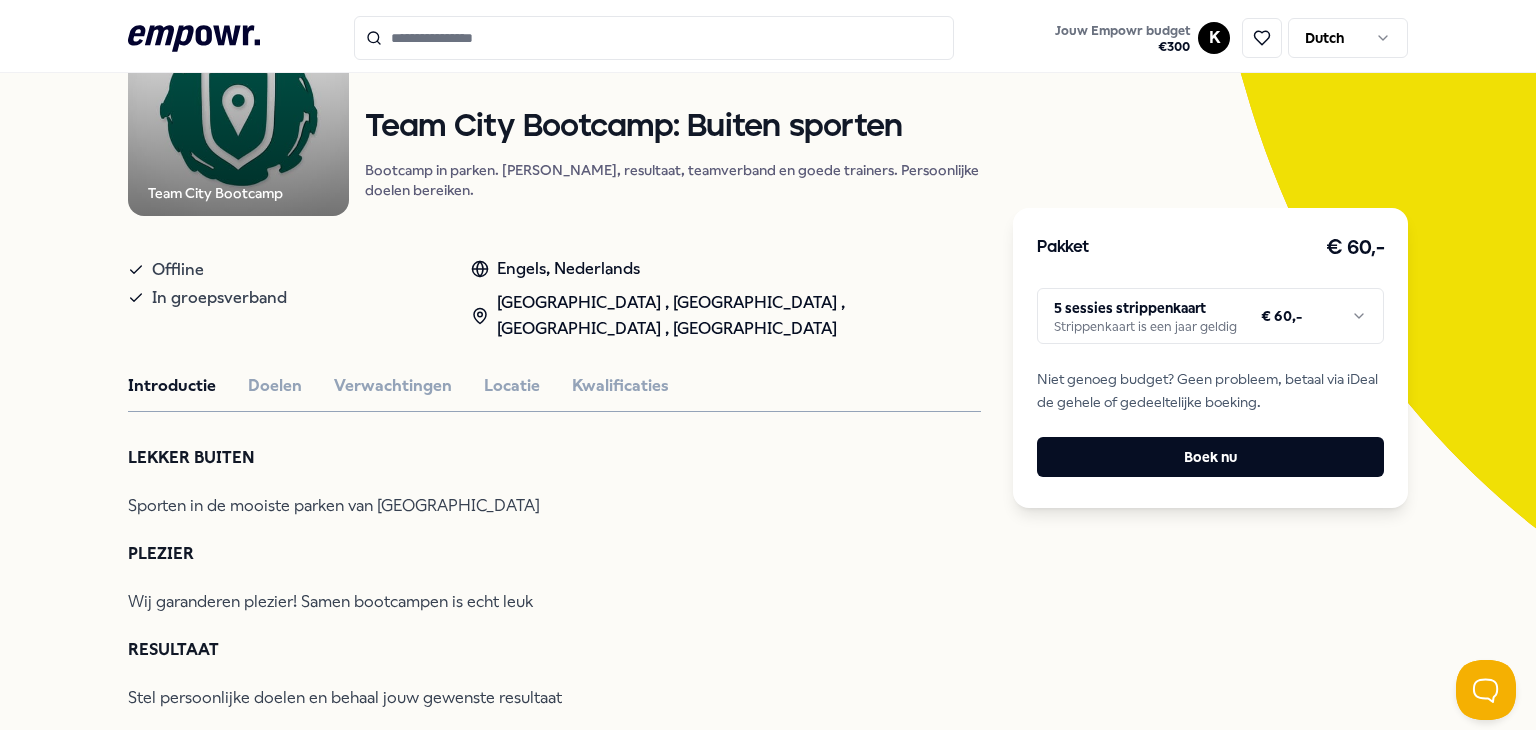 scroll, scrollTop: 232, scrollLeft: 0, axis: vertical 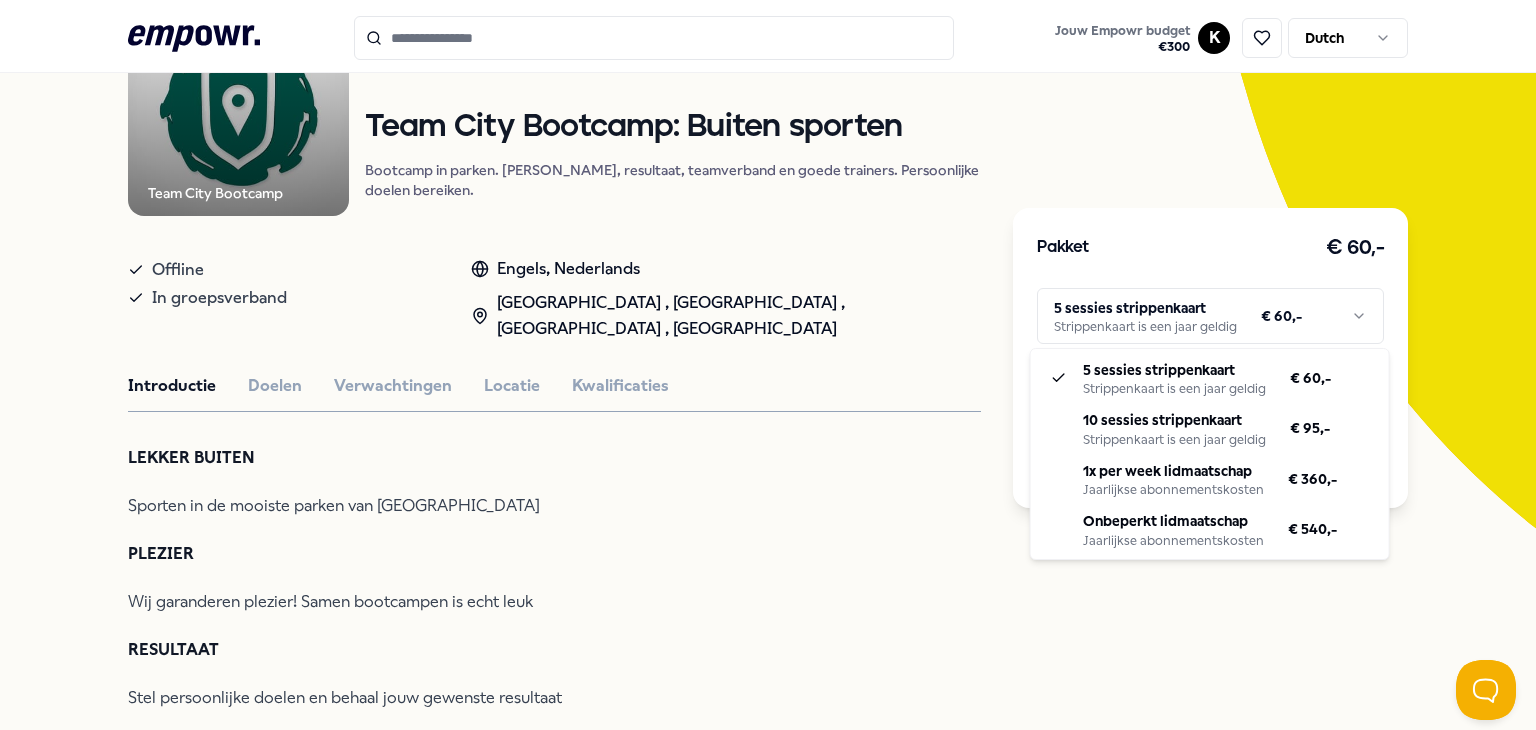 click on ".empowr-logo_svg__cls-1{fill:#03032f} Jouw Empowr budget € 300 K Dutch Alle categorieën   Self-care library Terug Team City Bootcamp Beweging Team City Bootcamp: Buiten sporten Bootcamp in parken. [PERSON_NAME], resultaat, teamverband en goede trainers. Persoonlijke doelen bereiken. Offline In groepsverband Engels, Nederlands Regio Noord NL , [GEOGRAPHIC_DATA] , [GEOGRAPHIC_DATA] , Regio  West  NL  Introductie Doelen Verwachtingen Locatie Kwalificaties LEKKER BUITEN Sporten in de mooiste parken van [GEOGRAPHIC_DATA] PLEZIER Wij garanderen plezier! Samen bootcampen is echt leuk RESULTAAT Stel persoonlijke doelen en behaal jouw gewenste resultaat TEAMVERBAND Samen sporten met leuken mensen van je eigen niveau GOEDE TRAINERS Altijd onder begeleiding van onze gediplomeerde trainers Aanbevolen Beweging Regio Rotterdam    Fitness & Personal training TrainMore [GEOGRAPHIC_DATA]: Open Gym Trainen om te genieten van het leven. Energie voor de week, vrijheid voor het
weekend. Haal alles uit jezelf. Engels Vanaf  € 245,- Beweging   Engels" at bounding box center (768, 365) 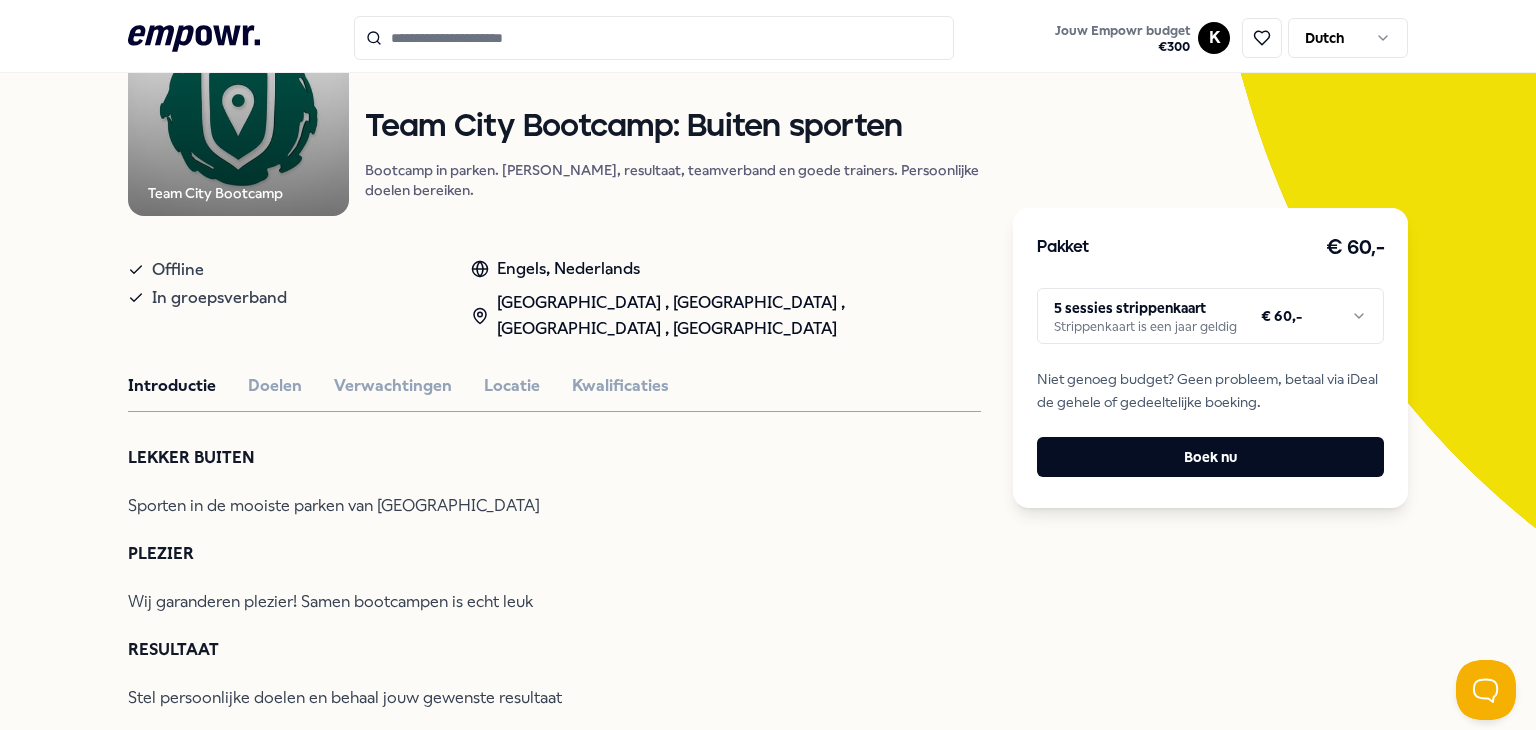 click on ".empowr-logo_svg__cls-1{fill:#03032f} Jouw Empowr budget € 300 K Dutch Alle categorieën   Self-care library Terug Team City Bootcamp Beweging Team City Bootcamp: Buiten sporten Bootcamp in parken. [PERSON_NAME], resultaat, teamverband en goede trainers. Persoonlijke doelen bereiken. Offline In groepsverband Engels, Nederlands Regio Noord NL , [GEOGRAPHIC_DATA] , [GEOGRAPHIC_DATA] , Regio  West  NL  Introductie Doelen Verwachtingen Locatie Kwalificaties LEKKER BUITEN Sporten in de mooiste parken van [GEOGRAPHIC_DATA] PLEZIER Wij garanderen plezier! Samen bootcampen is echt leuk RESULTAAT Stel persoonlijke doelen en behaal jouw gewenste resultaat TEAMVERBAND Samen sporten met leuken mensen van je eigen niveau GOEDE TRAINERS Altijd onder begeleiding van onze gediplomeerde trainers Aanbevolen Beweging Regio Rotterdam    Fitness & Personal training TrainMore [GEOGRAPHIC_DATA]: Open Gym Trainen om te genieten van het leven. Energie voor de week, vrijheid voor het
weekend. Haal alles uit jezelf. Engels Vanaf  € 245,- Beweging   Engels" at bounding box center [768, 365] 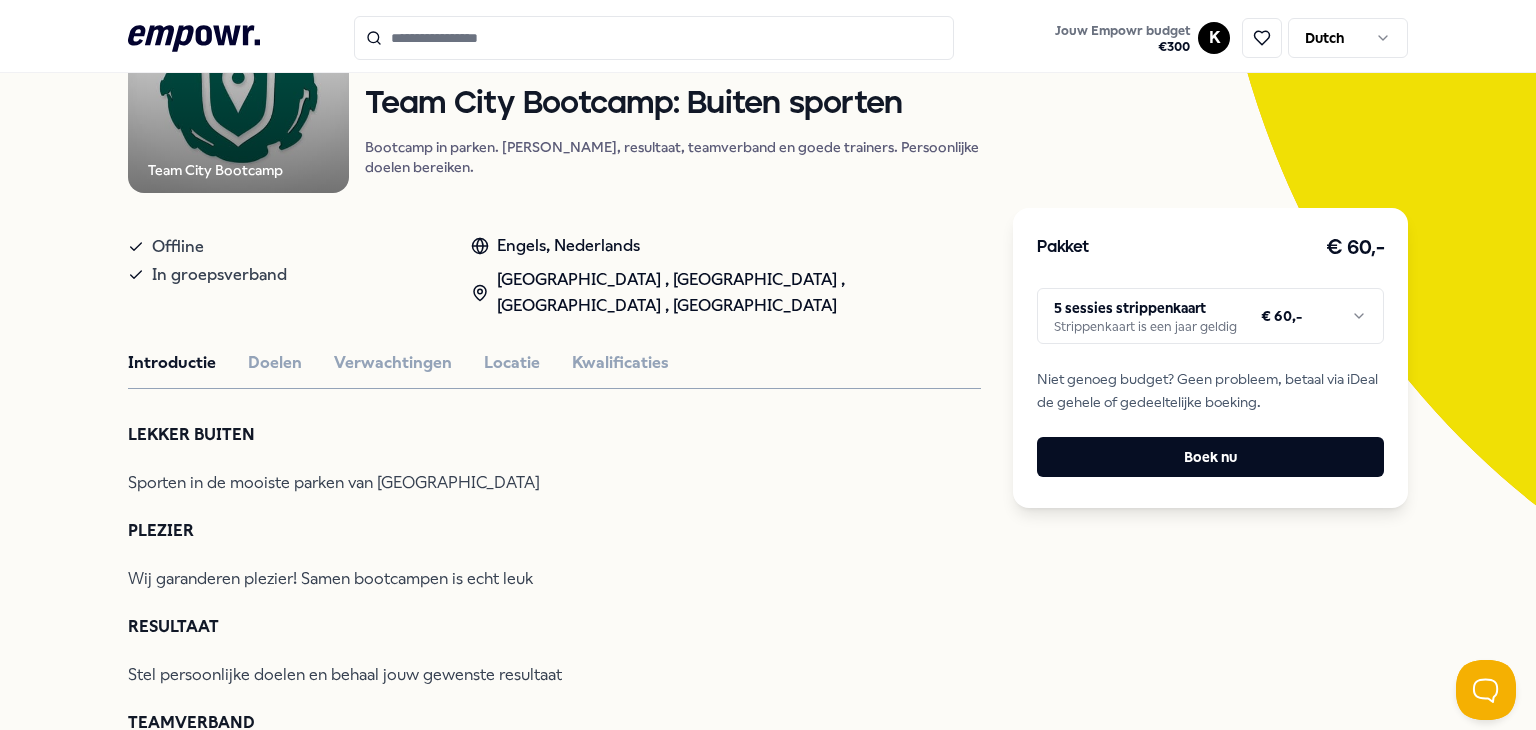 scroll, scrollTop: 251, scrollLeft: 0, axis: vertical 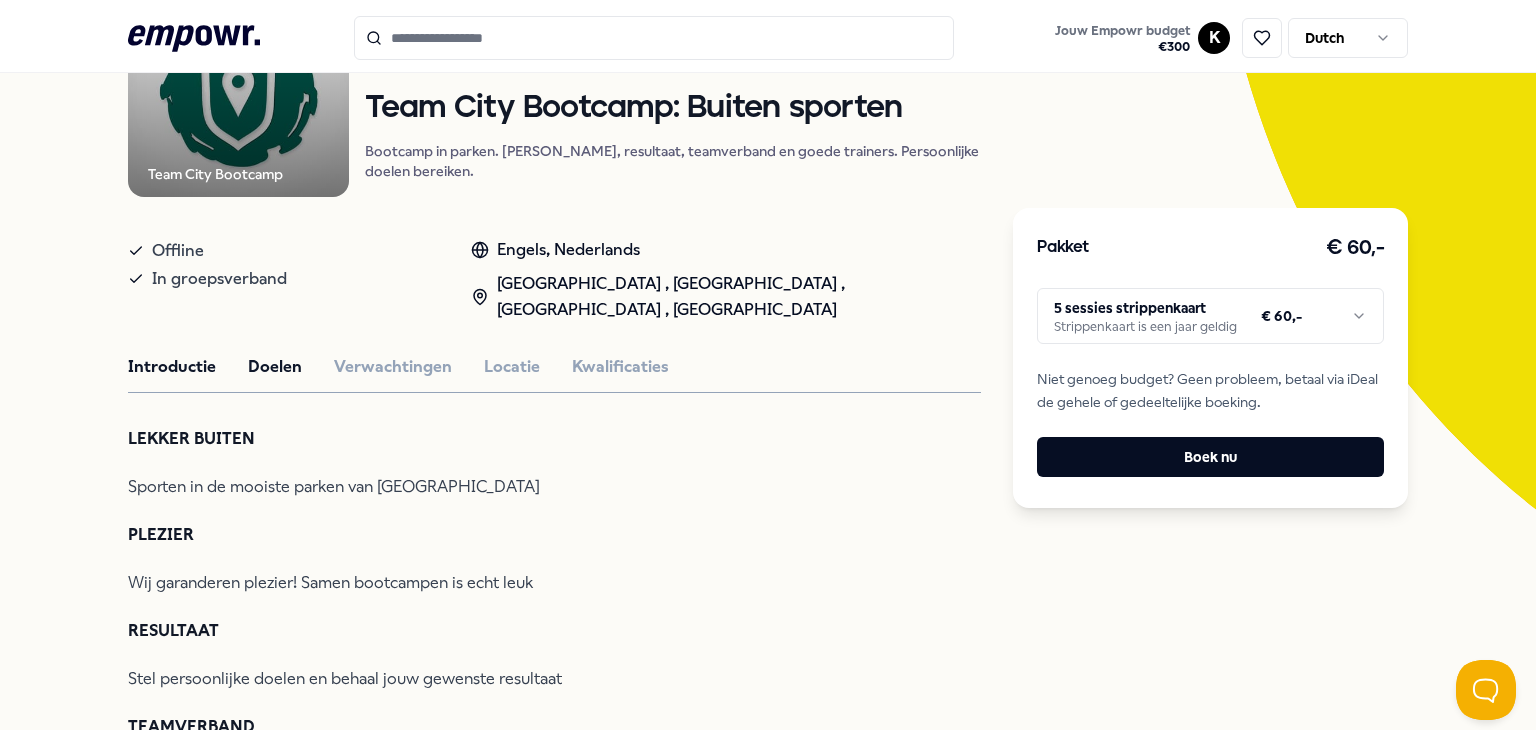 click on "Doelen" at bounding box center [275, 367] 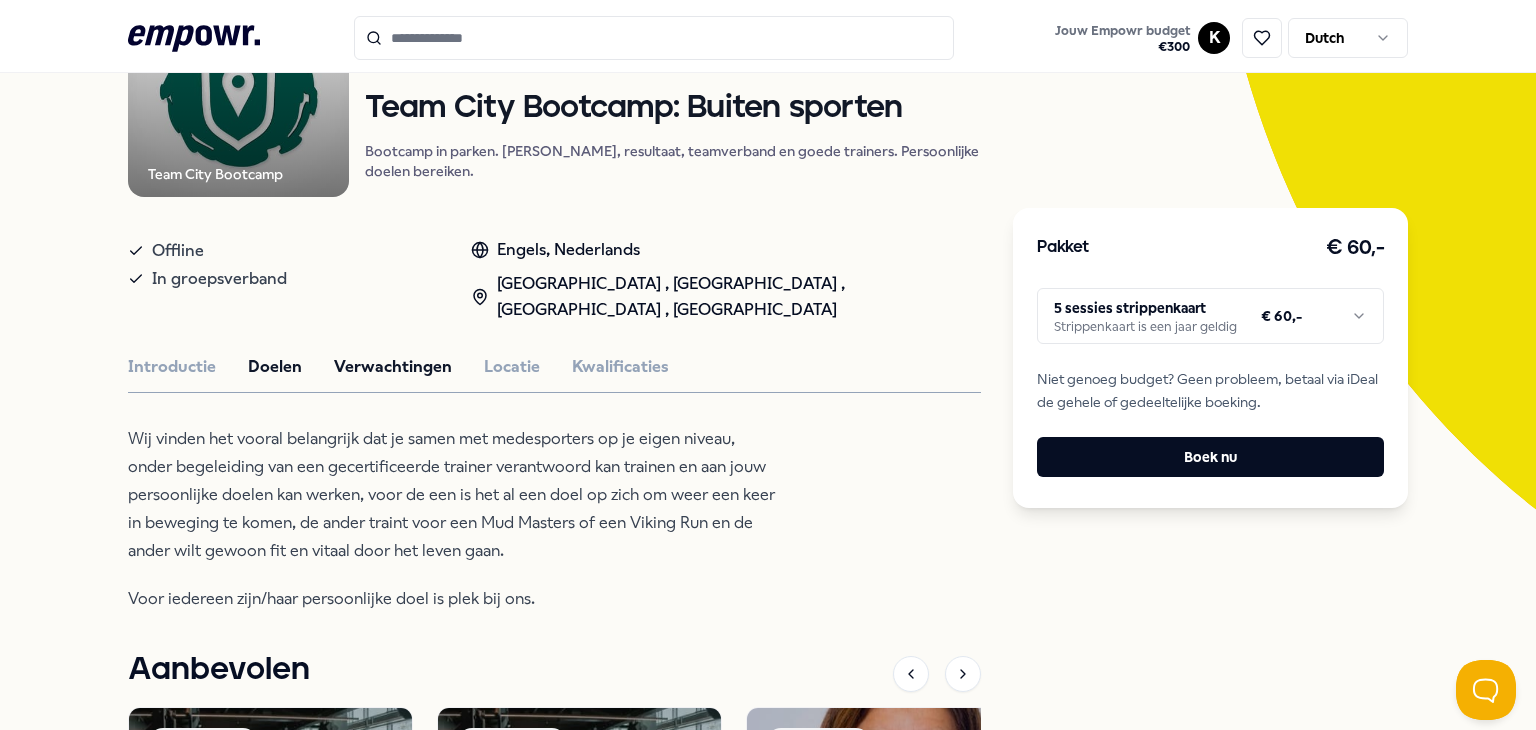click on "Verwachtingen" at bounding box center [393, 367] 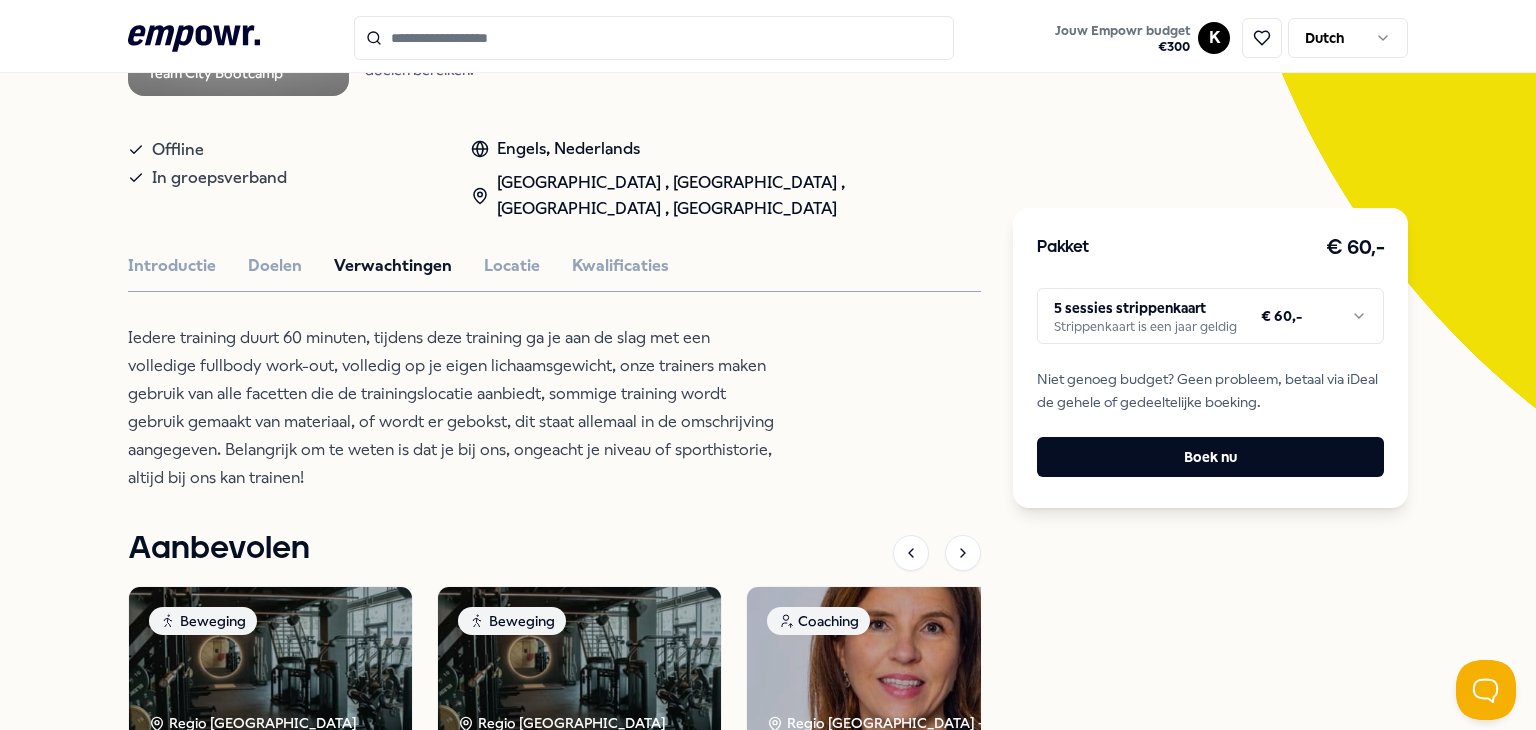 scroll, scrollTop: 360, scrollLeft: 0, axis: vertical 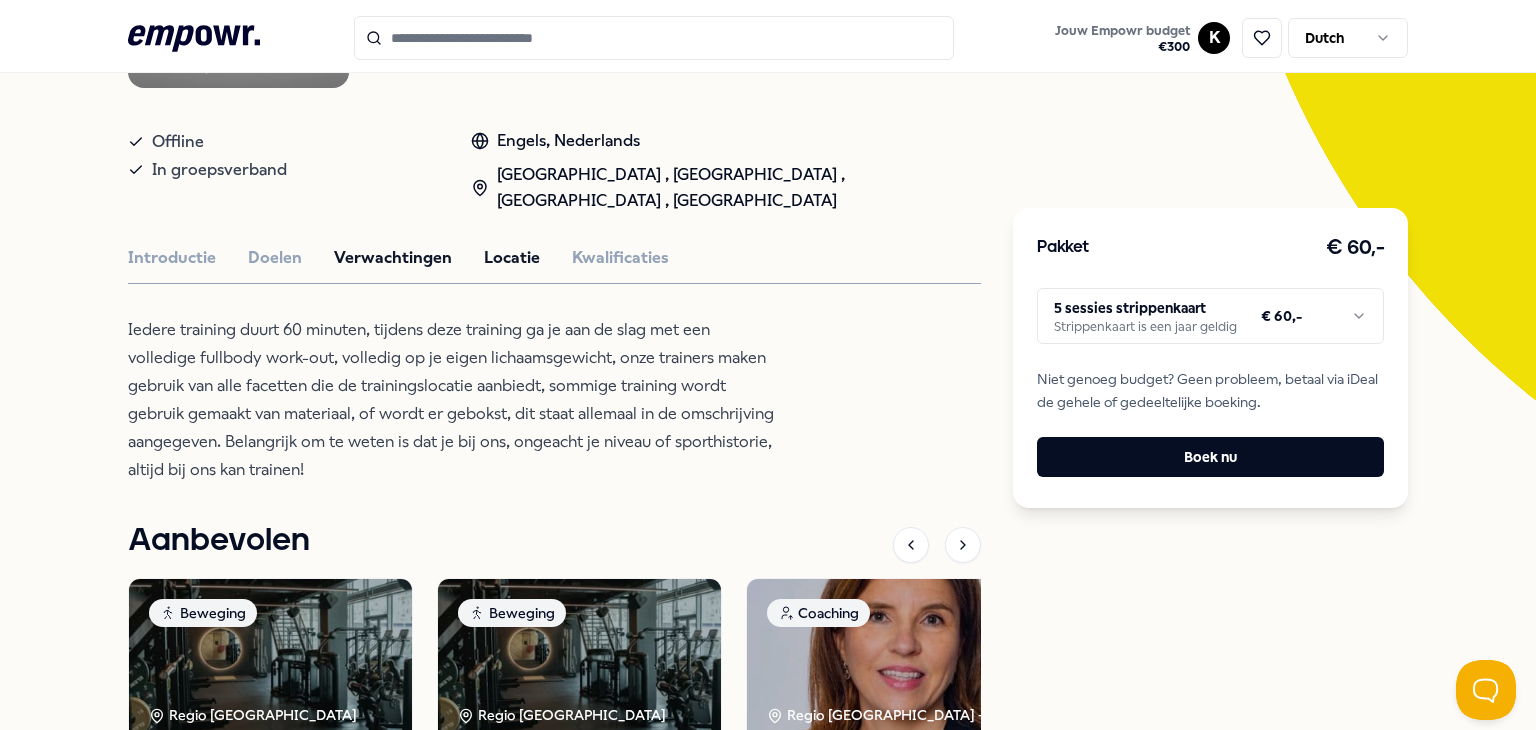 click on "Locatie" at bounding box center (512, 258) 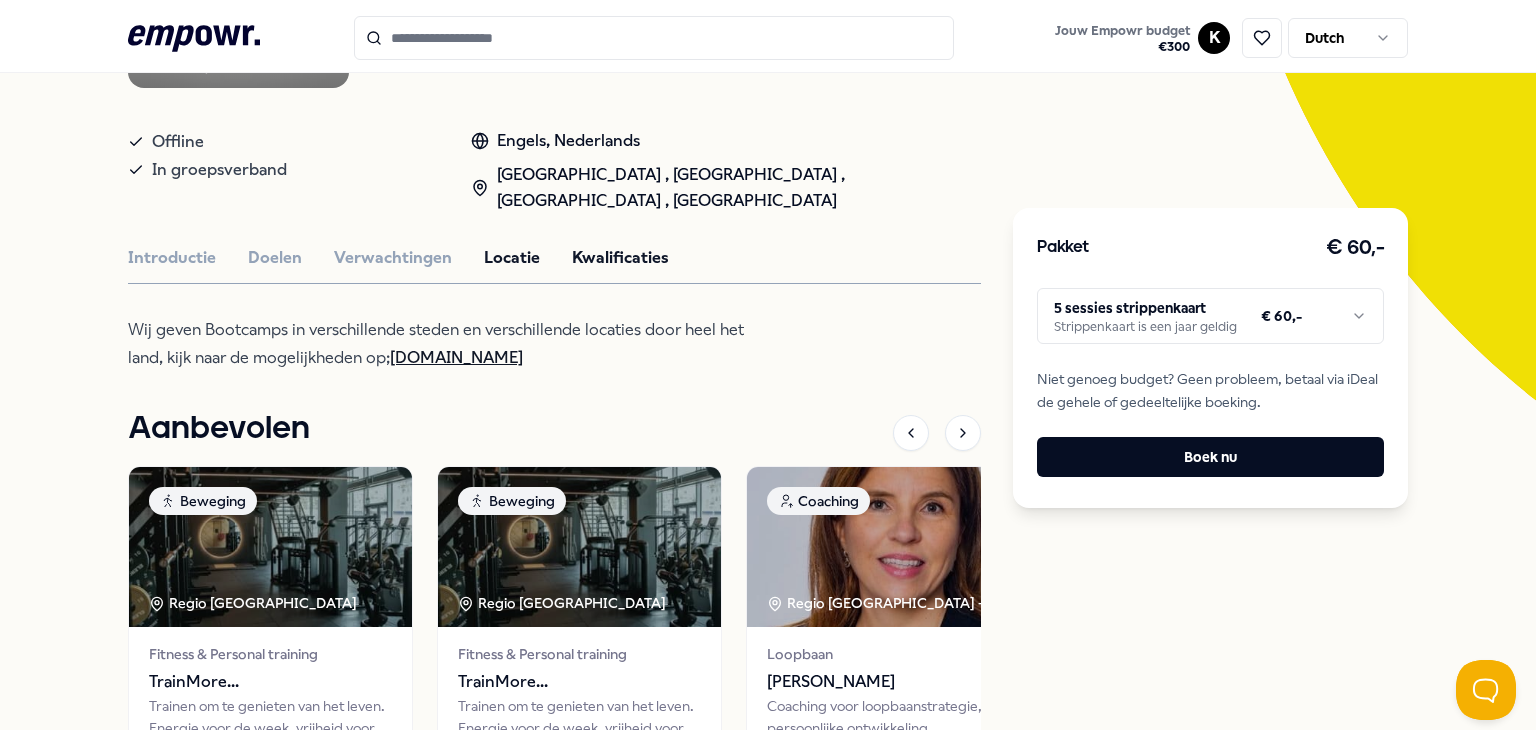 click on "Kwalificaties" at bounding box center [620, 258] 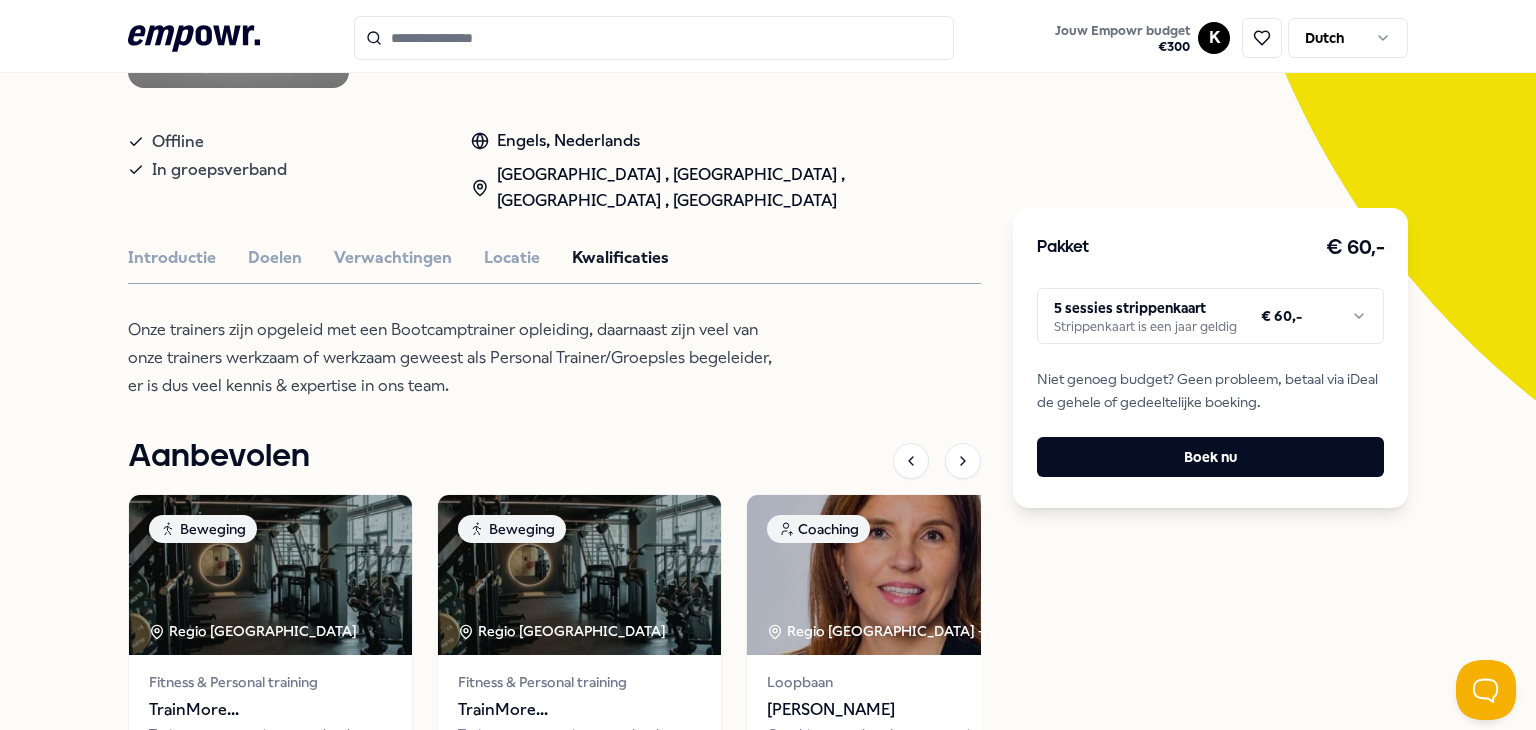 click on "Introductie Doelen Verwachtingen Locatie Kwalificaties" at bounding box center [554, 258] 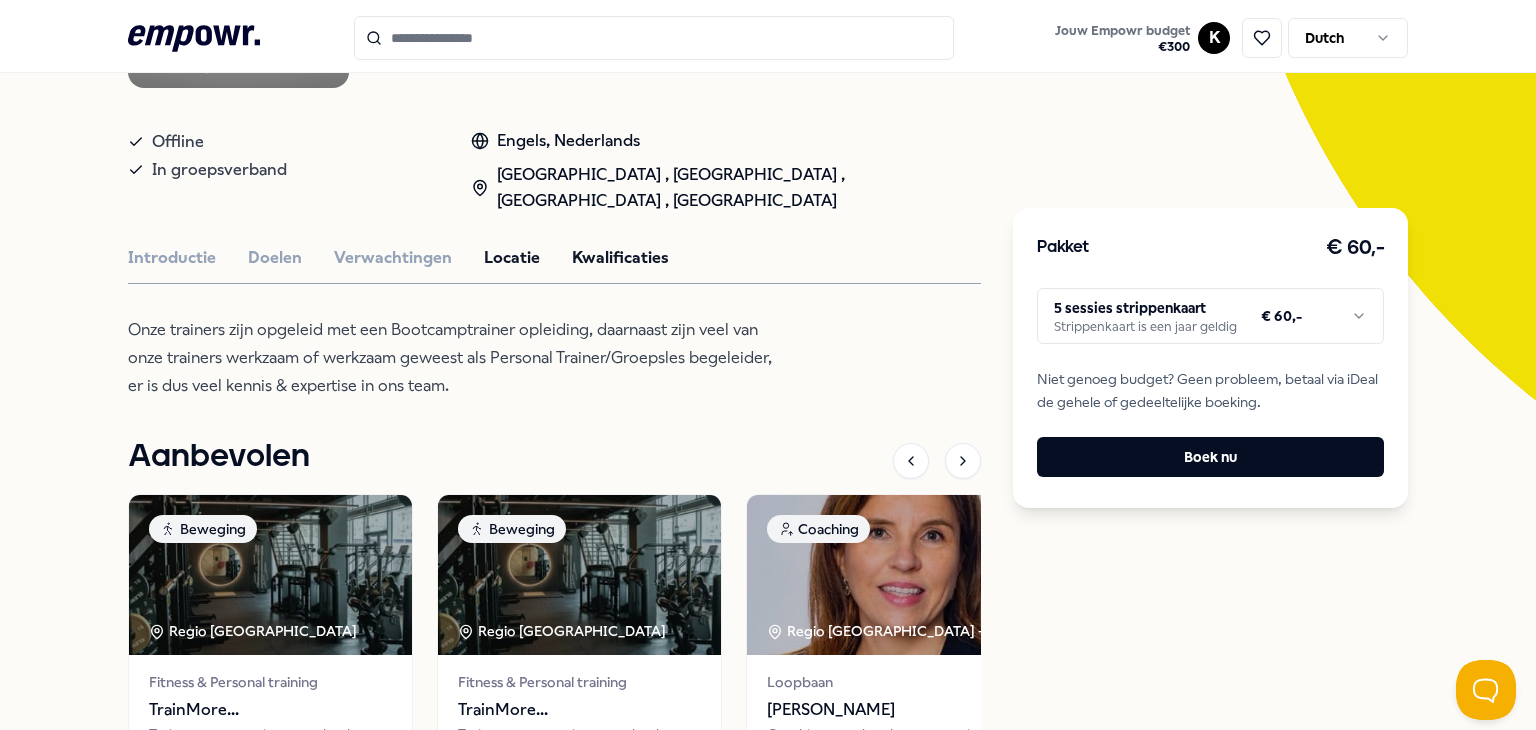 click on "Locatie" at bounding box center [512, 258] 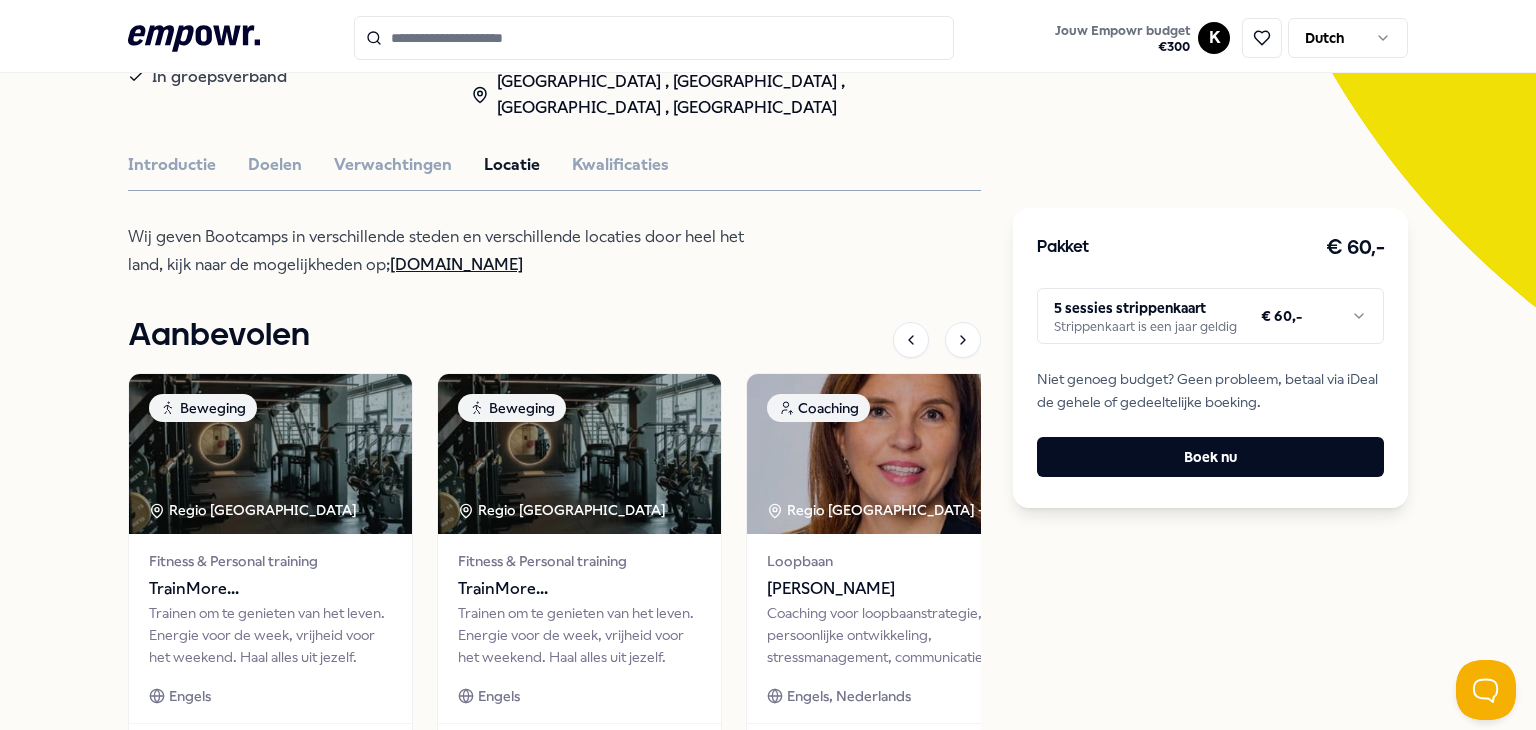 scroll, scrollTop: 429, scrollLeft: 0, axis: vertical 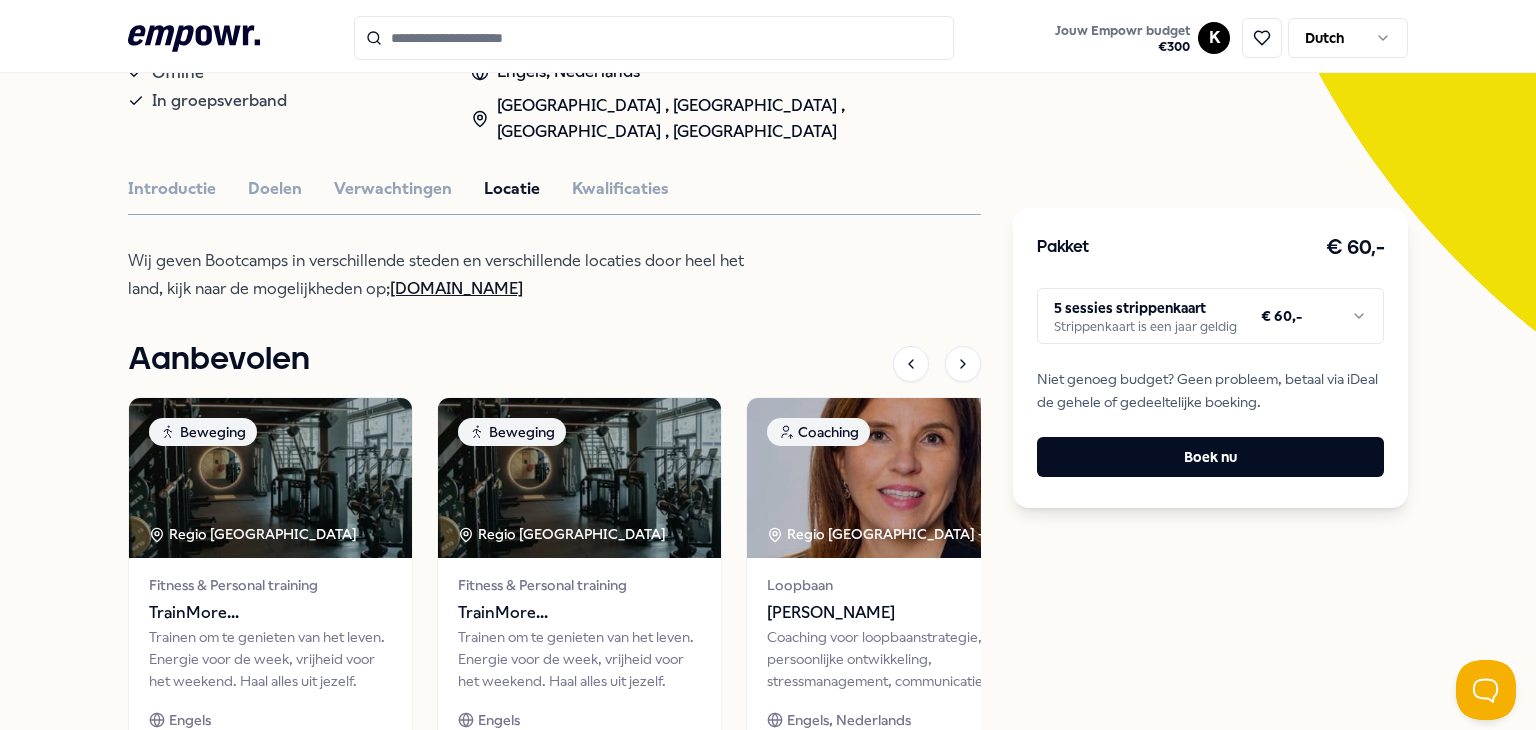 click on "[DOMAIN_NAME]" at bounding box center [456, 288] 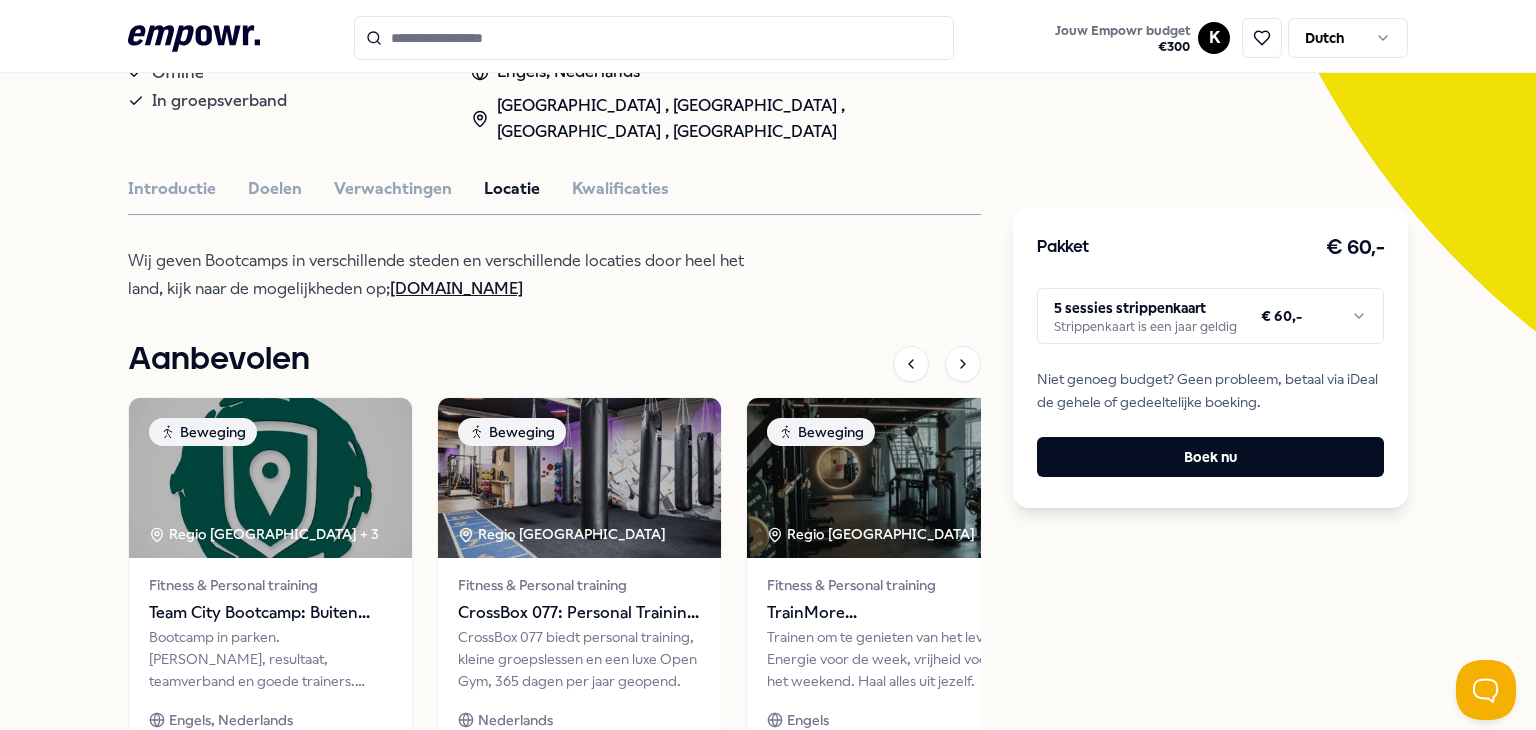 scroll, scrollTop: 0, scrollLeft: 0, axis: both 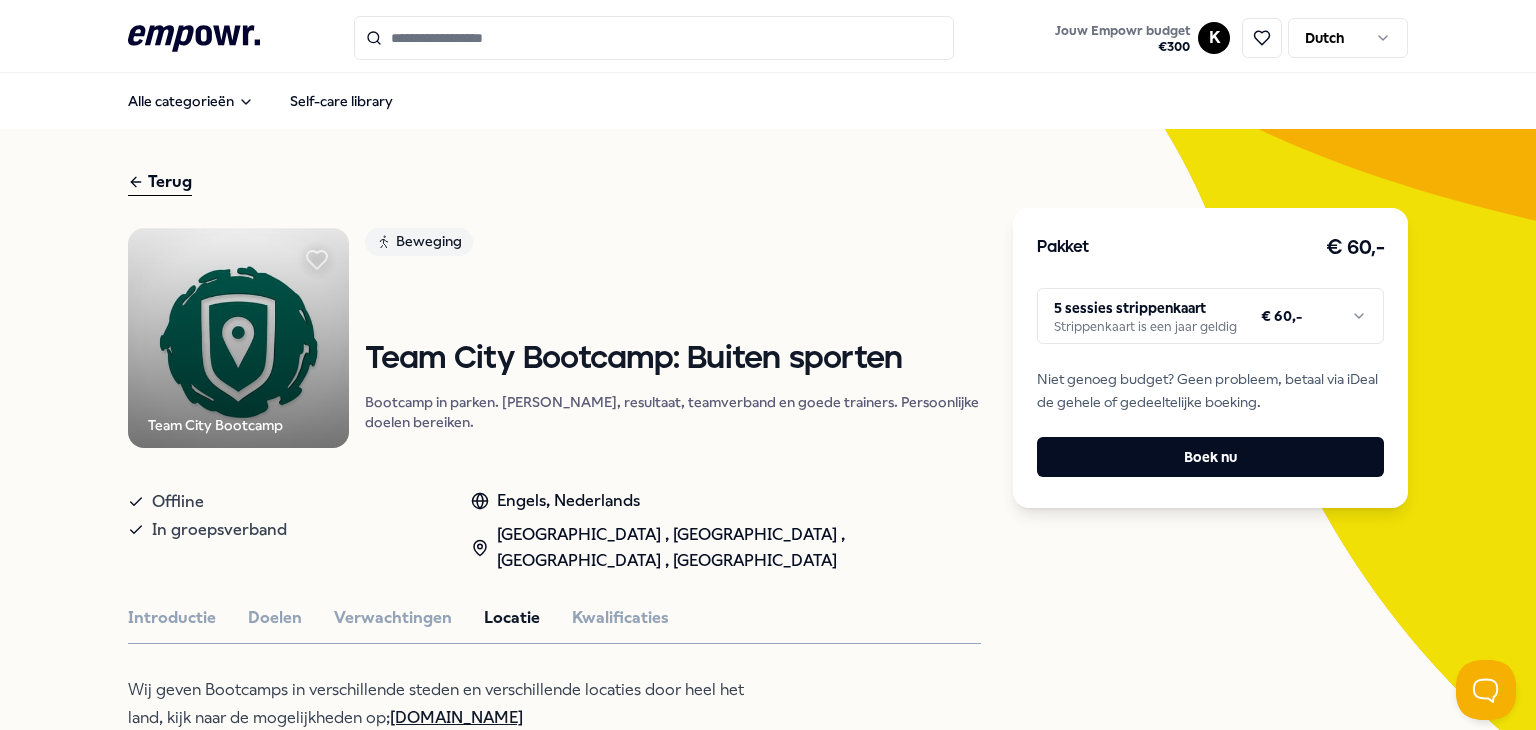 click on ".empowr-logo_svg__cls-1{fill:#03032f} Jouw Empowr budget € 300 K Dutch" at bounding box center (768, 38) 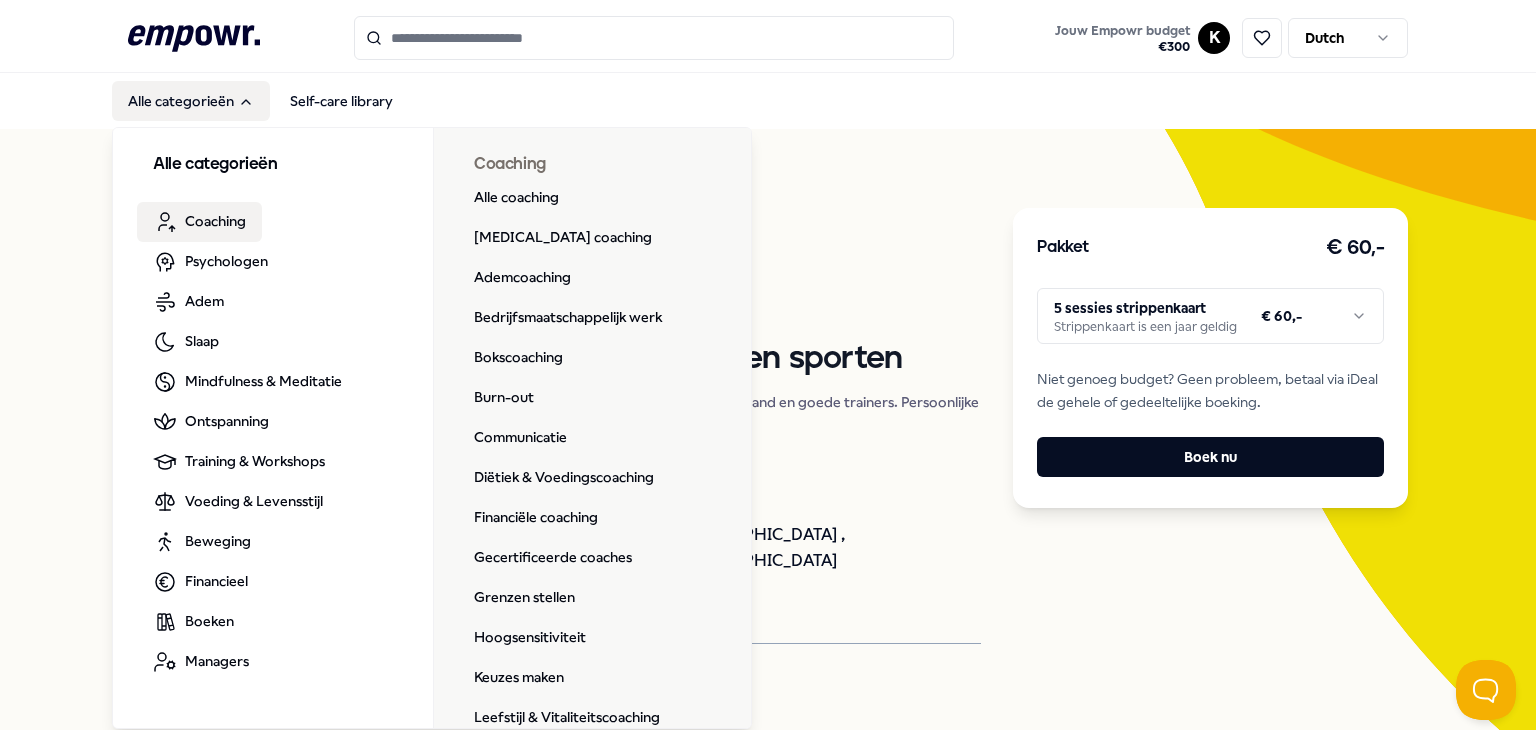 click on "Coaching" at bounding box center [215, 221] 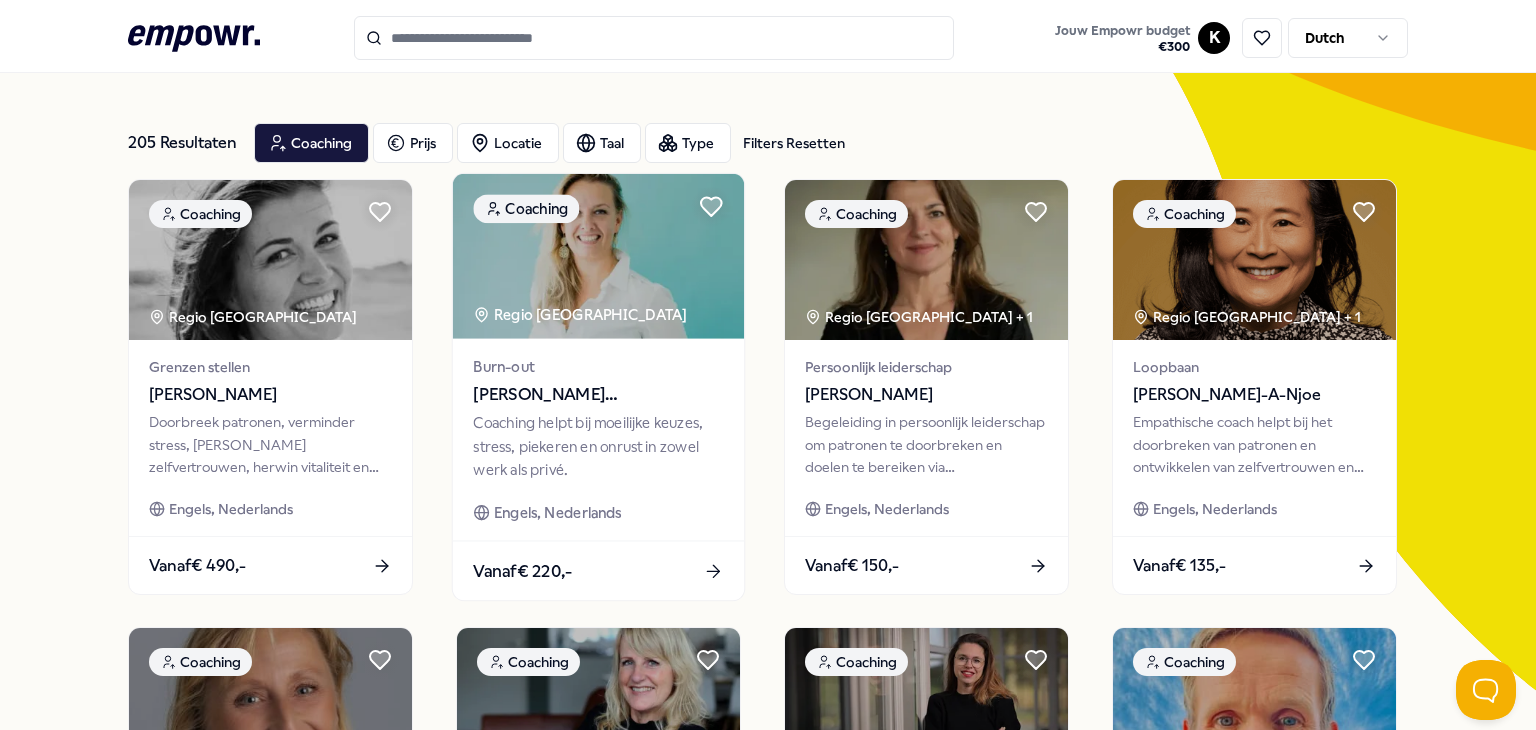 scroll, scrollTop: 71, scrollLeft: 0, axis: vertical 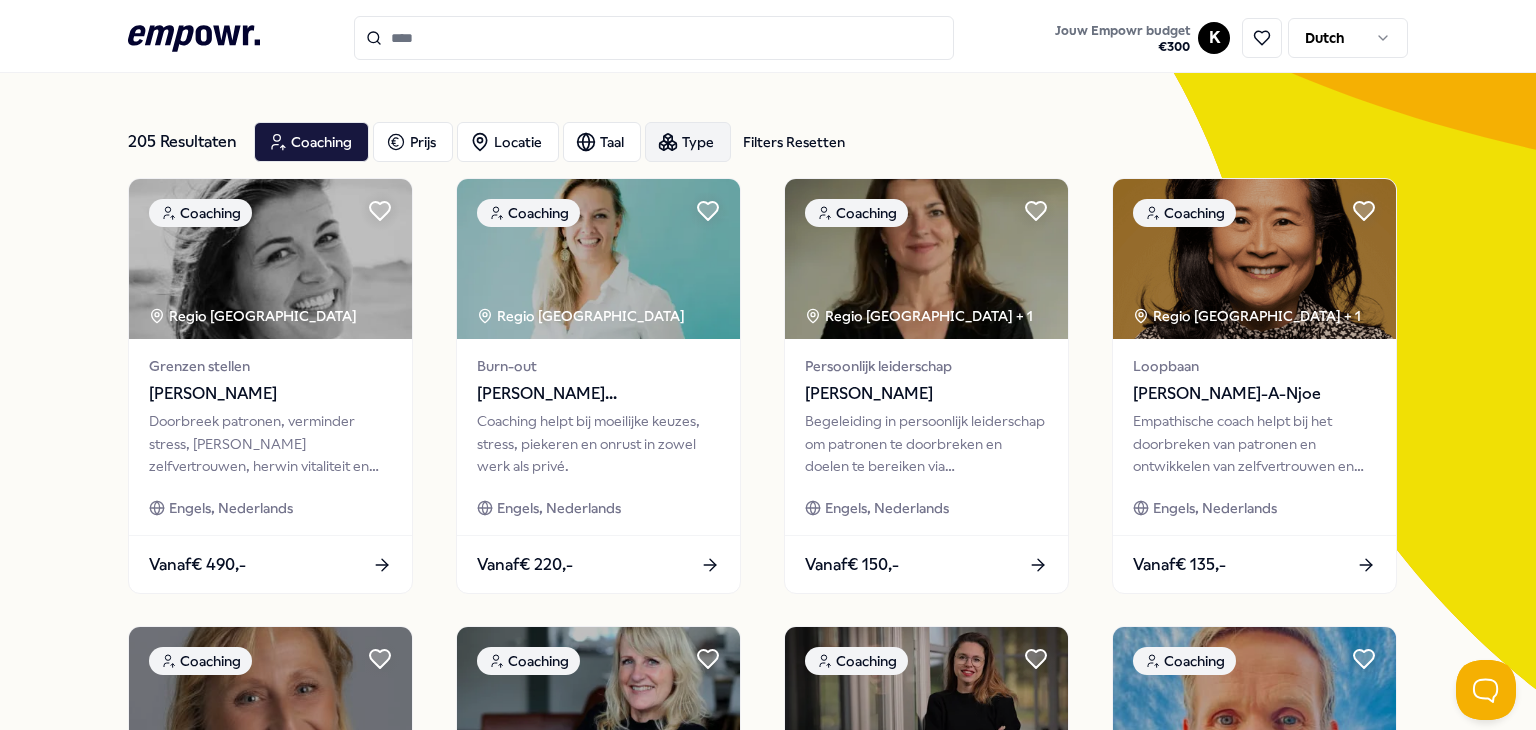 click on "Type" at bounding box center (688, 142) 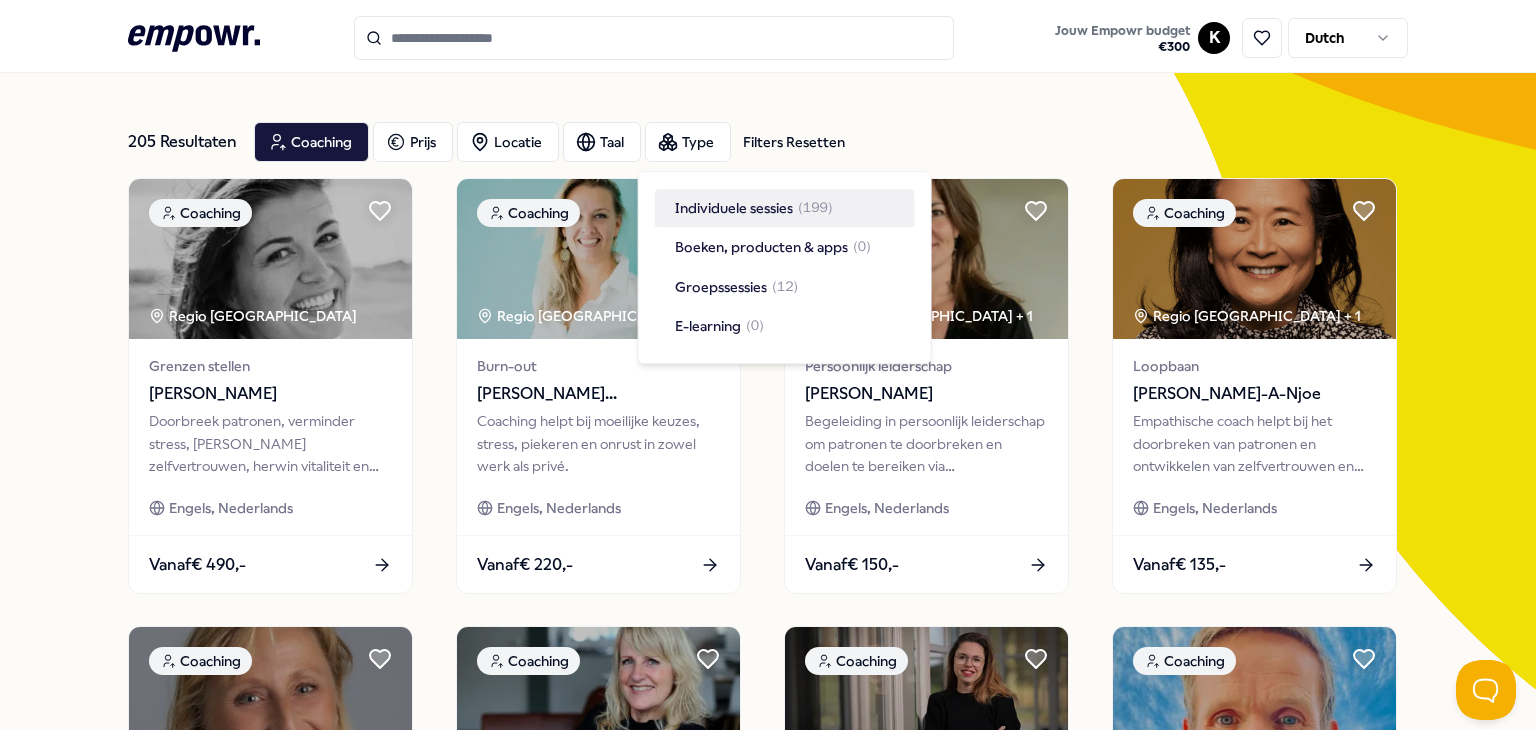 click on "Individuele sessies" at bounding box center [734, 208] 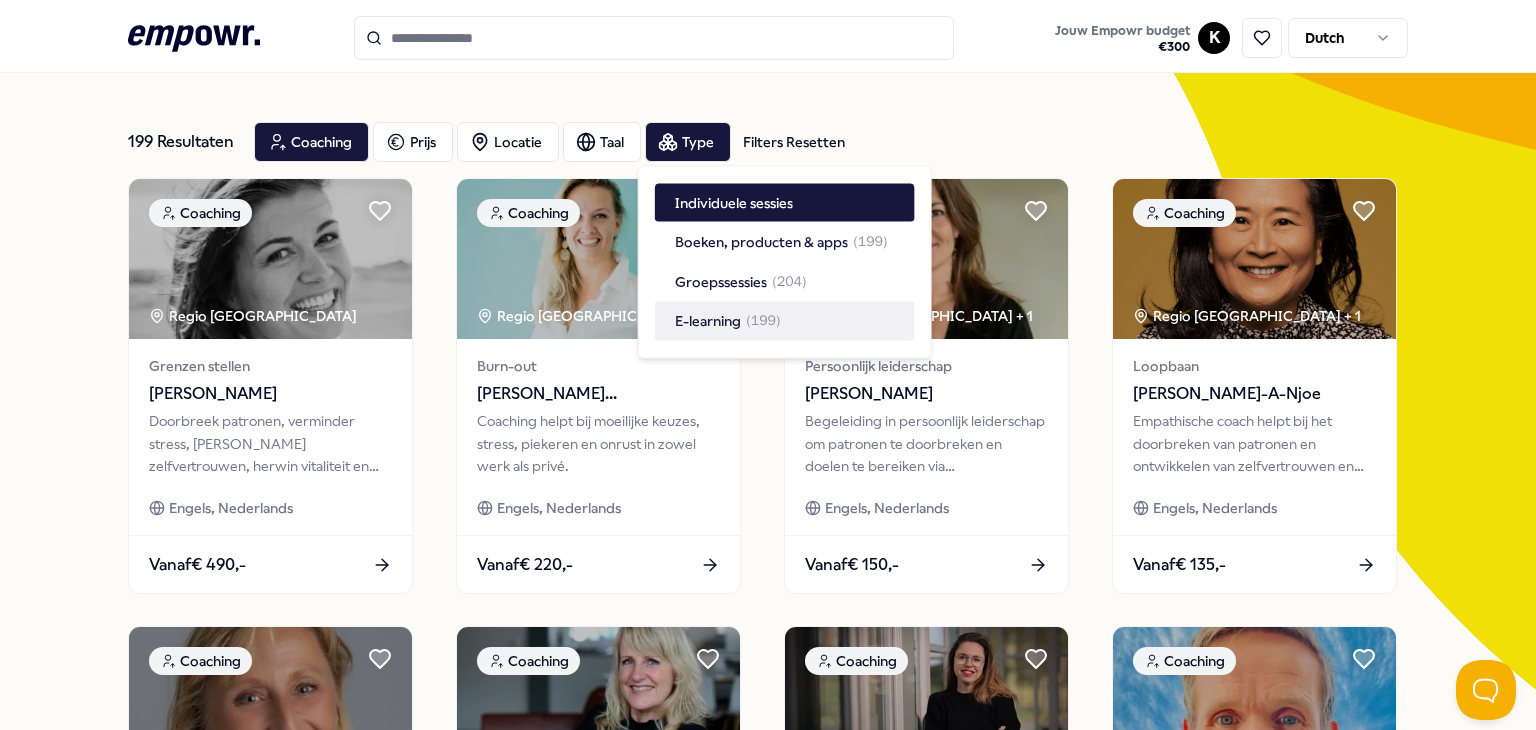 click on "199 Resultaten Filters Resetten Coaching Prijs Locatie Taal Type Filters Resetten Coaching Regio [GEOGRAPHIC_DATA]    Grenzen stellen [PERSON_NAME] Doorbreek patronen, verminder stress, [PERSON_NAME] zelfvertrouwen, herwin vitaliteit en
kies voor jezelf met deze coaching. Engels, Nederlands Vanaf  € 490,- Coaching Regio Utrecht    Burn-out  [PERSON_NAME] Coaching helpt bij moeilijke keuzes, stress, piekeren en onrust in zowel werk
als privé. [PERSON_NAME], Nederlands Vanaf  € 220,- Coaching Regio  West  NL    + 1 Persoonlijk leiderschap [PERSON_NAME] Begeleiding in persoonlijk leiderschap om patronen te doorbreken en doelen te
bereiken via bewustwording en actie. Engels, Nederlands Vanaf  € 150,- Coaching Regio [GEOGRAPHIC_DATA]    + 1 Loopbaan  [PERSON_NAME]-A-Njoe Empathische coach helpt bij het doorbreken van patronen en ontwikkelen van
zelfvertrouwen en innerlijke kracht. Engels, Nederlands Vanaf  € 135,- Coaching Leiderschap & Management [PERSON_NAME], Nederlands, Italiaans, Zweeds Vanaf  € 175,-" at bounding box center (768, 838) 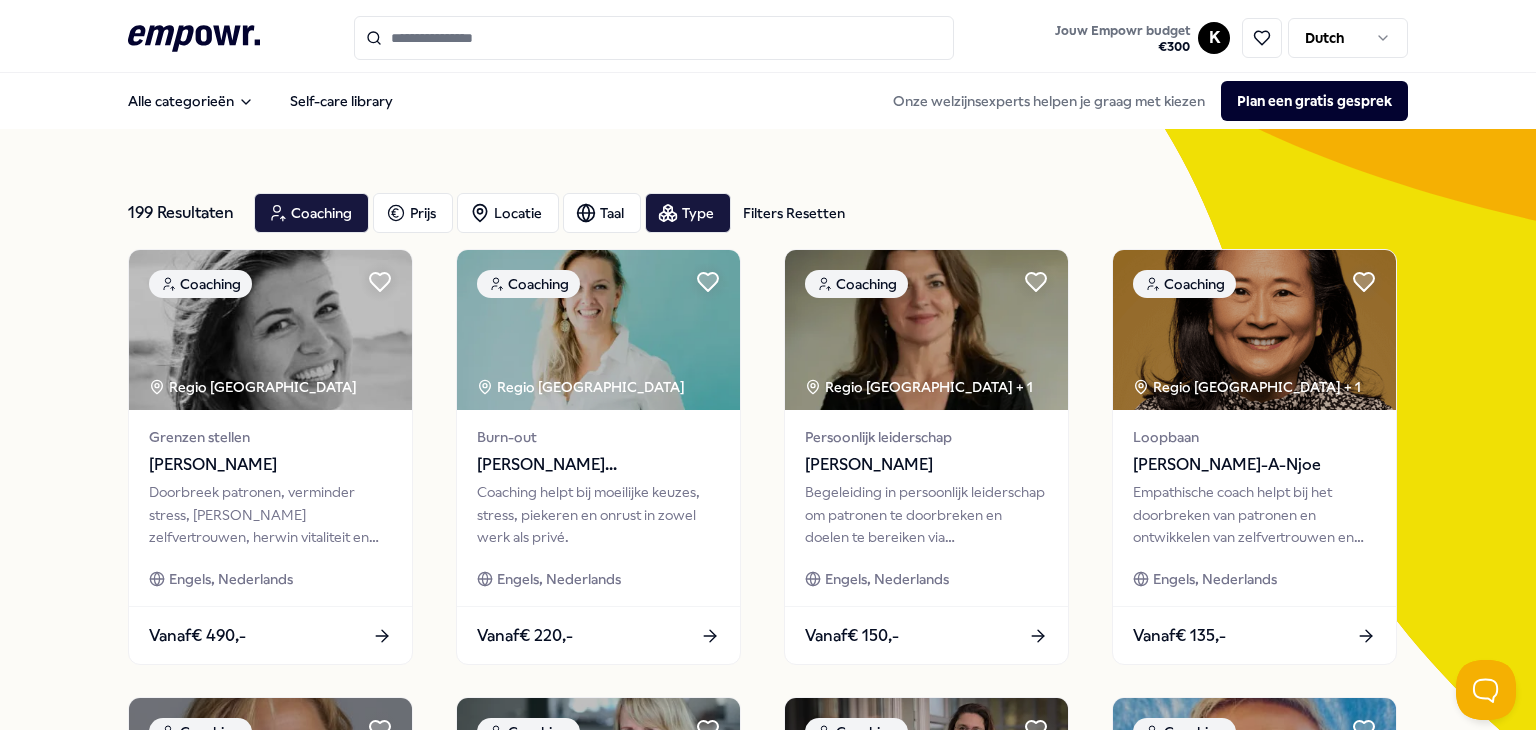 scroll, scrollTop: 0, scrollLeft: 0, axis: both 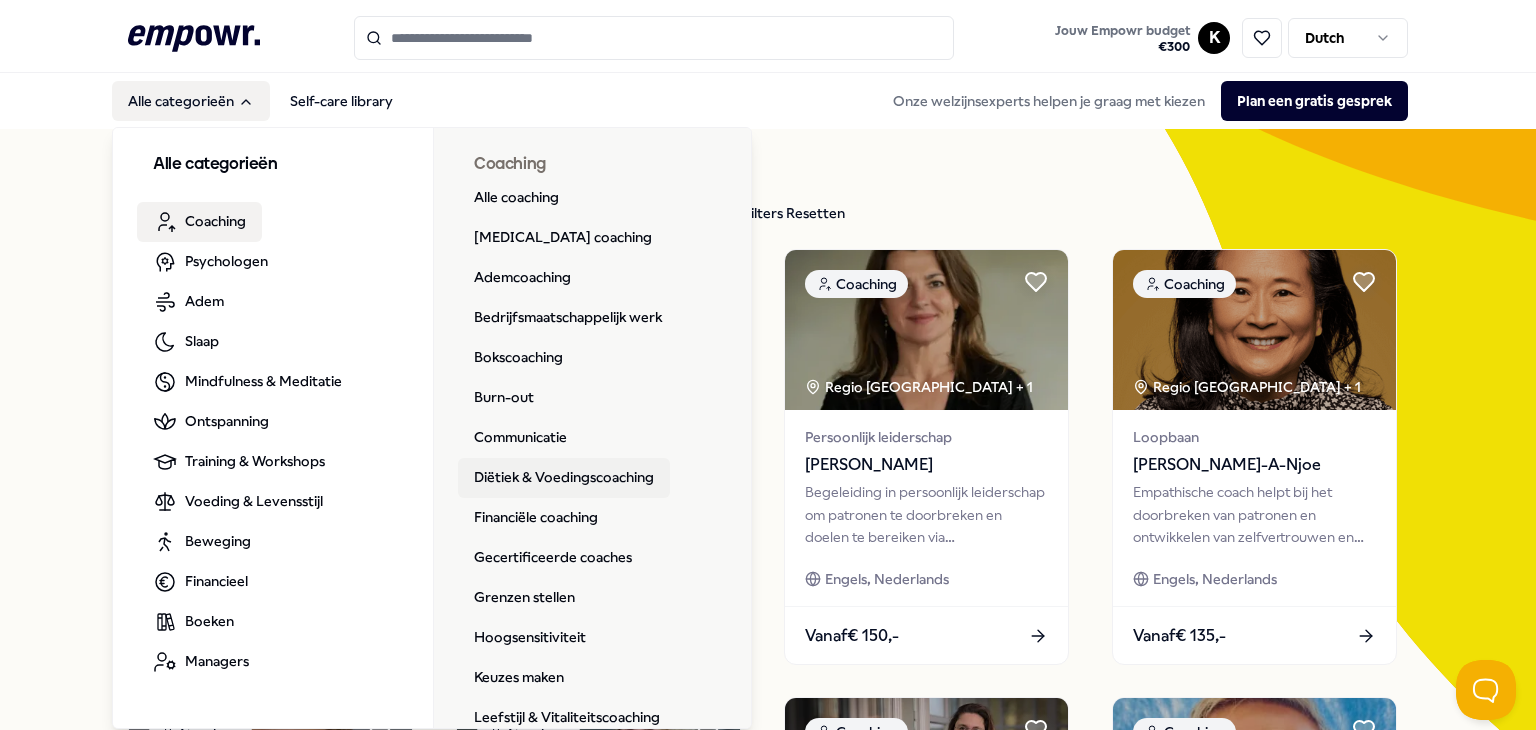 click on "Diëtiek & Voedingscoaching" at bounding box center (564, 478) 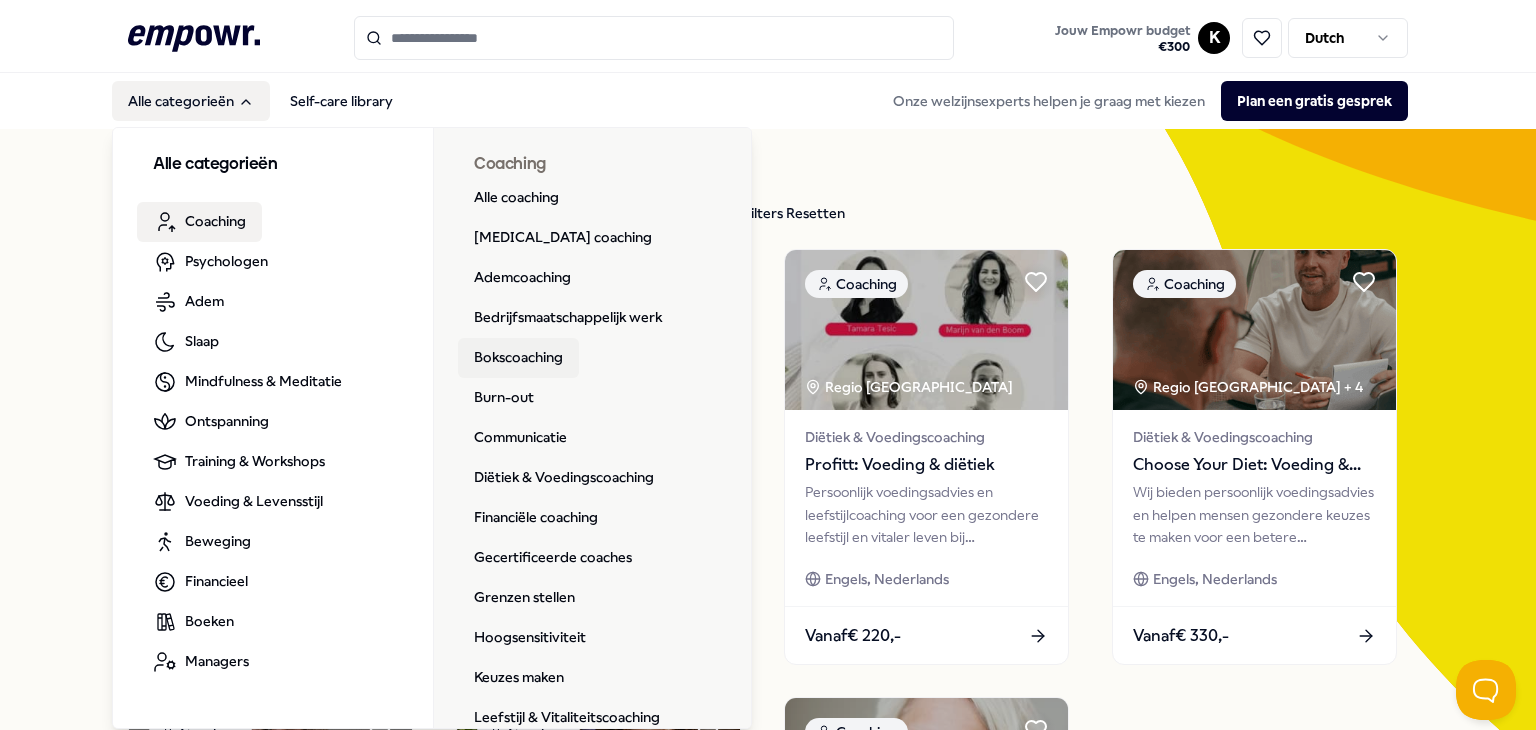 click on "Bokscoaching" at bounding box center [518, 358] 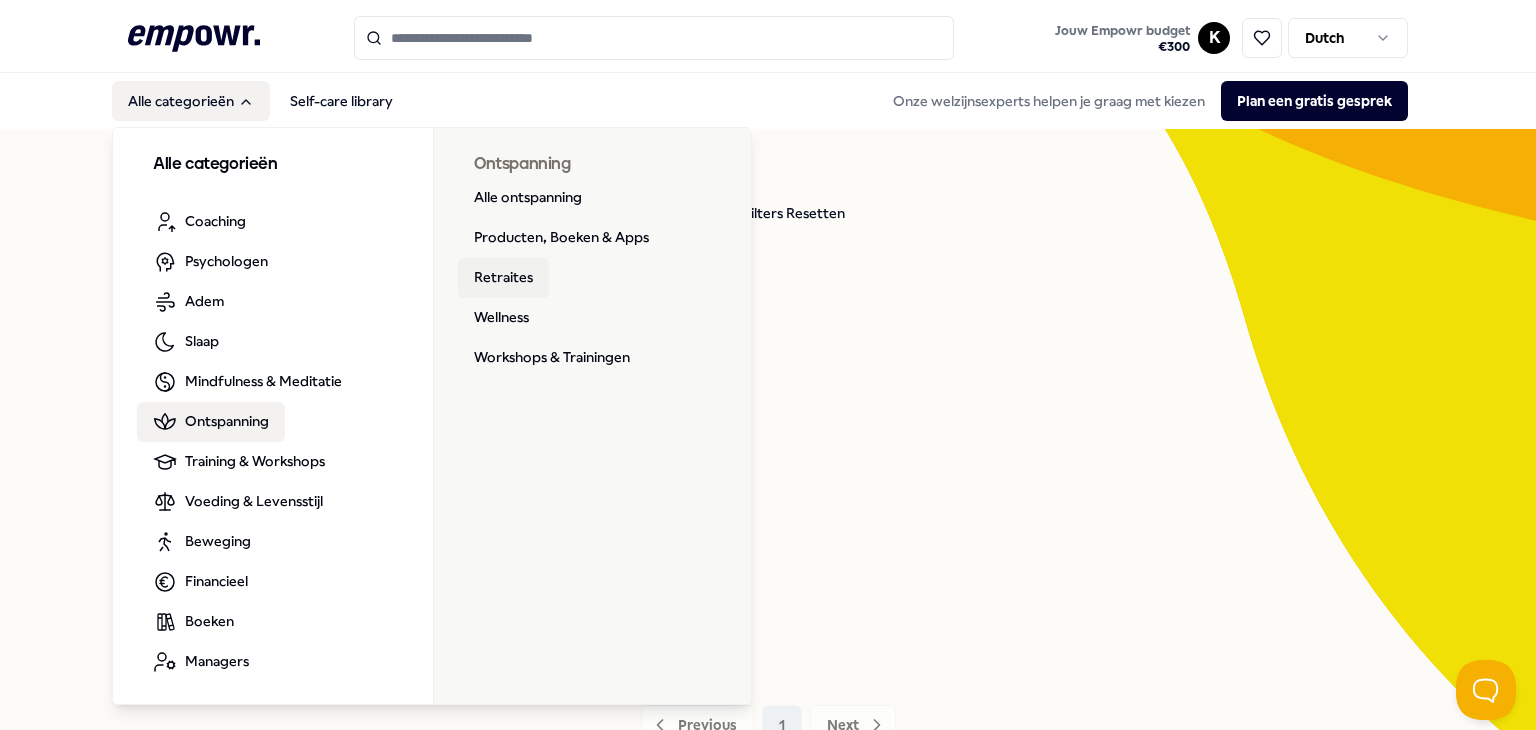 click on "Retraites" at bounding box center (503, 278) 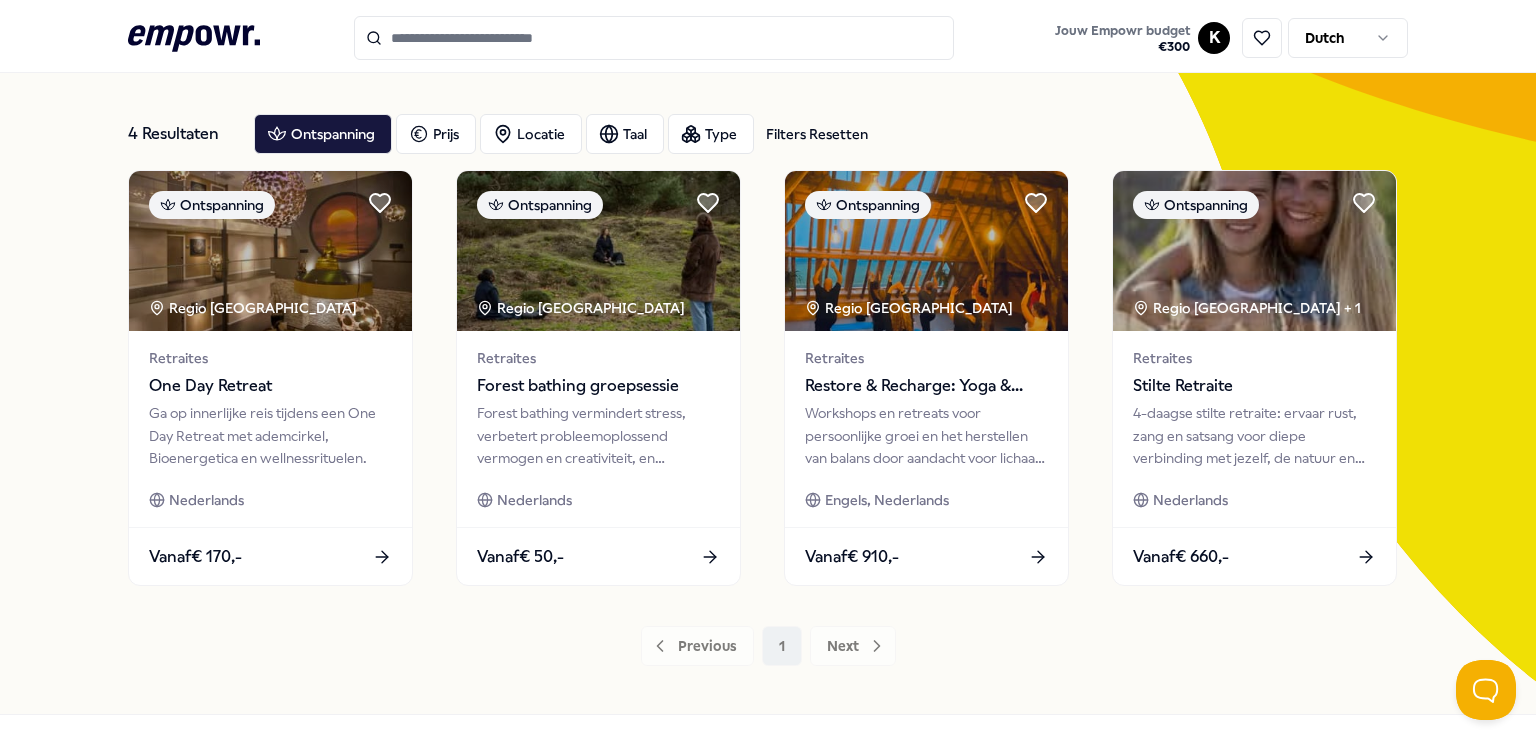 scroll, scrollTop: 80, scrollLeft: 0, axis: vertical 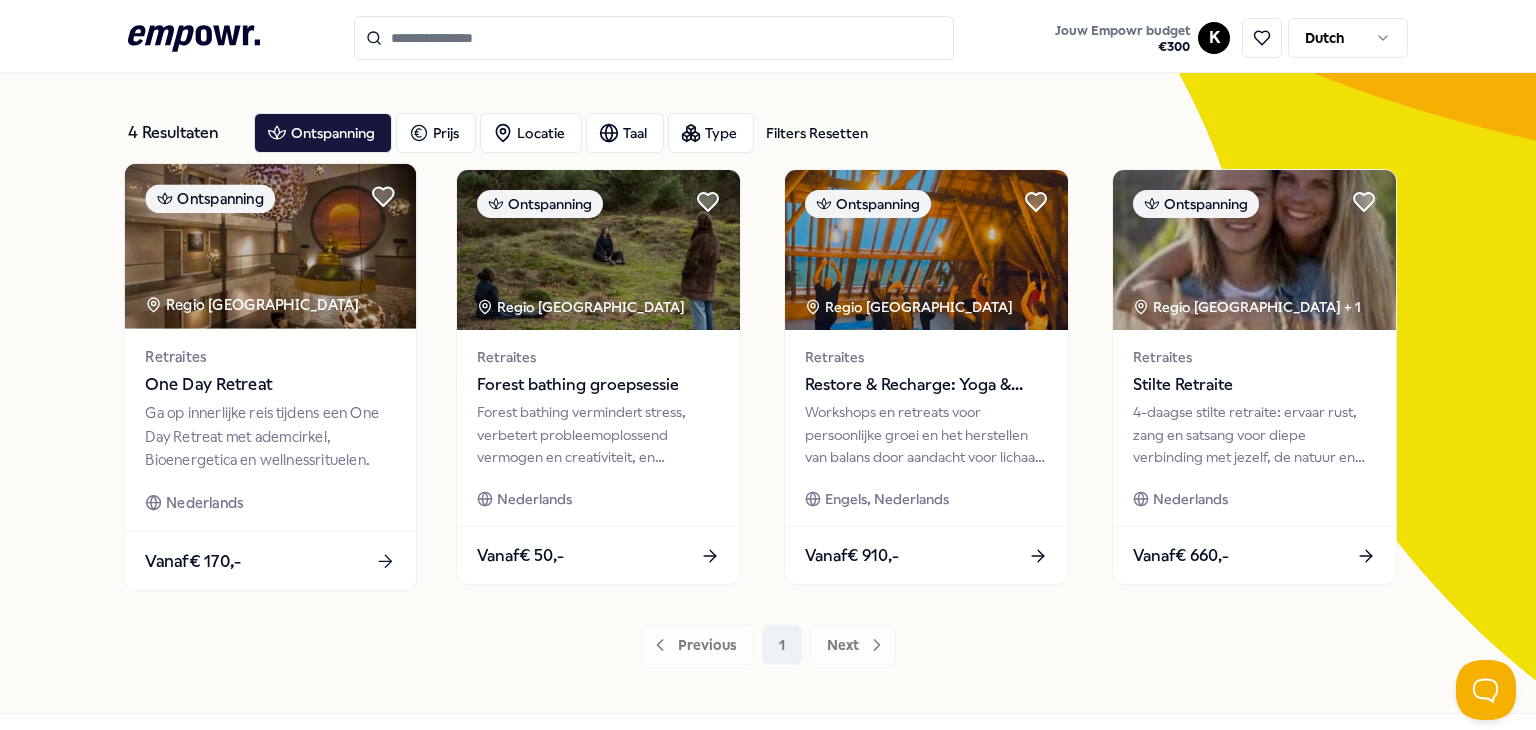 click on "One Day Retreat" at bounding box center [270, 385] 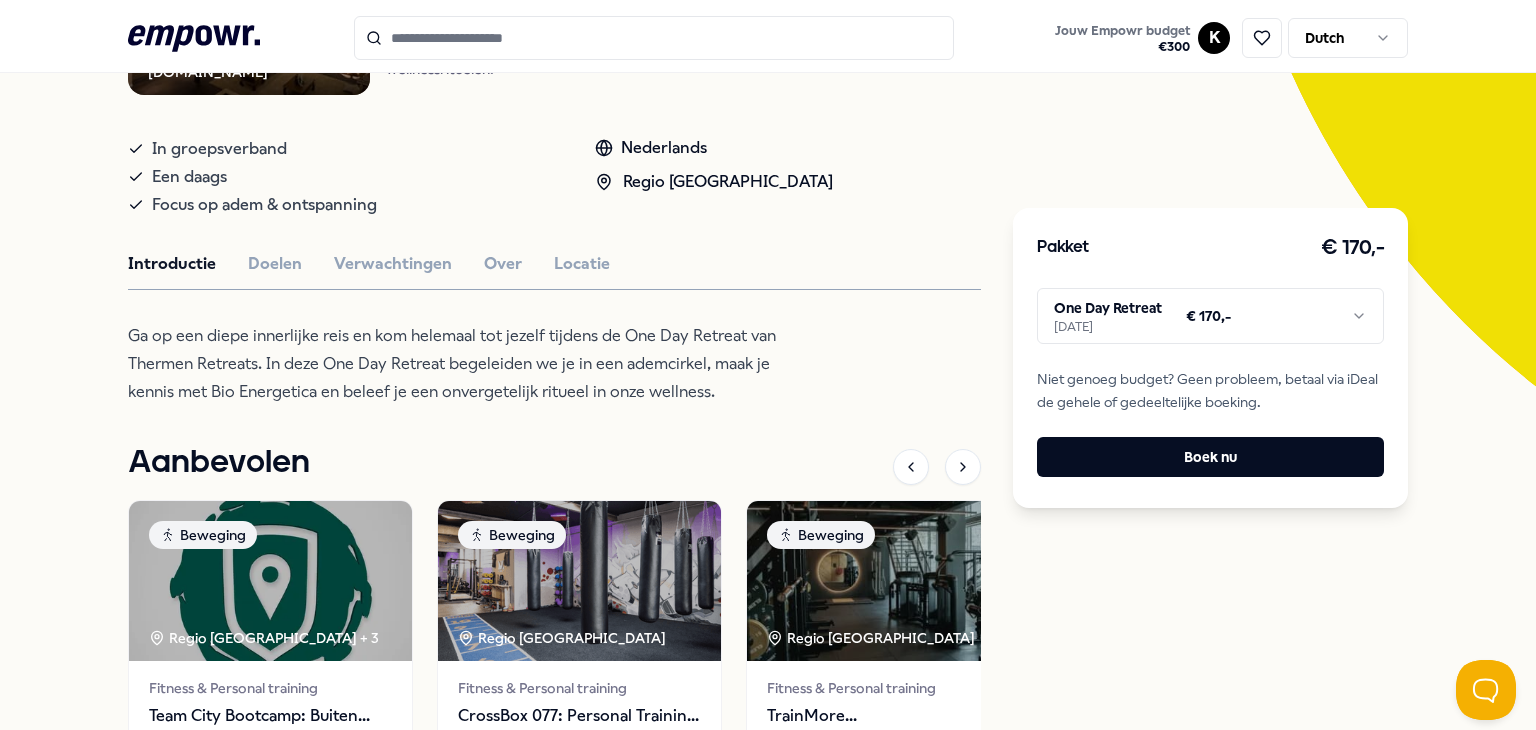 scroll, scrollTop: 375, scrollLeft: 0, axis: vertical 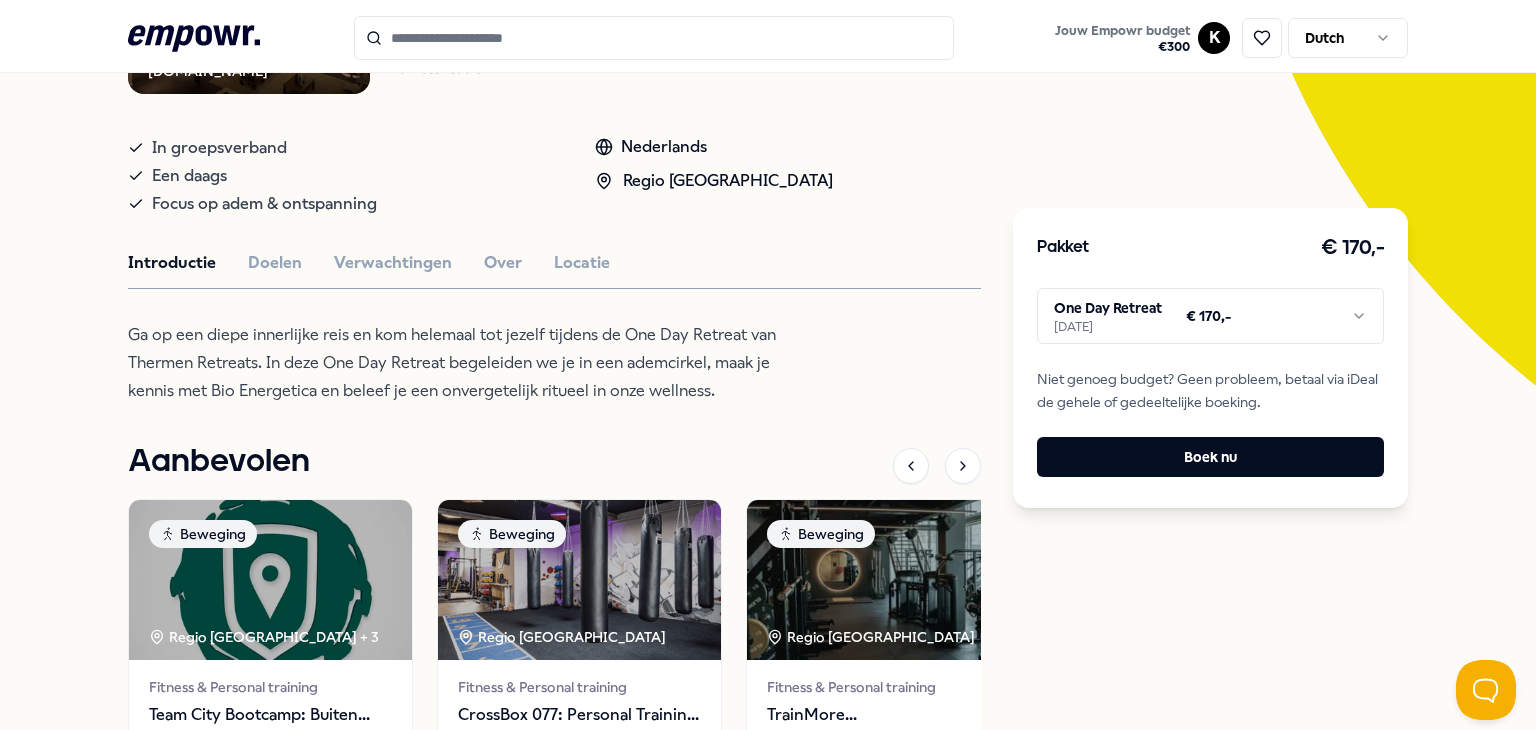 click on ".empowr-logo_svg__cls-1{fill:#03032f} Jouw Empowr budget € 300 K Dutch Alle categorieën   Self-care library Terug [DOMAIN_NAME] Ontspanning One Day Retreat Ga op innerlijke reis tijdens een One Day Retreat met ademcirkel, Bioenergetica en wellnessrituelen. In groepsverband Een daags Focus op adem & ontspanning Nederlands Regio Oost NL  Introductie Doelen Verwachtingen Over Locatie Ga op een diepe innerlijke reis en kom helemaal tot jezelf tijdens de One Day Retreat van Thermen Retreats. In deze One Day Retreat begeleiden we je in een ademcirkel, maak je kennis met Bio Energetica en beleef je een onvergetelijk ritueel in onze wellness. Aanbevolen Beweging Regio Oost NL    + 3 Fitness & Personal training Team City Bootcamp: Buiten sporten Bootcamp in parken. [PERSON_NAME], resultaat, teamverband en goede trainers.
Persoonlijke doelen bereiken. Engels, Nederlands Vanaf  € 60,- Beweging Regio  Zuid  NL    Fitness & Personal training CrossBox 077: Personal Training & Open Gym Nederlands Vanaf  € 50,- Beweging" at bounding box center [768, 365] 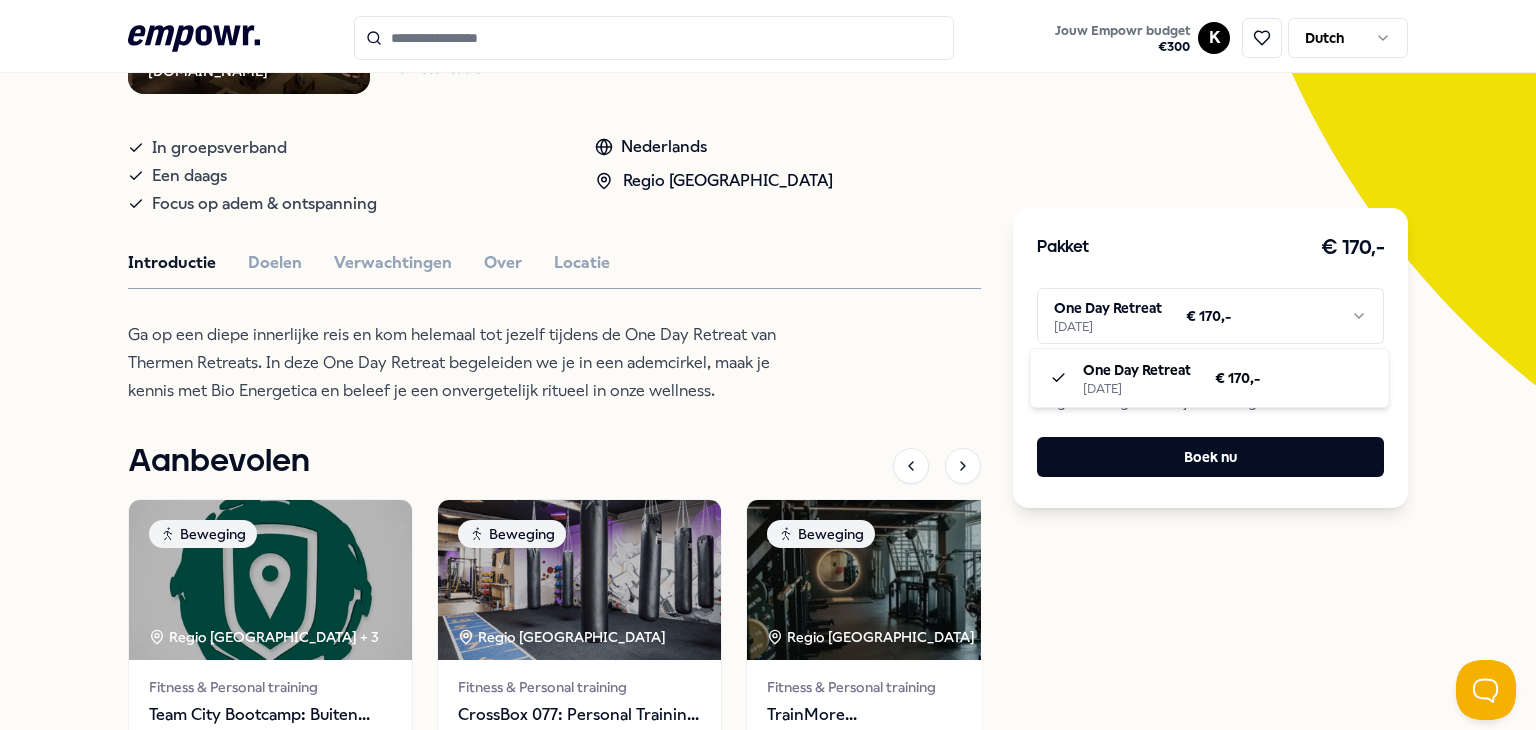 click on ".empowr-logo_svg__cls-1{fill:#03032f} Jouw Empowr budget € 300 K Dutch Alle categorieën   Self-care library Terug [DOMAIN_NAME] Ontspanning One Day Retreat Ga op innerlijke reis tijdens een One Day Retreat met ademcirkel, Bioenergetica en wellnessrituelen. In groepsverband Een daags Focus op adem & ontspanning Nederlands Regio Oost NL  Introductie Doelen Verwachtingen Over Locatie Ga op een diepe innerlijke reis en kom helemaal tot jezelf tijdens de One Day Retreat van Thermen Retreats. In deze One Day Retreat begeleiden we je in een ademcirkel, maak je kennis met Bio Energetica en beleef je een onvergetelijk ritueel in onze wellness. Aanbevolen Beweging Regio Oost NL    + 3 Fitness & Personal training Team City Bootcamp: Buiten sporten Bootcamp in parken. [PERSON_NAME], resultaat, teamverband en goede trainers.
Persoonlijke doelen bereiken. Engels, Nederlands Vanaf  € 60,- Beweging Regio  Zuid  NL    Fitness & Personal training CrossBox 077: Personal Training & Open Gym Nederlands Vanaf  € 50,- Beweging" at bounding box center [768, 365] 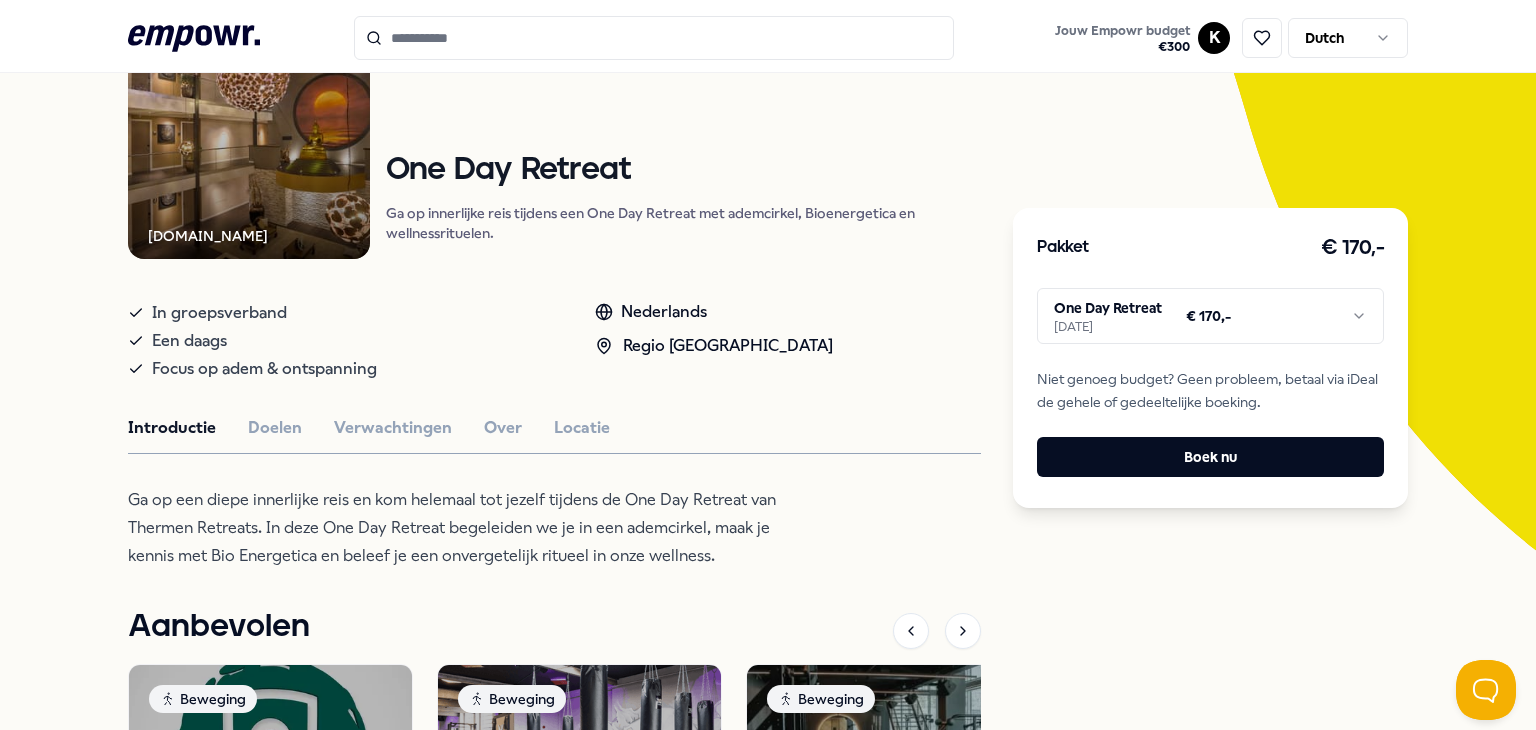scroll, scrollTop: 0, scrollLeft: 0, axis: both 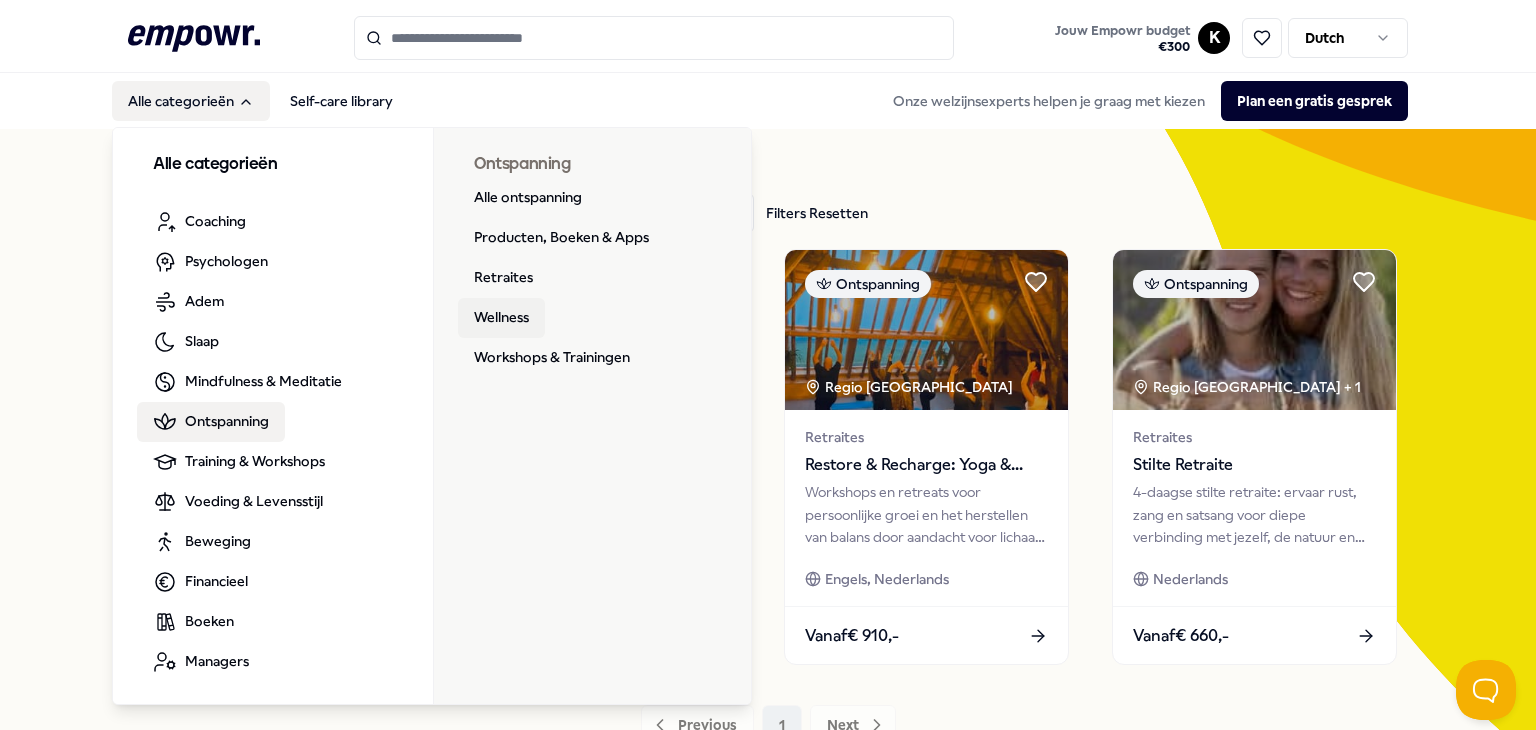 click on "Wellness" at bounding box center [501, 318] 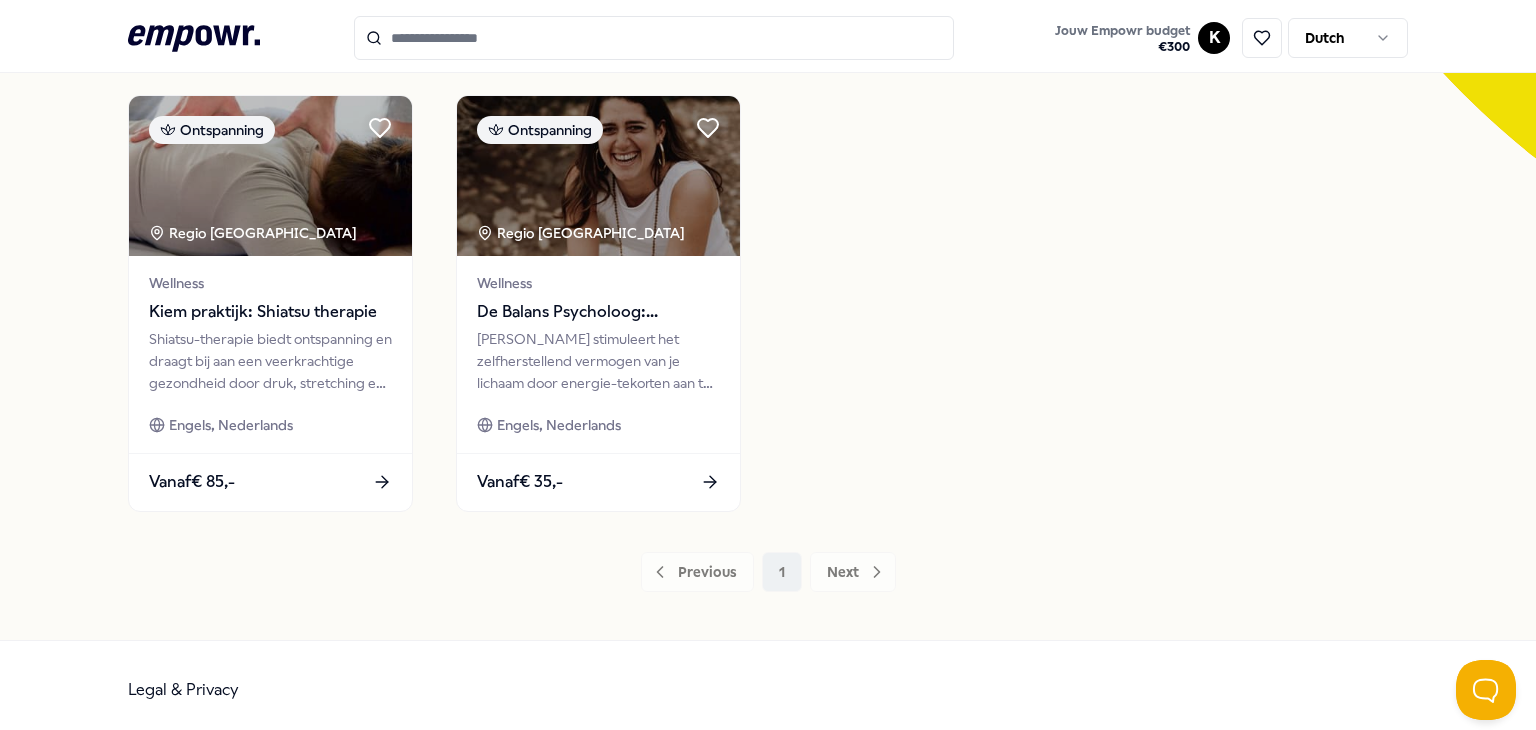 scroll, scrollTop: 610, scrollLeft: 0, axis: vertical 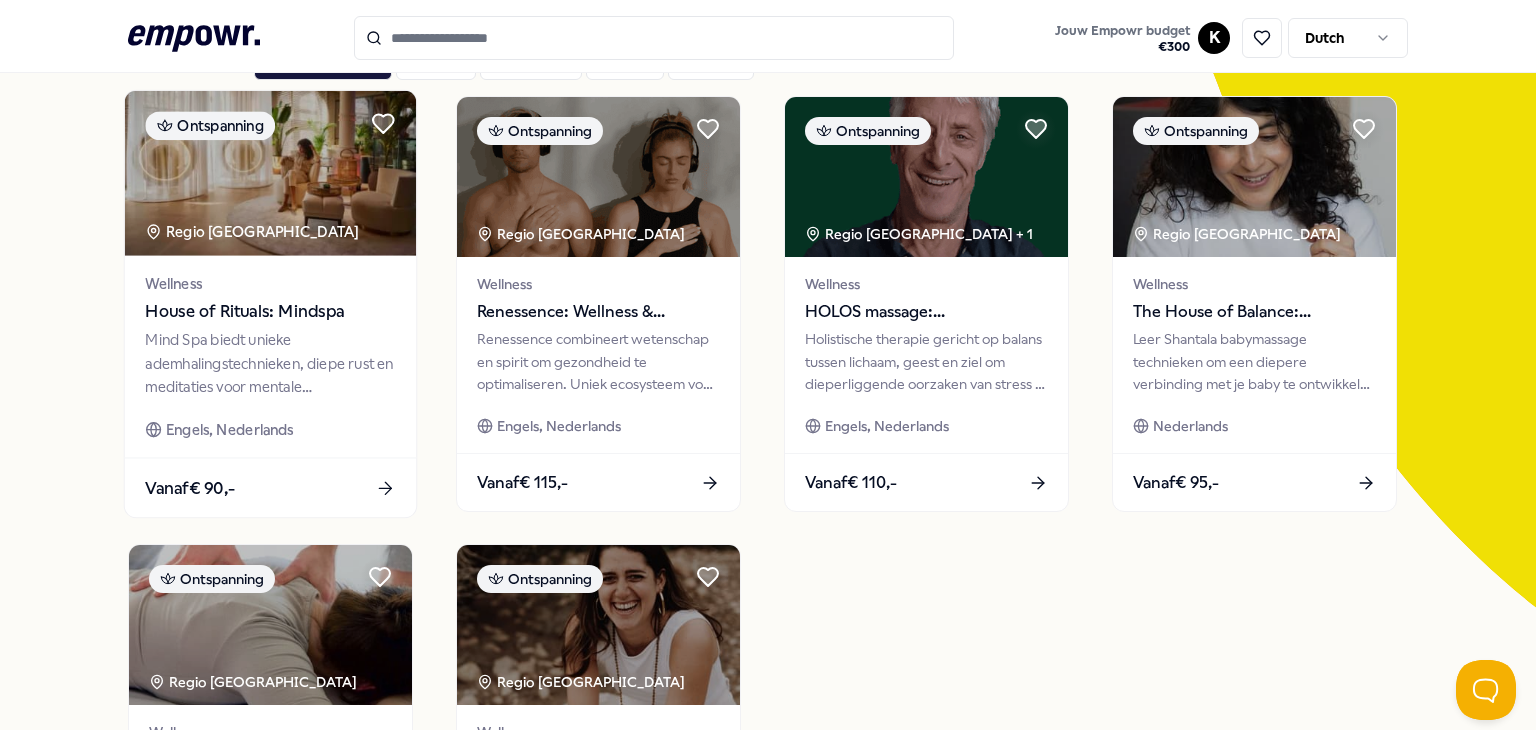 click on "Mind Spa biedt unieke ademhalingstechnieken, diepe rust en meditaties voor
mentale stressverlichting en ontspanning." at bounding box center (270, 363) 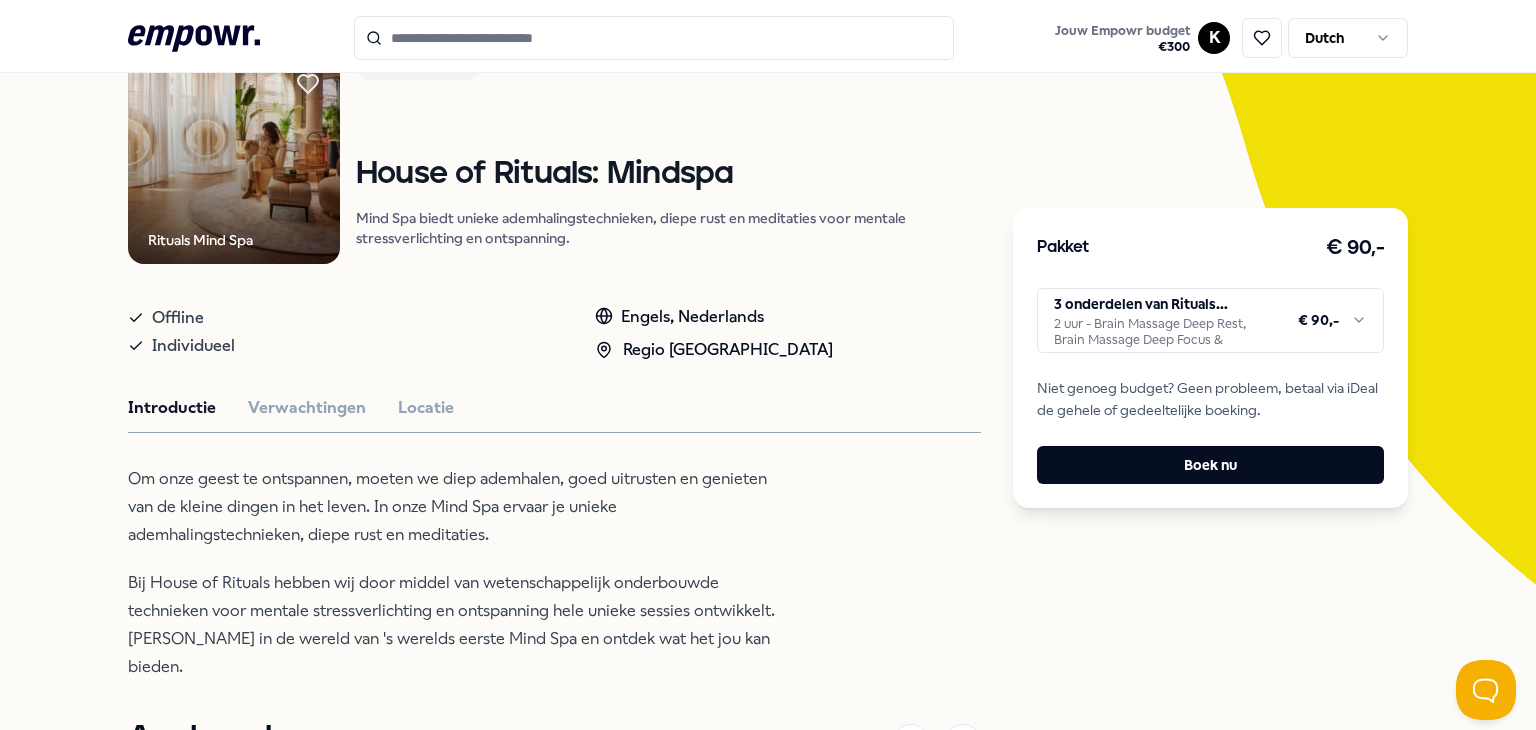 scroll, scrollTop: 176, scrollLeft: 0, axis: vertical 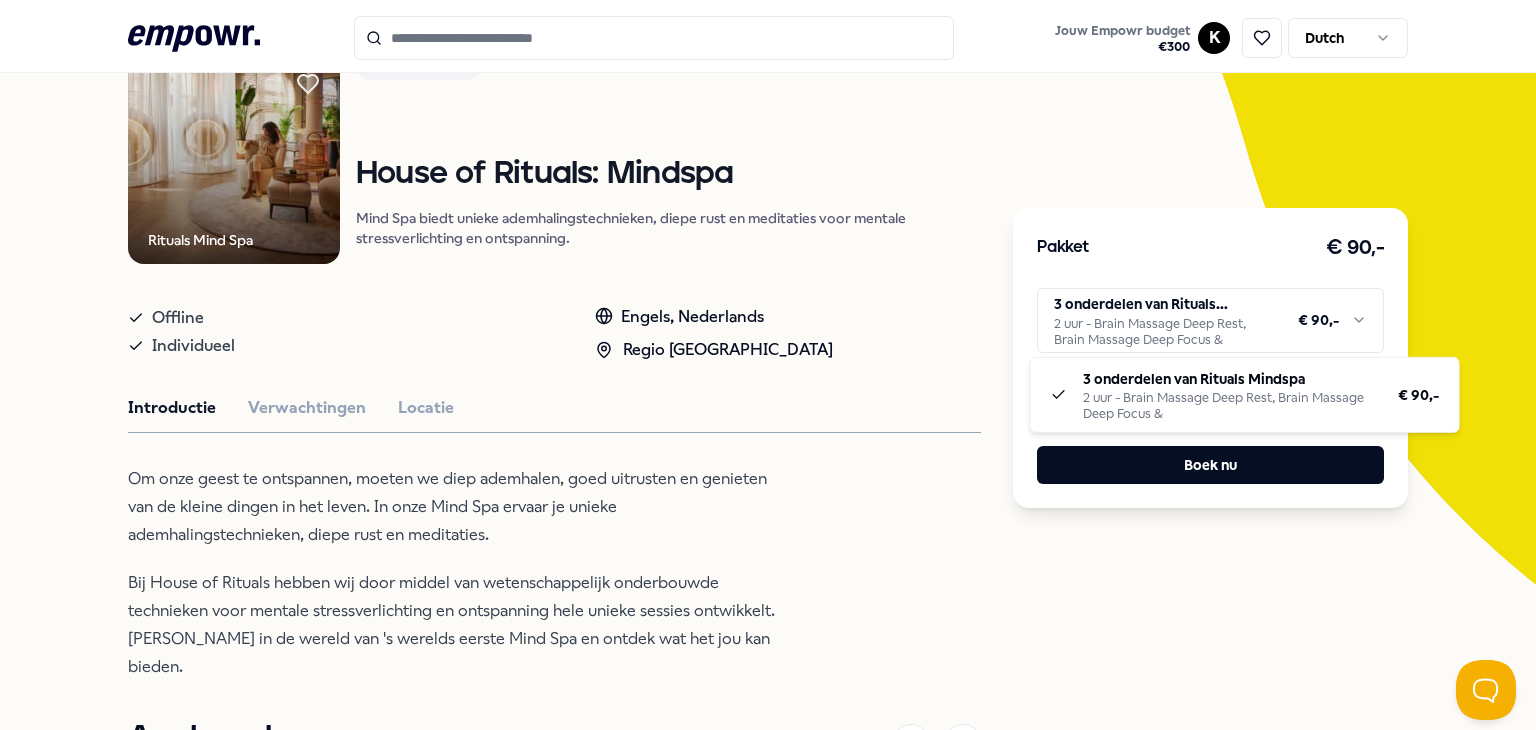 click on ".empowr-logo_svg__cls-1{fill:#03032f} Jouw Empowr budget € 300 K Dutch Alle categorieën   Self-care library Terug Rituals Mind Spa Ontspanning House of Rituals: Mindspa Mind Spa biedt unieke ademhalingstechnieken, diepe rust en meditaties voor mentale stressverlichting en ontspanning. Offline Individueel Engels, Nederlands Regio Amsterdam  Introductie Verwachtingen Locatie Om onze geest te ontspannen, moeten we diep ademhalen, goed uitrusten en genieten van de kleine dingen in het leven. In onze Mind Spa ervaar je unieke ademhalingstechnieken, diepe rust en meditaties. Bij House of Rituals hebben wij door middel van wetenschappelijk onderbouwde technieken voor mentale stressverlichting en ontspanning hele unieke sessies ontwikkelt. [PERSON_NAME] in de wereld van 's werelds eerste Mind Spa en ontdek wat het jou kan bieden. Aanbevolen Beweging Regio Oost NL    + 3 Fitness & Personal training Team City Bootcamp: Buiten sporten Engels, Nederlands Vanaf  € 60,- Beweging Regio  [GEOGRAPHIC_DATA]    Nederlands Vanaf  Beweging" at bounding box center (768, 365) 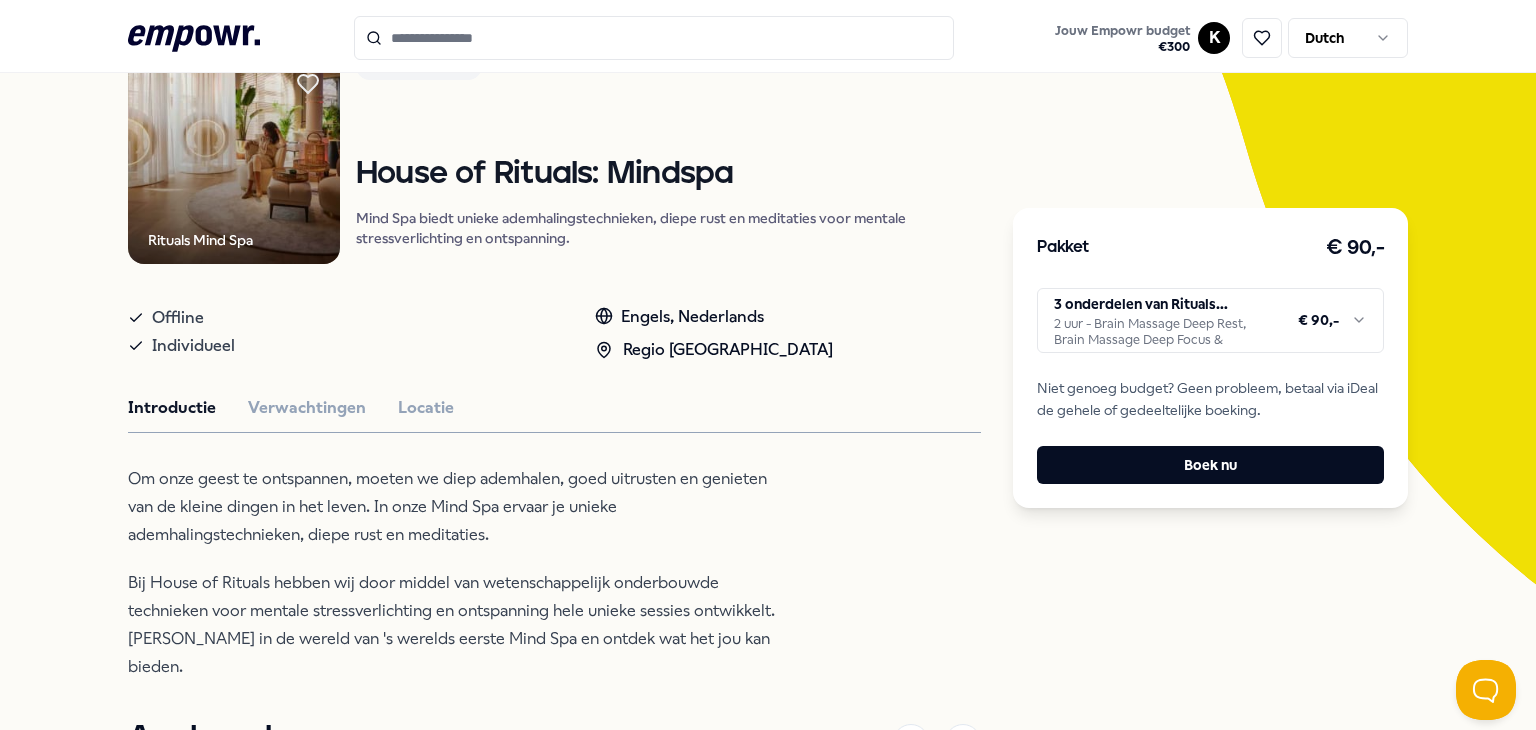 click on ".empowr-logo_svg__cls-1{fill:#03032f} Jouw Empowr budget € 300 K Dutch Alle categorieën   Self-care library Terug Rituals Mind Spa Ontspanning House of Rituals: Mindspa Mind Spa biedt unieke ademhalingstechnieken, diepe rust en meditaties voor mentale stressverlichting en ontspanning. Offline Individueel Engels, Nederlands Regio Amsterdam  Introductie Verwachtingen Locatie Om onze geest te ontspannen, moeten we diep ademhalen, goed uitrusten en genieten van de kleine dingen in het leven. In onze Mind Spa ervaar je unieke ademhalingstechnieken, diepe rust en meditaties. Bij House of Rituals hebben wij door middel van wetenschappelijk onderbouwde technieken voor mentale stressverlichting en ontspanning hele unieke sessies ontwikkelt. [PERSON_NAME] in de wereld van 's werelds eerste Mind Spa en ontdek wat het jou kan bieden. Aanbevolen Beweging Regio Oost NL    + 3 Fitness & Personal training Team City Bootcamp: Buiten sporten Engels, Nederlands Vanaf  € 60,- Beweging Regio  [GEOGRAPHIC_DATA]    Nederlands Vanaf  Beweging" at bounding box center [768, 365] 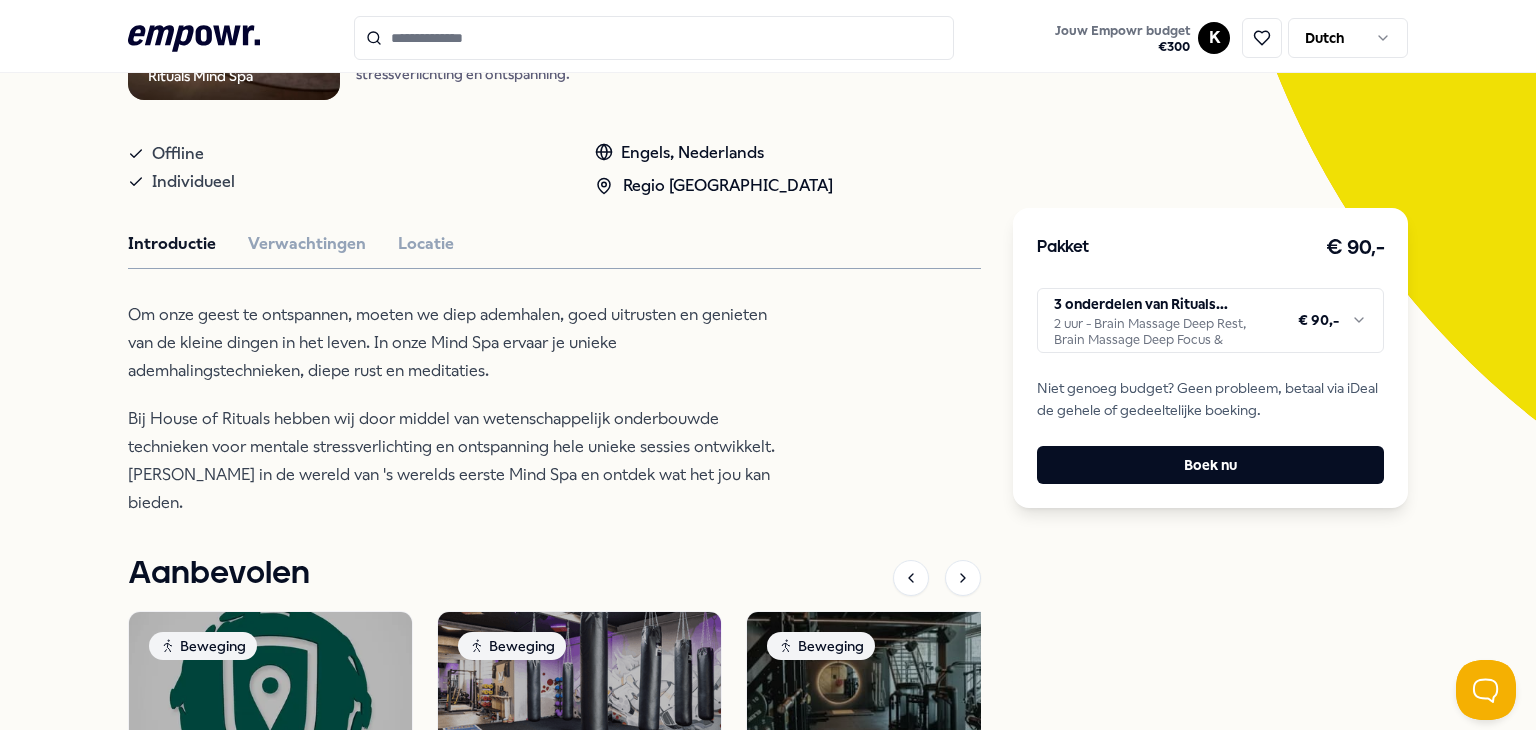 scroll, scrollTop: 340, scrollLeft: 0, axis: vertical 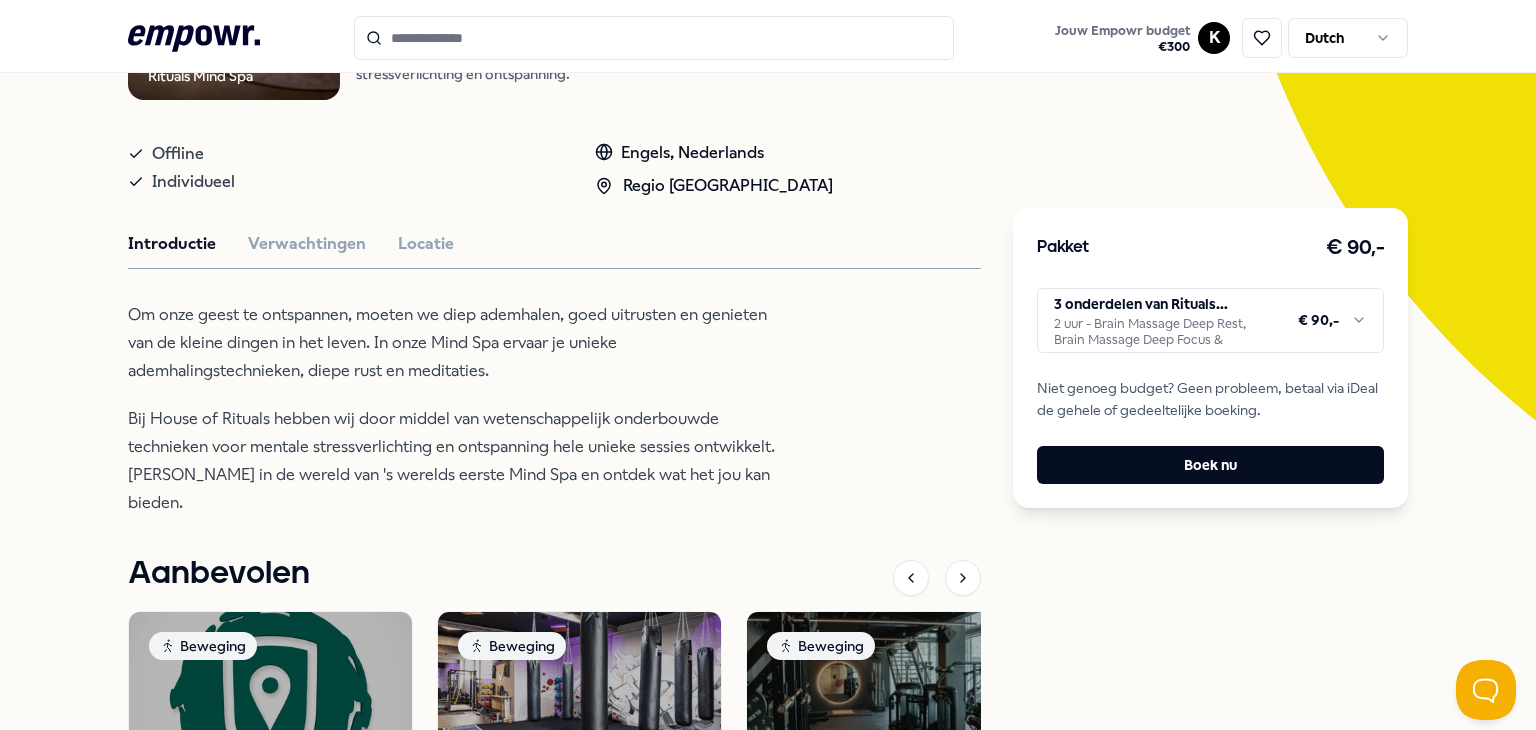 click on "Introductie Verwachtingen Locatie" at bounding box center [554, 244] 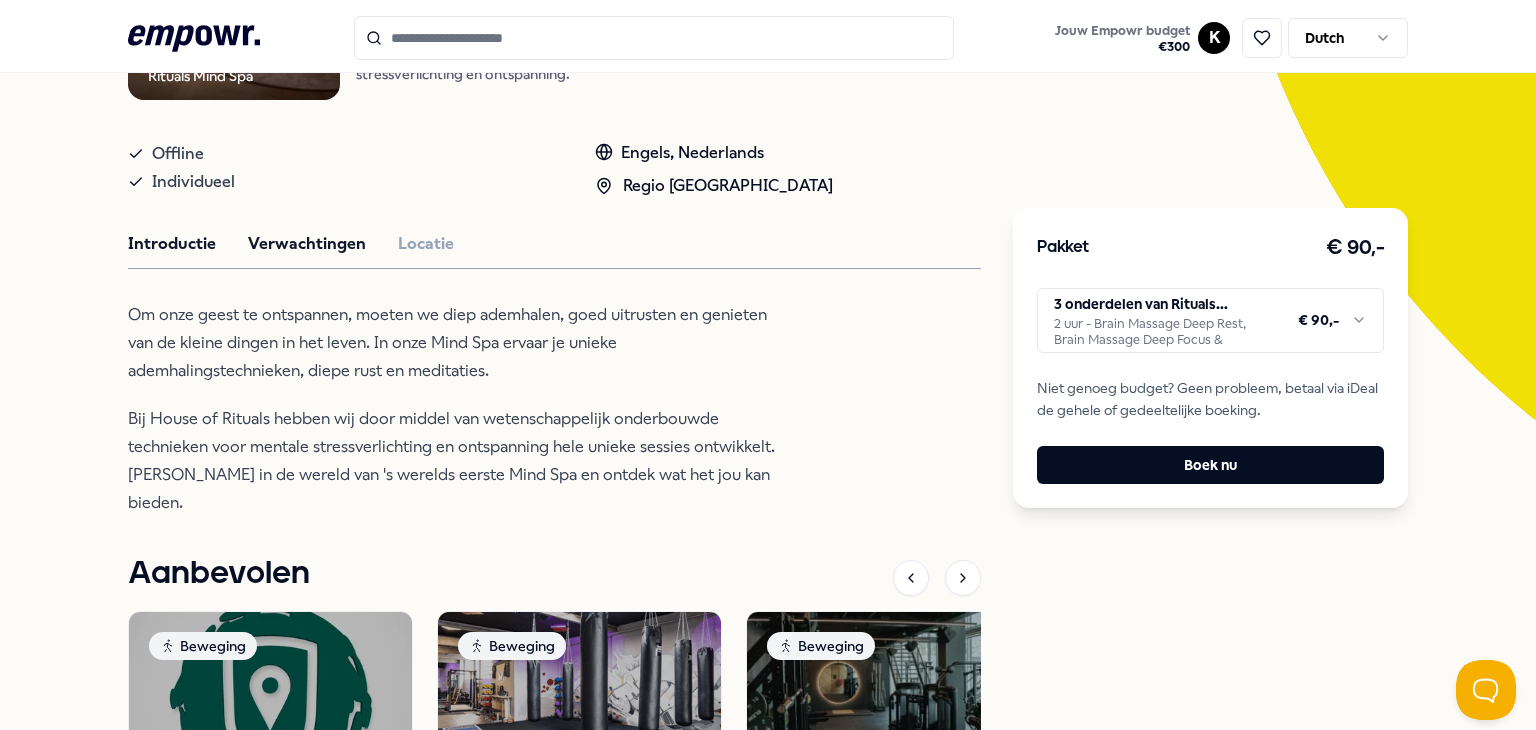 click on "Verwachtingen" at bounding box center (307, 244) 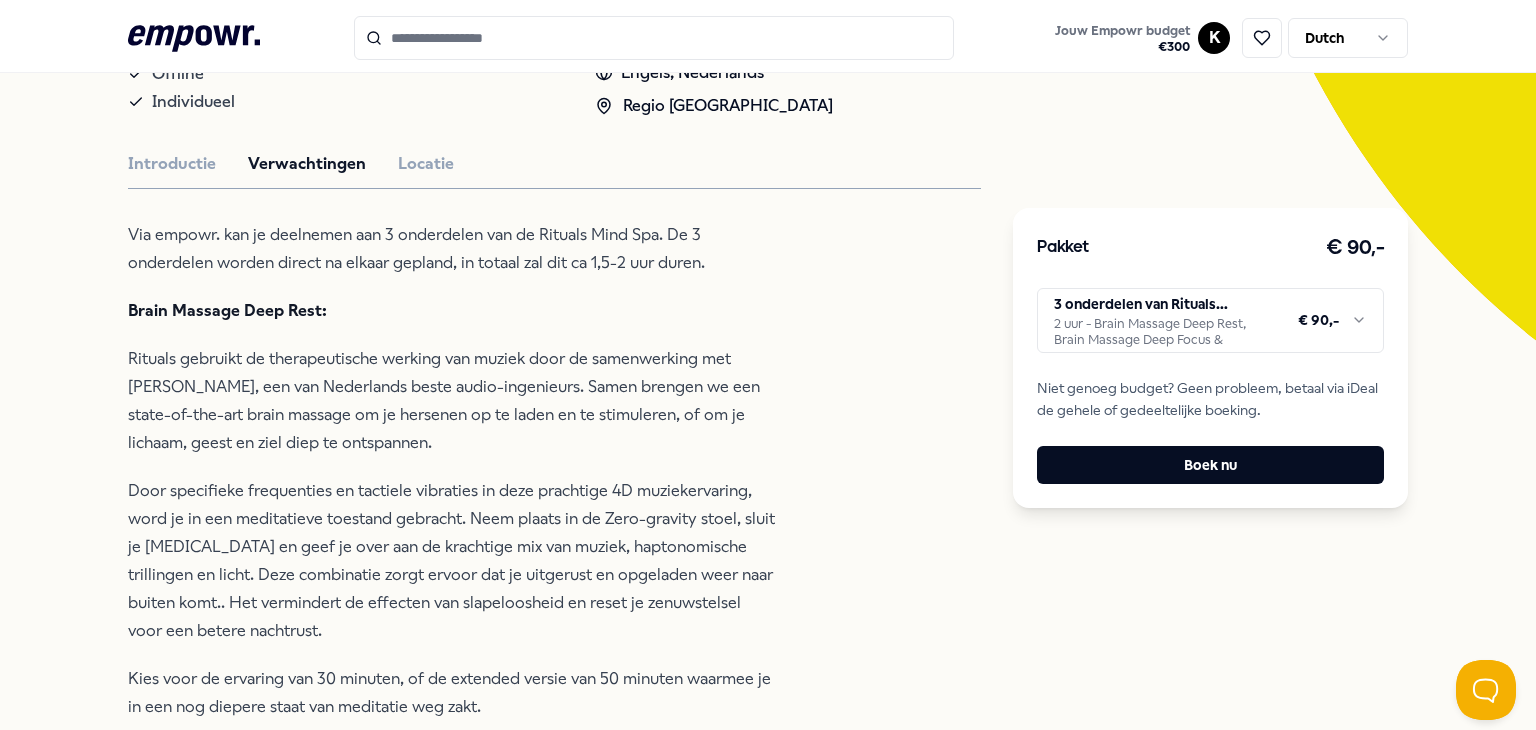 scroll, scrollTop: 242, scrollLeft: 0, axis: vertical 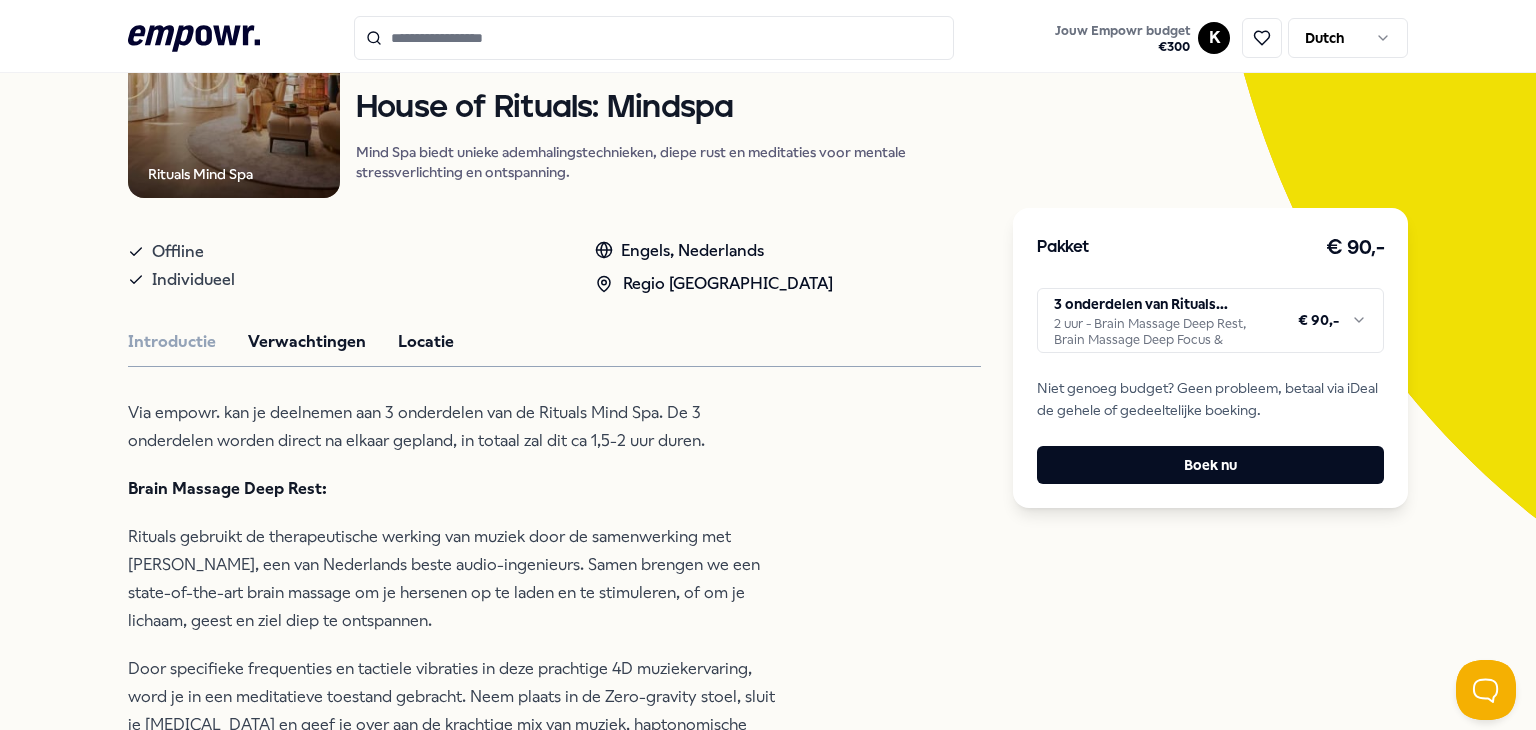 click on "Locatie" at bounding box center (426, 342) 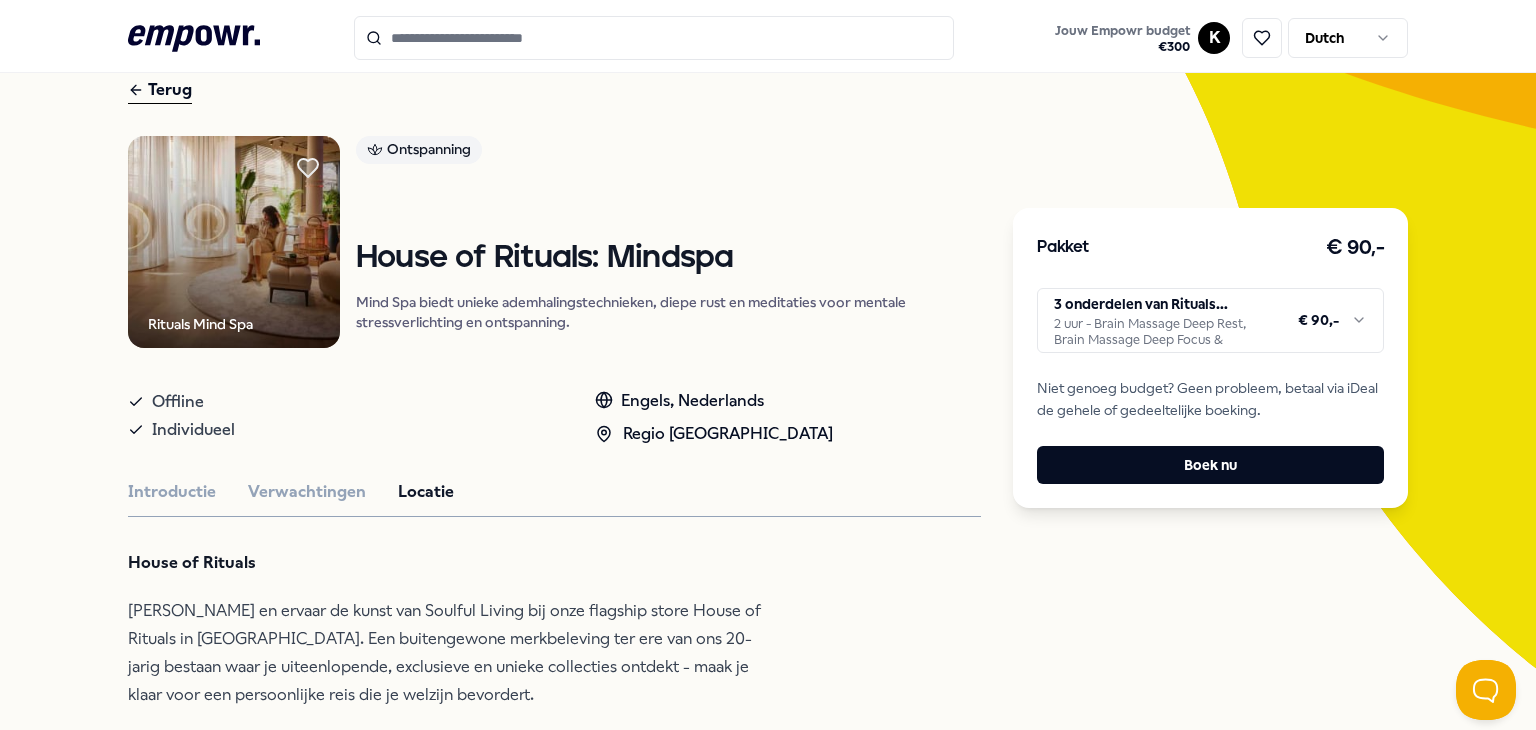 scroll, scrollTop: 0, scrollLeft: 0, axis: both 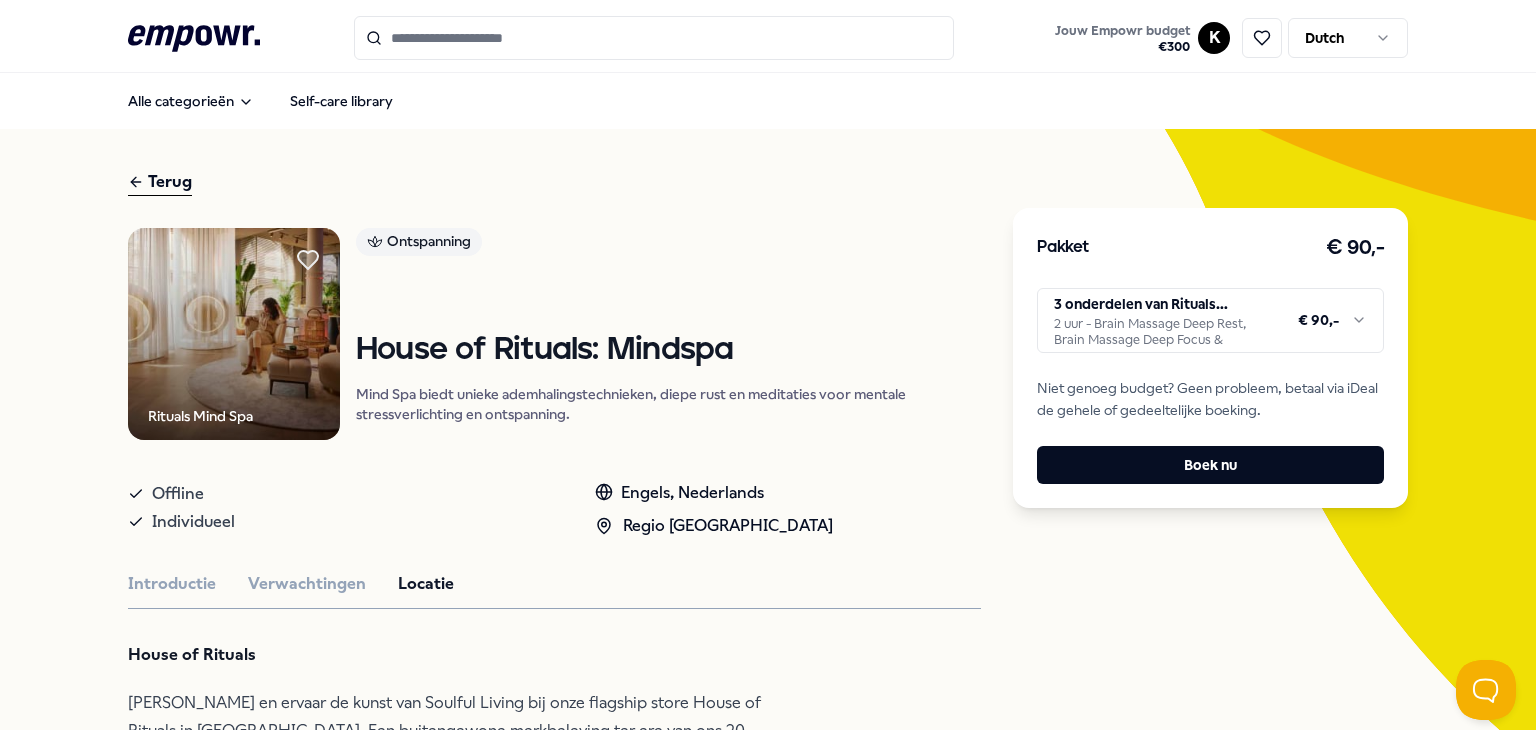 click on "Terug" at bounding box center (160, 182) 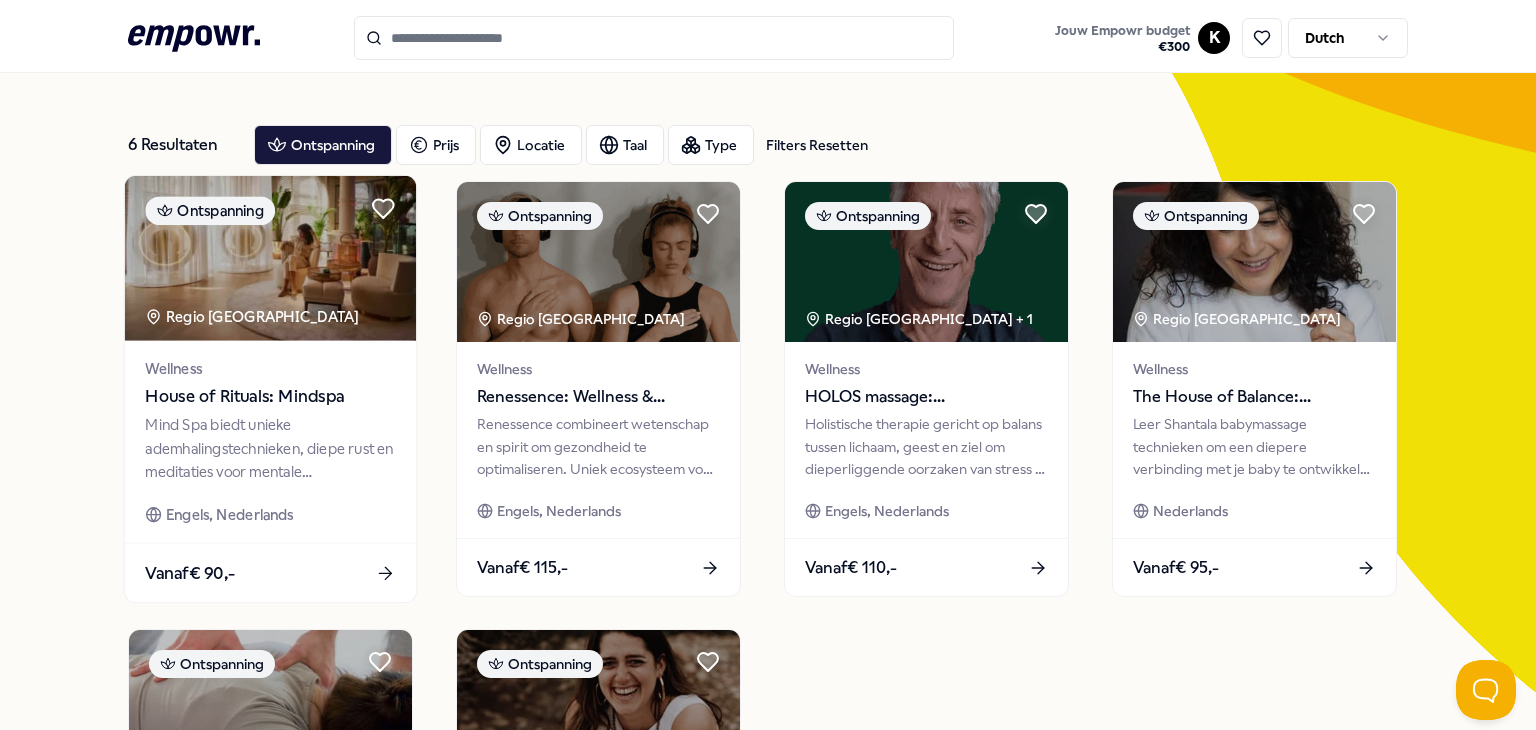 scroll, scrollTop: 0, scrollLeft: 0, axis: both 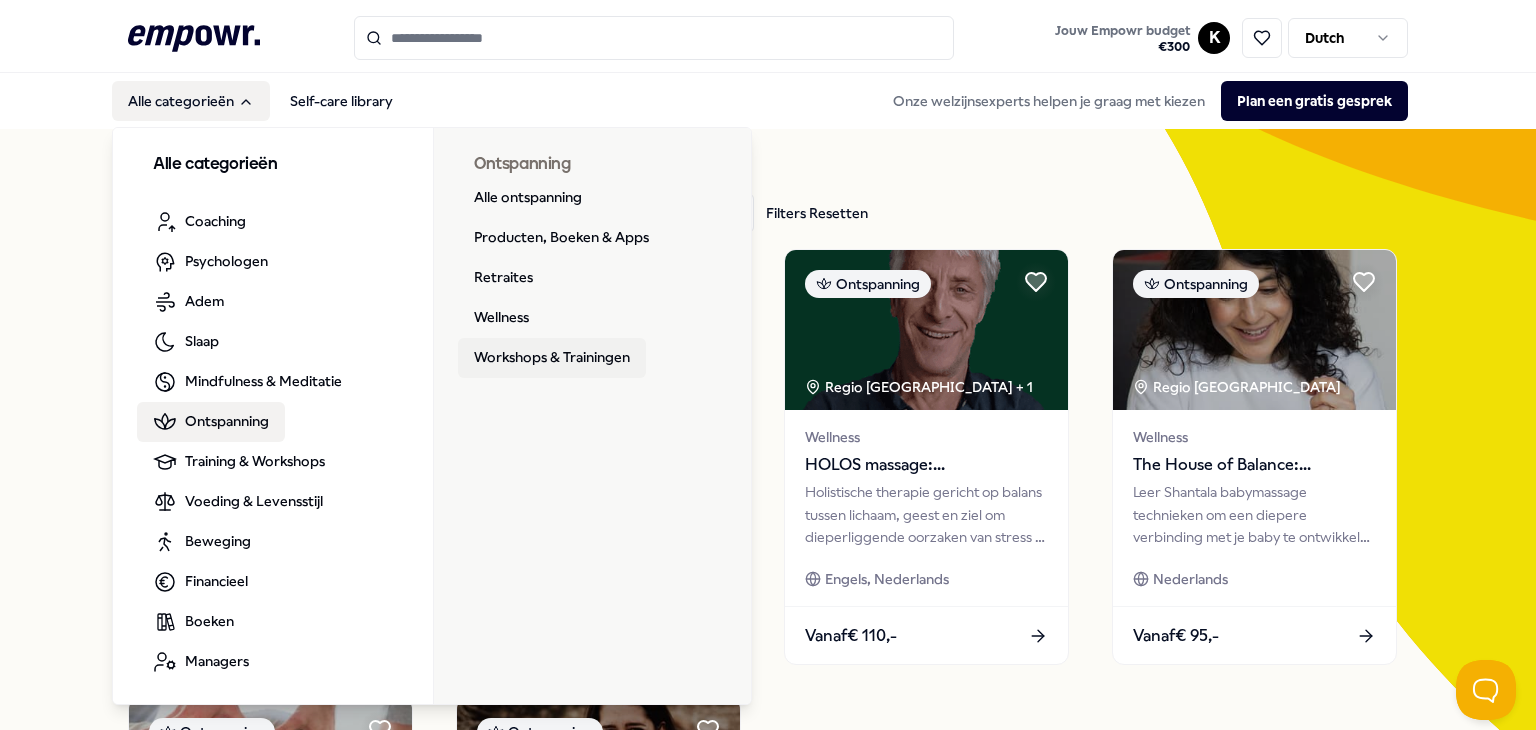 click on "Workshops & Trainingen" at bounding box center (552, 358) 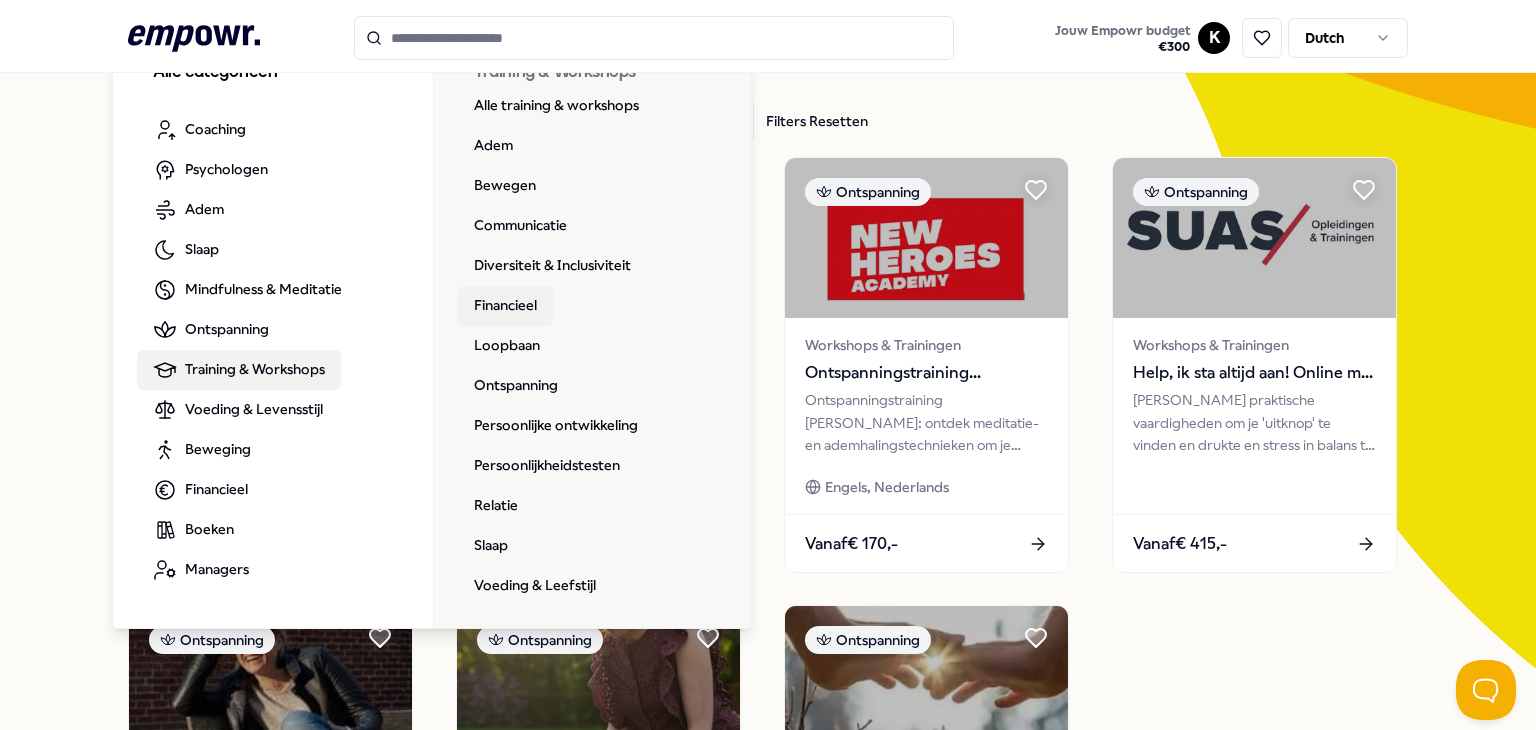 scroll, scrollTop: 94, scrollLeft: 0, axis: vertical 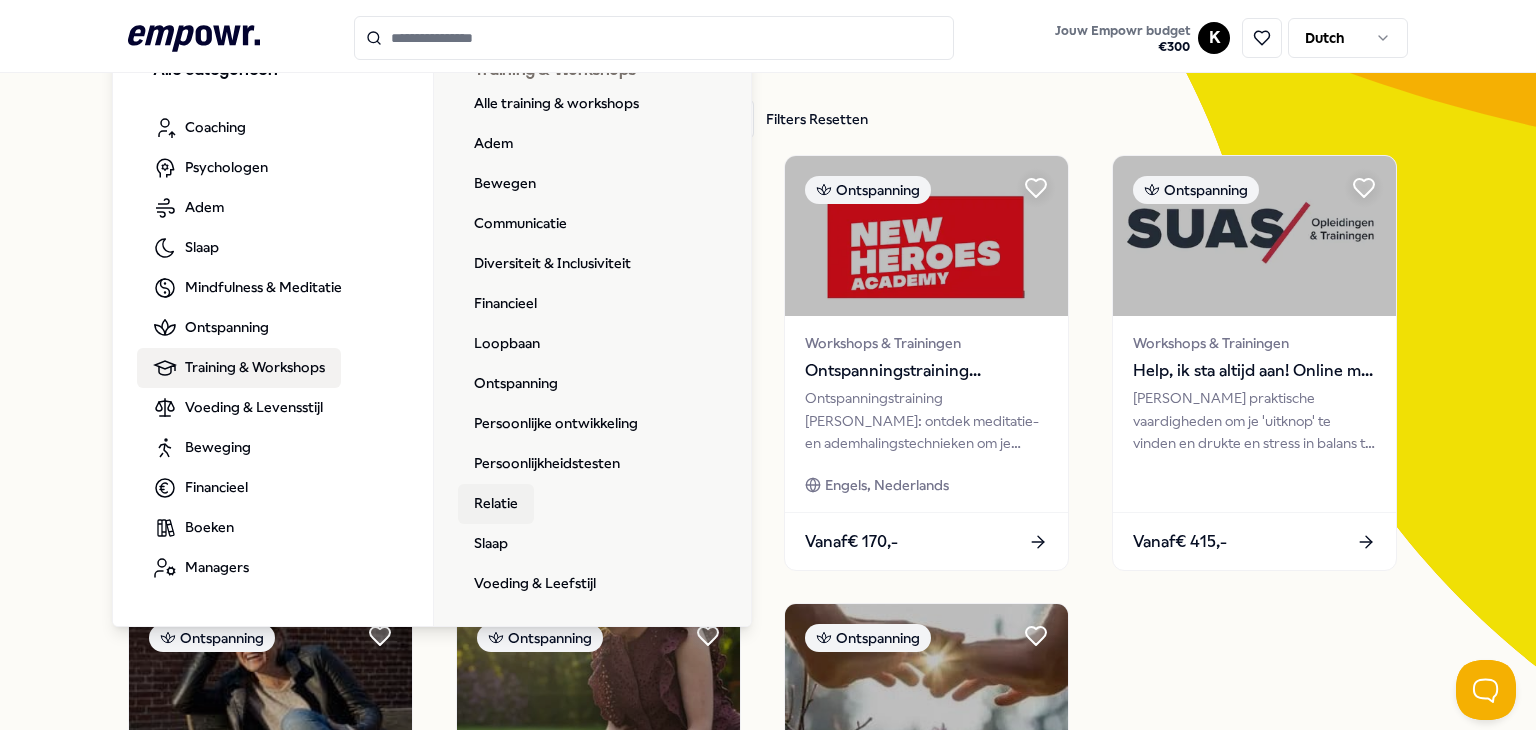 click on "Relatie" at bounding box center (496, 504) 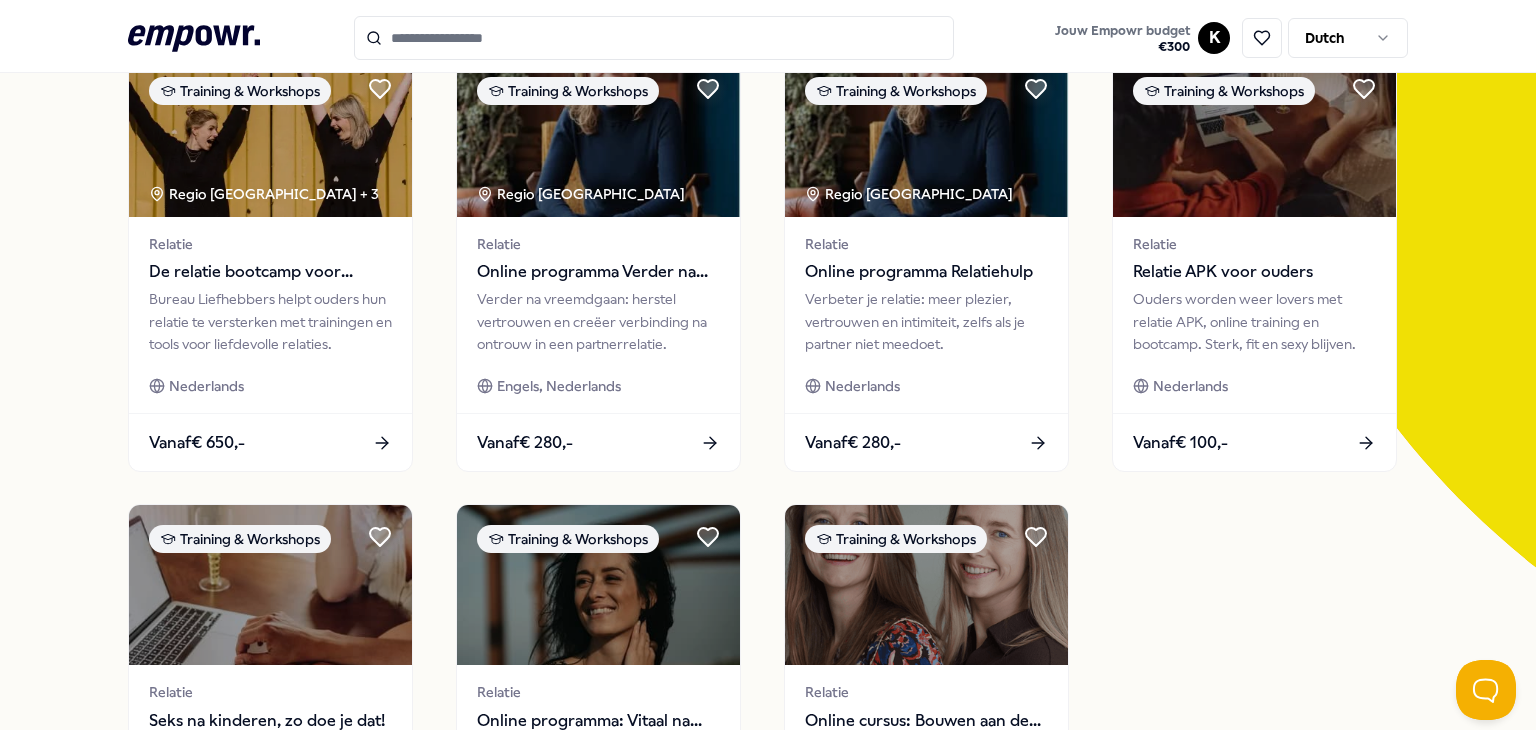 scroll, scrollTop: 0, scrollLeft: 0, axis: both 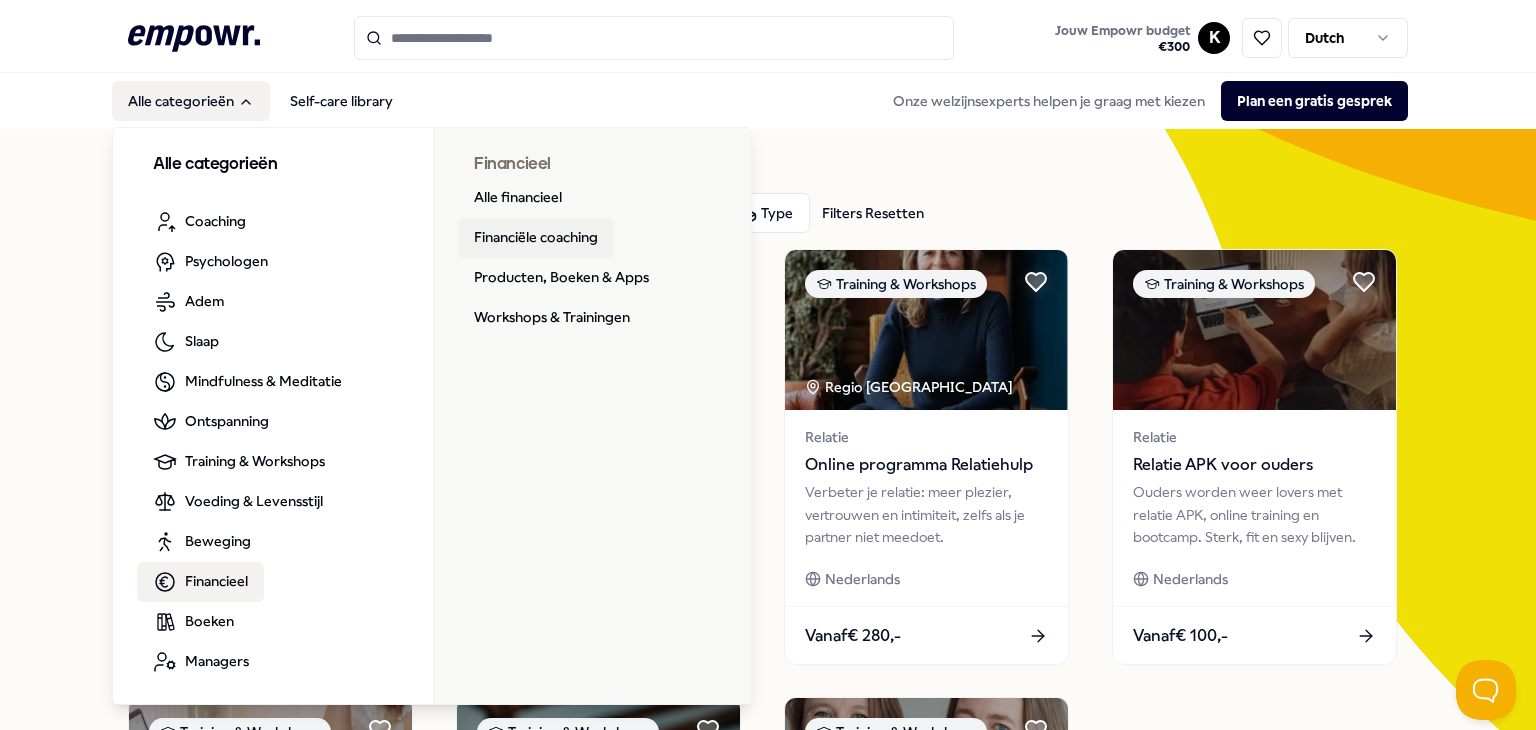 click on "Financiële coaching" at bounding box center [536, 238] 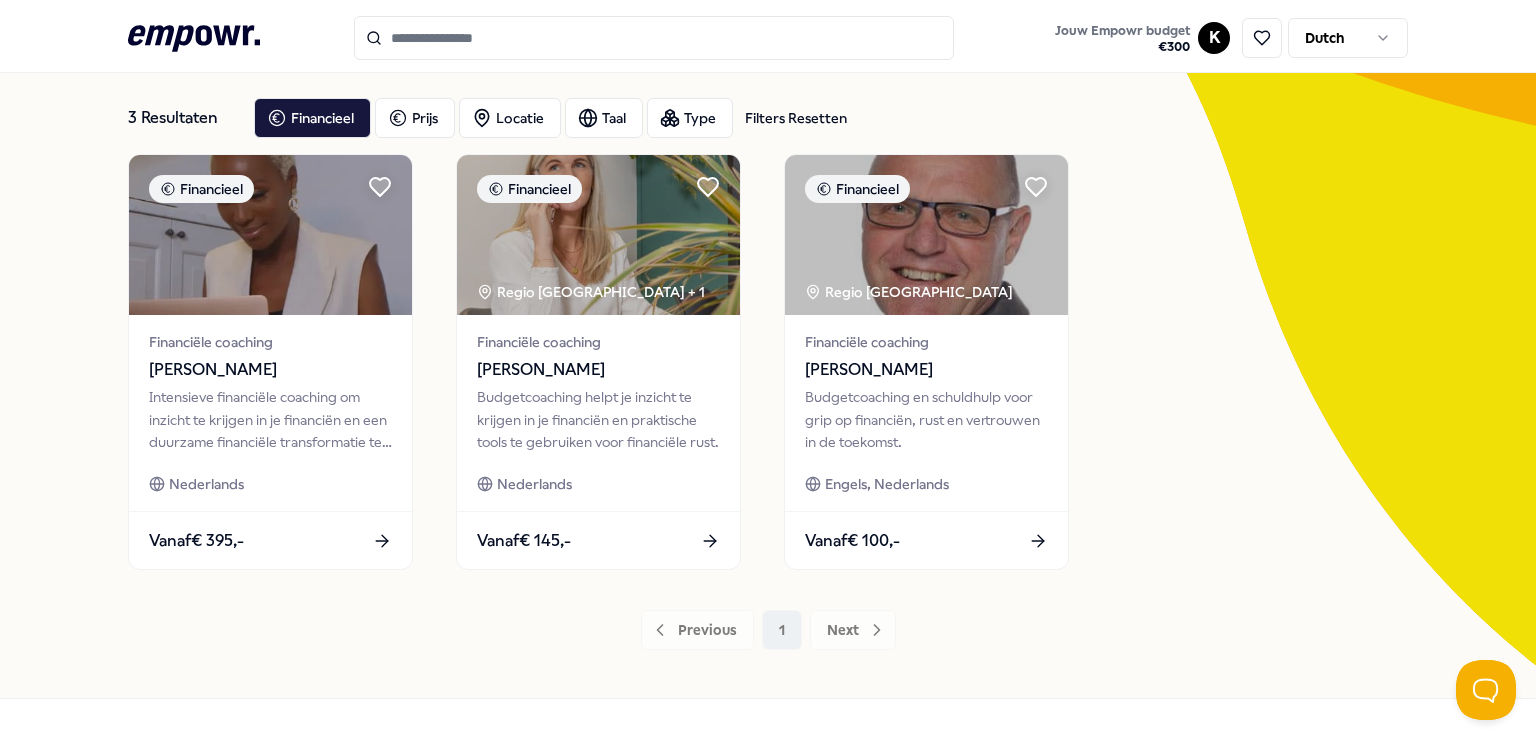 scroll, scrollTop: 96, scrollLeft: 0, axis: vertical 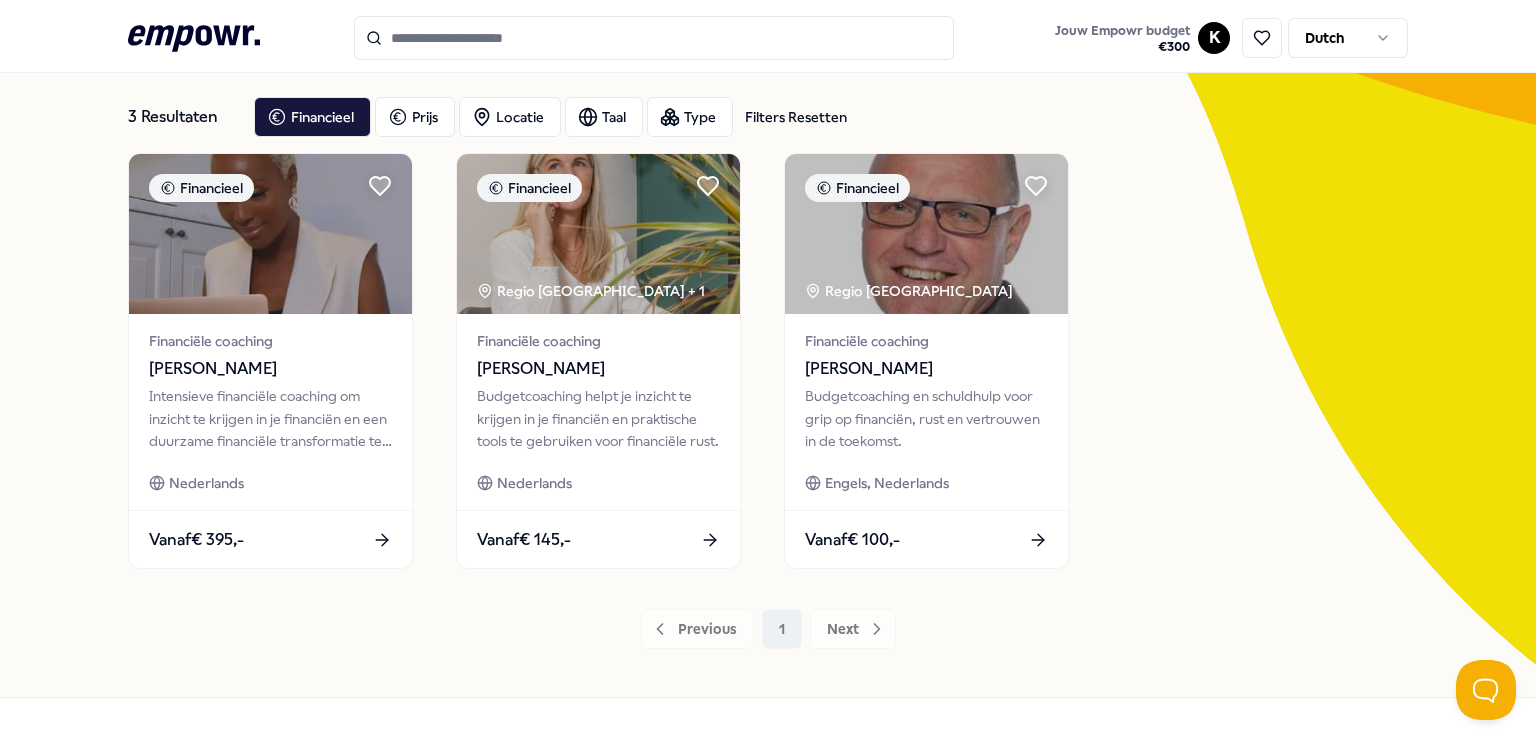 click on ".empowr-logo_svg__cls-1{fill:#03032f}" 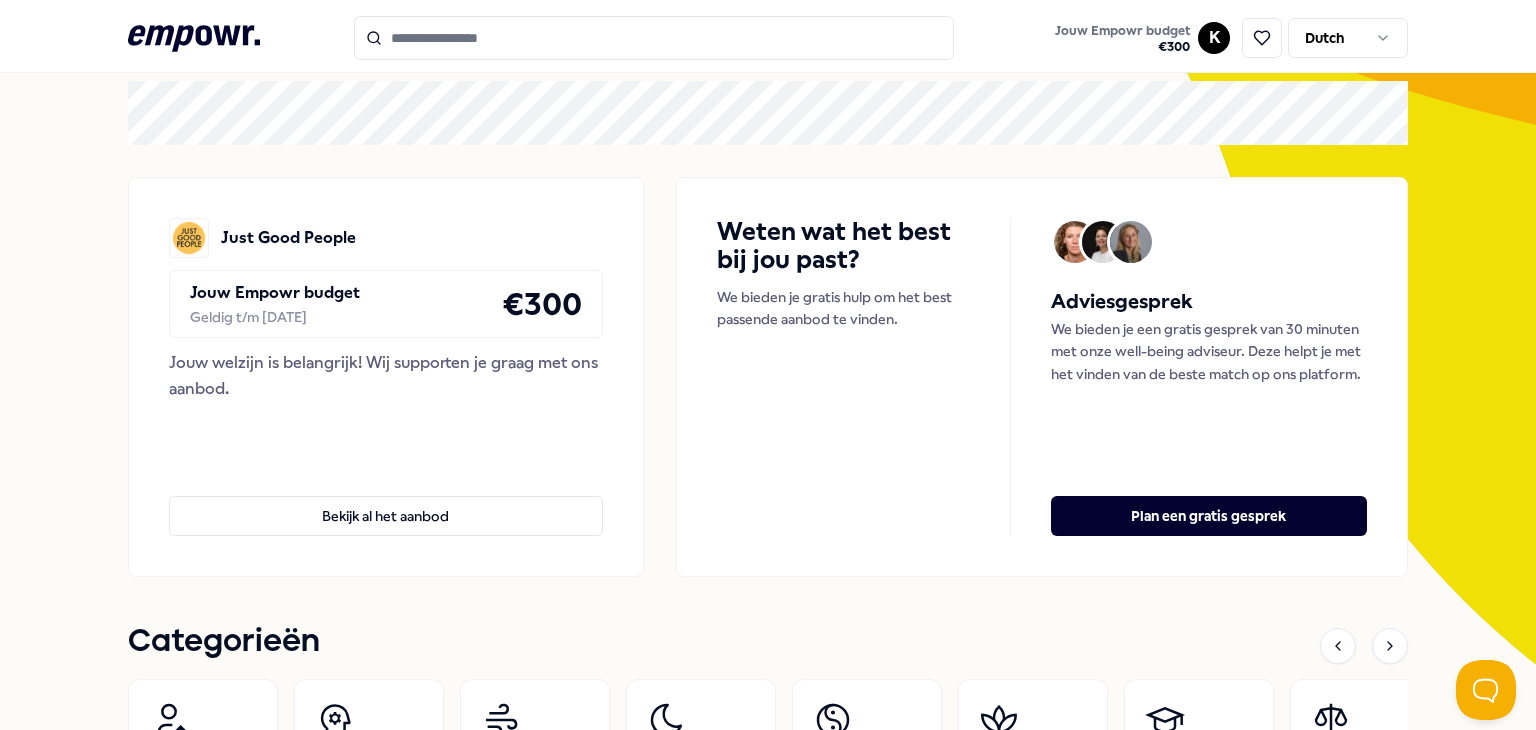 click on "Just Good People" at bounding box center [288, 238] 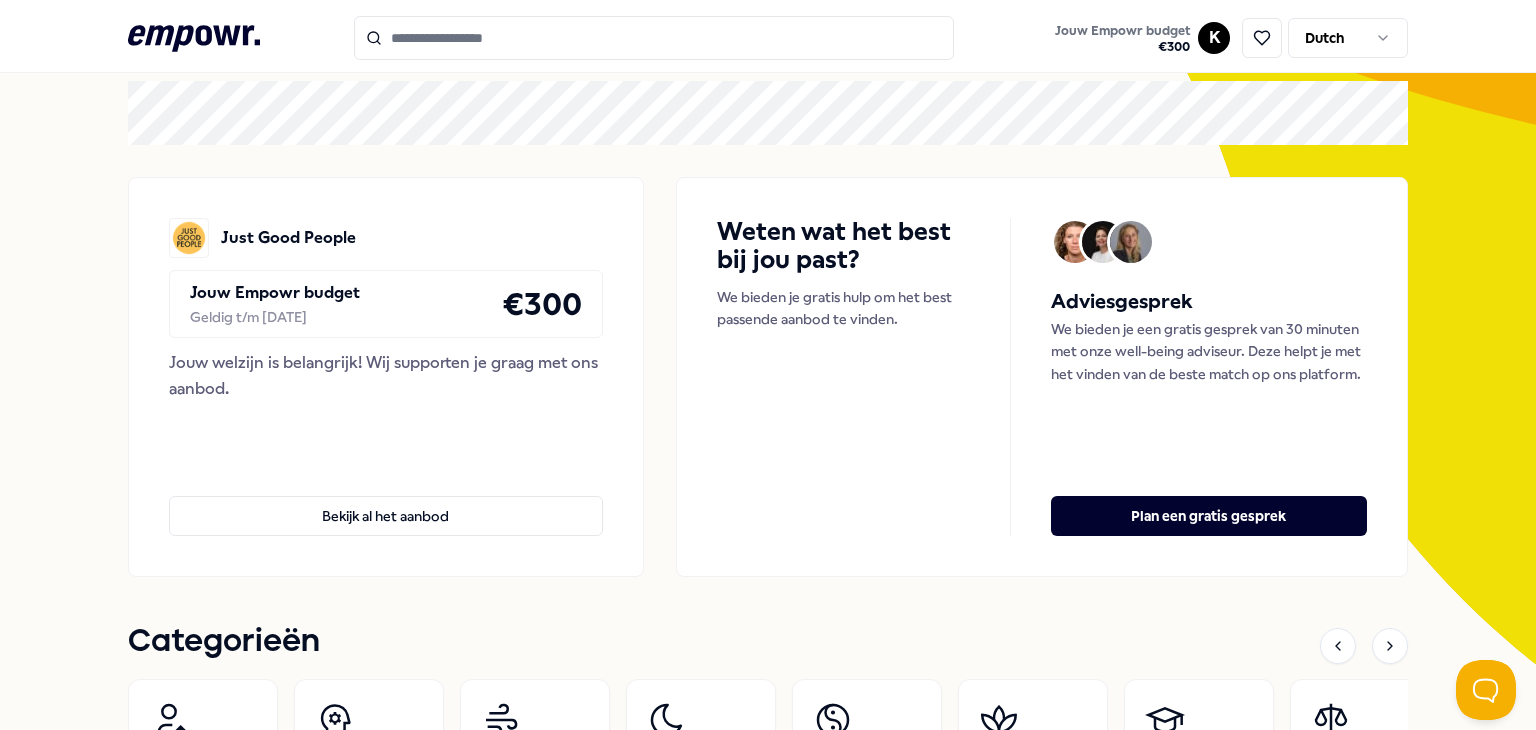 click on "Geldig t/m [DATE]" at bounding box center (275, 317) 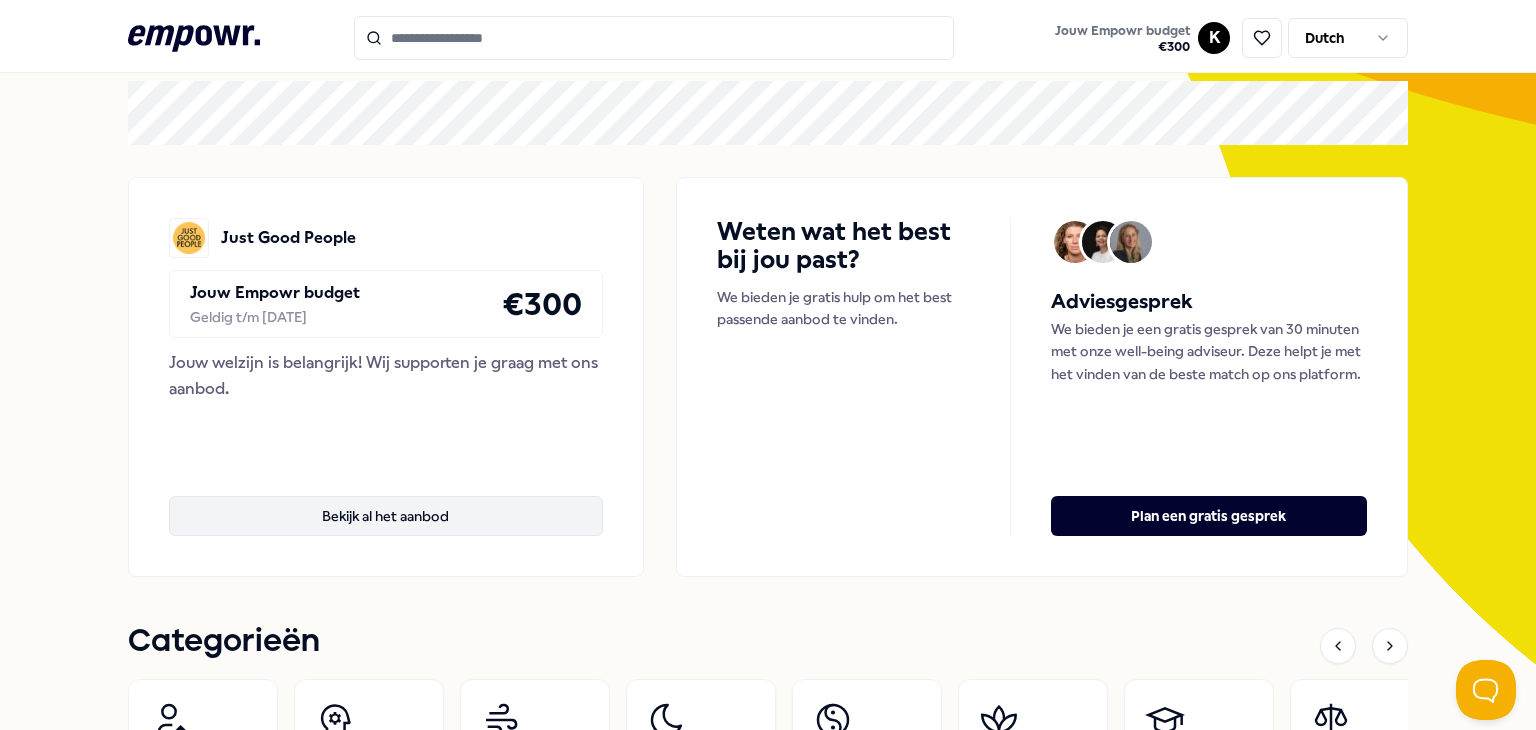 click on "Bekijk al het aanbod" at bounding box center (386, 516) 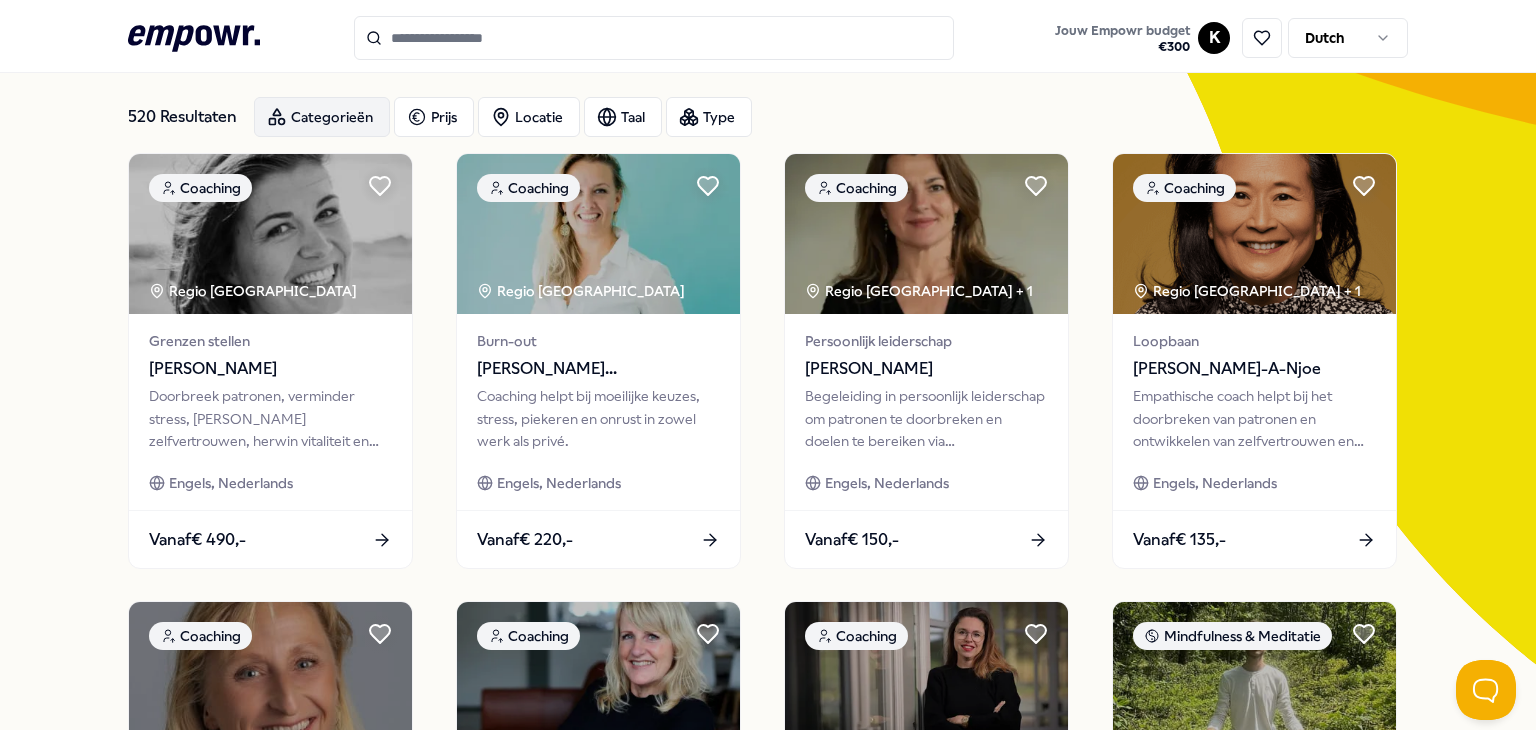 click on "Categorieën" at bounding box center [322, 117] 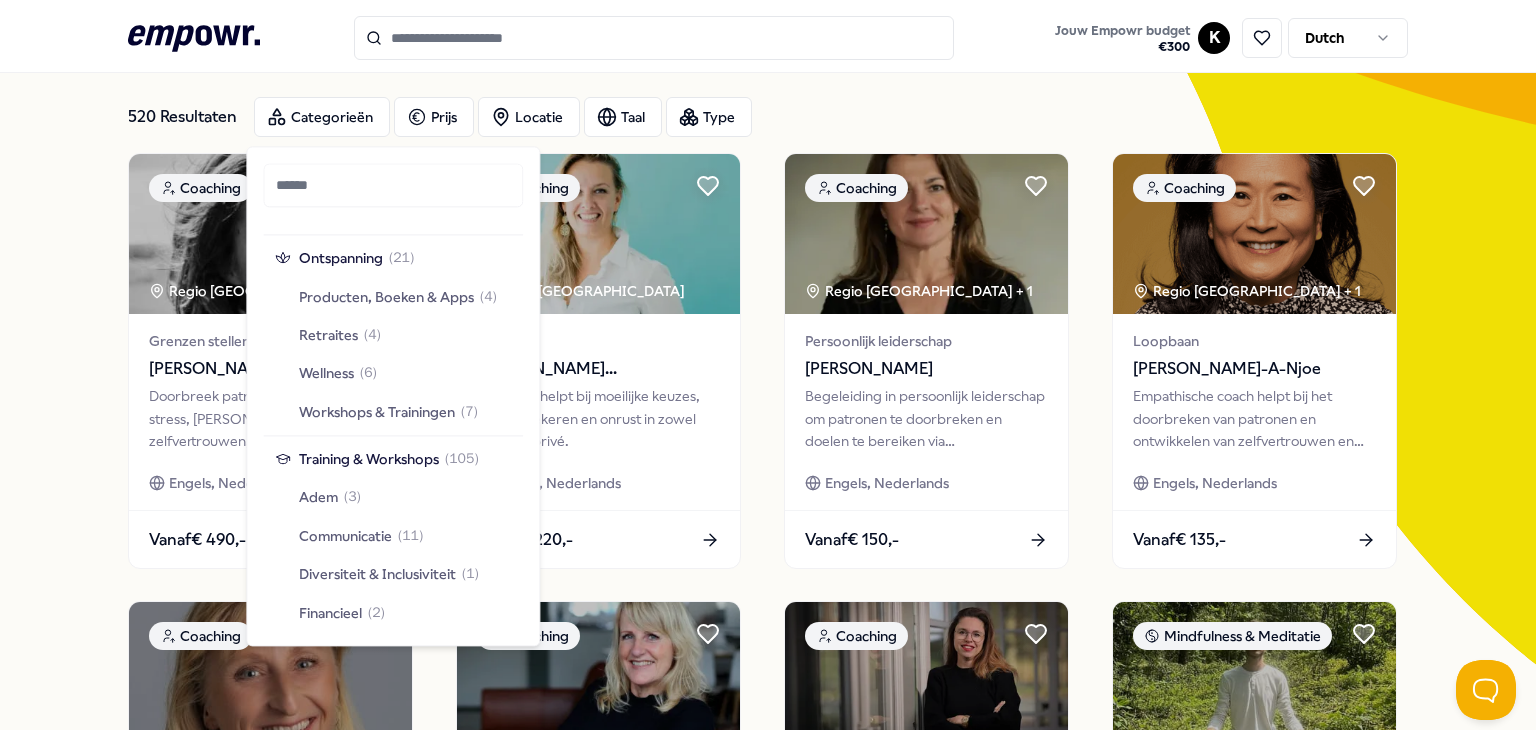 scroll, scrollTop: 1906, scrollLeft: 0, axis: vertical 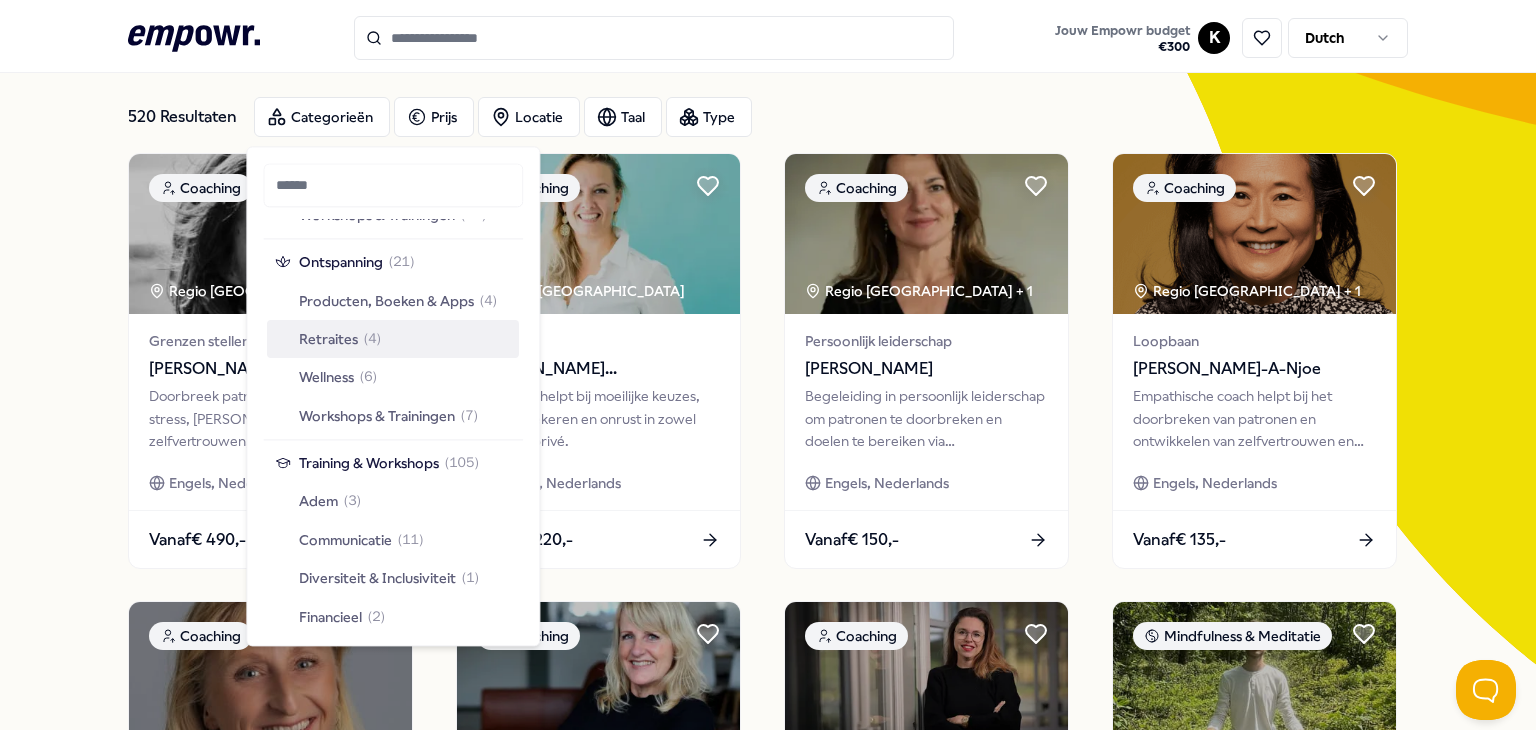 click on "Retraites" at bounding box center (328, 339) 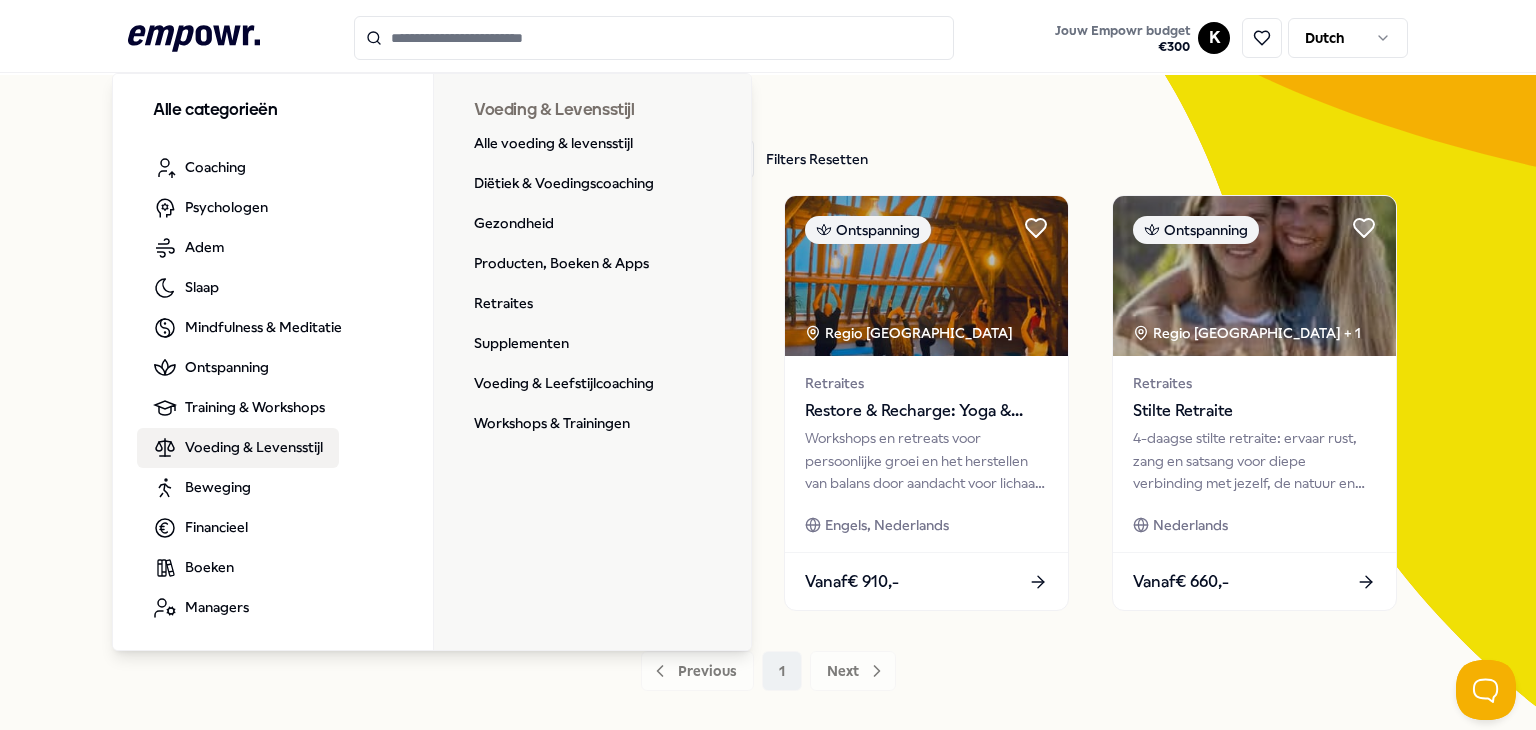 scroll, scrollTop: 56, scrollLeft: 0, axis: vertical 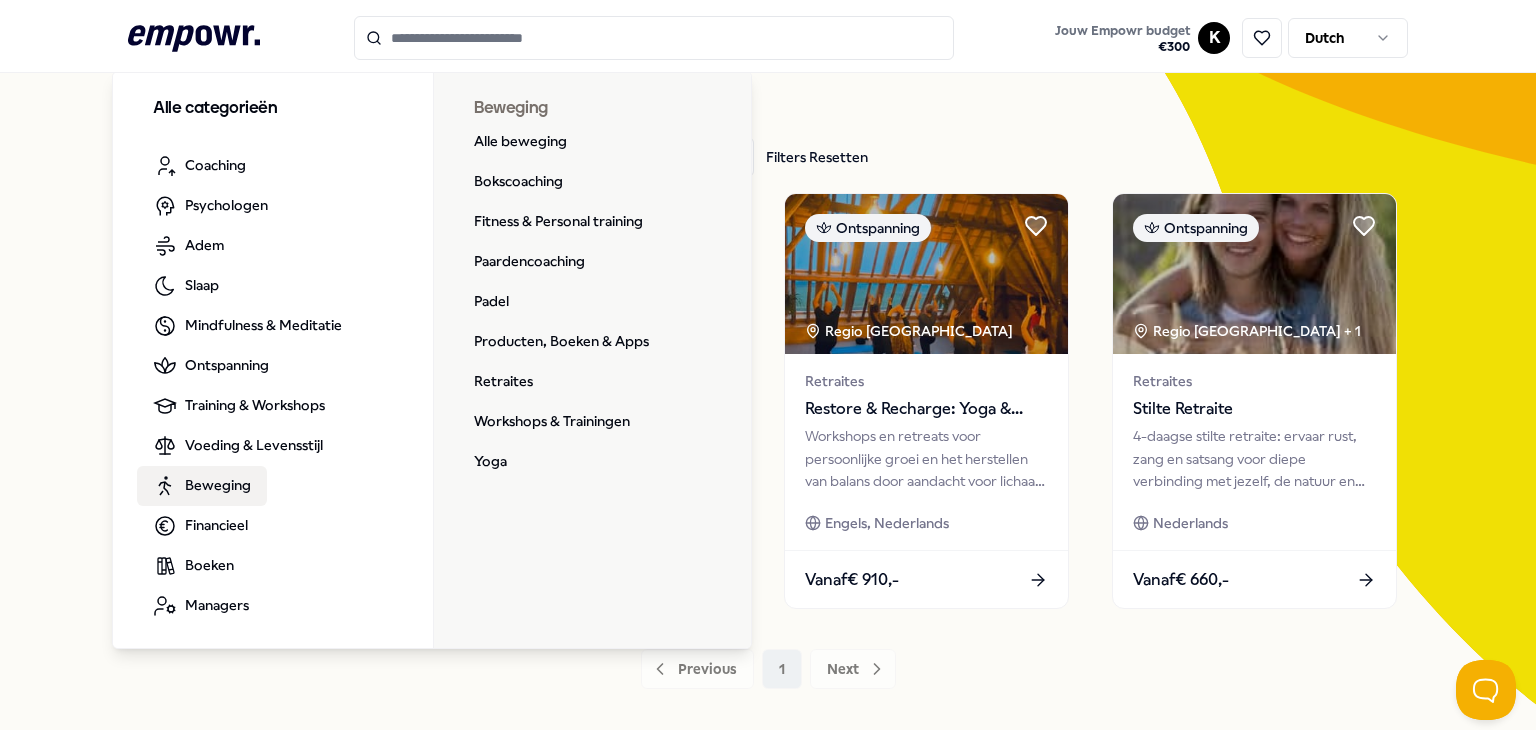click on "Beweging" at bounding box center [218, 485] 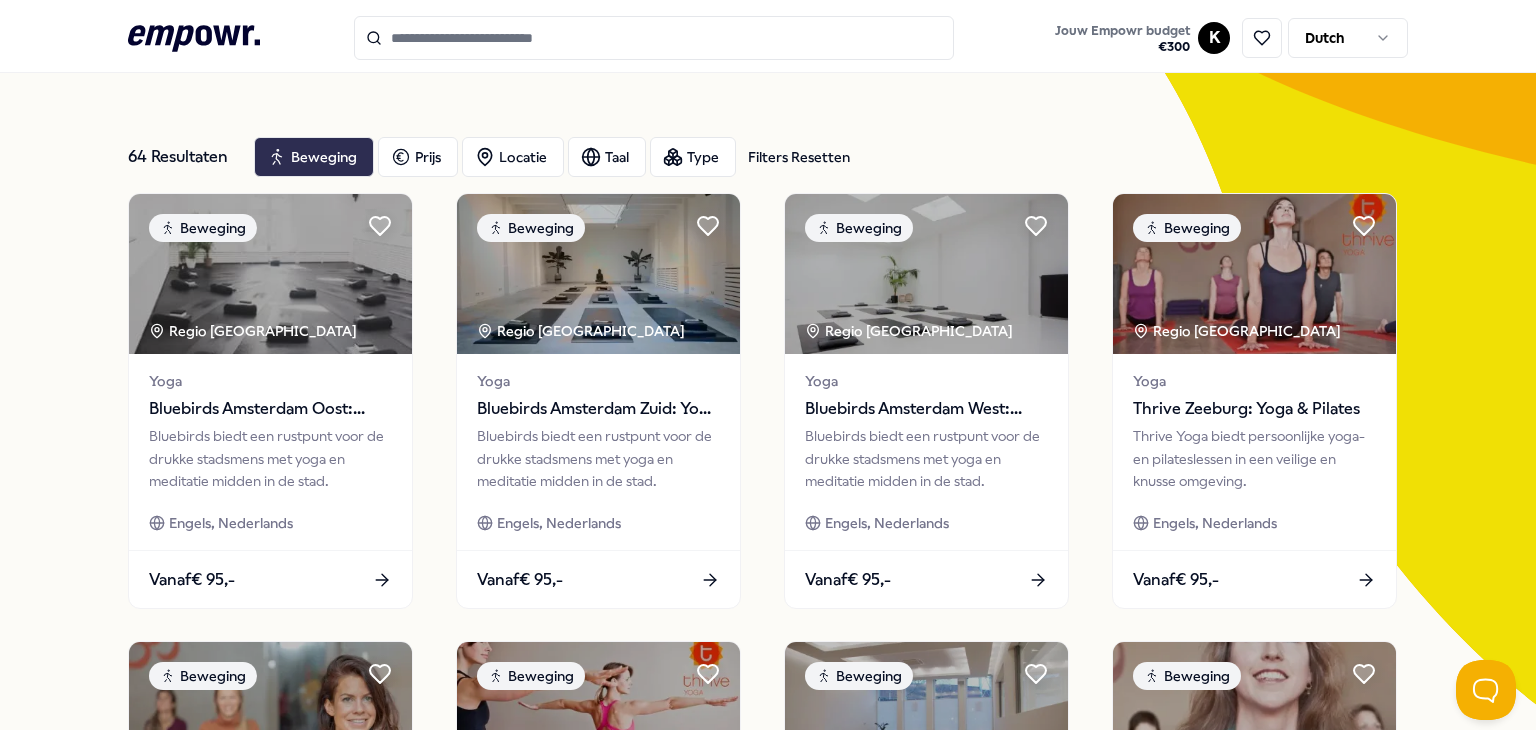 click on "Beweging" at bounding box center [314, 157] 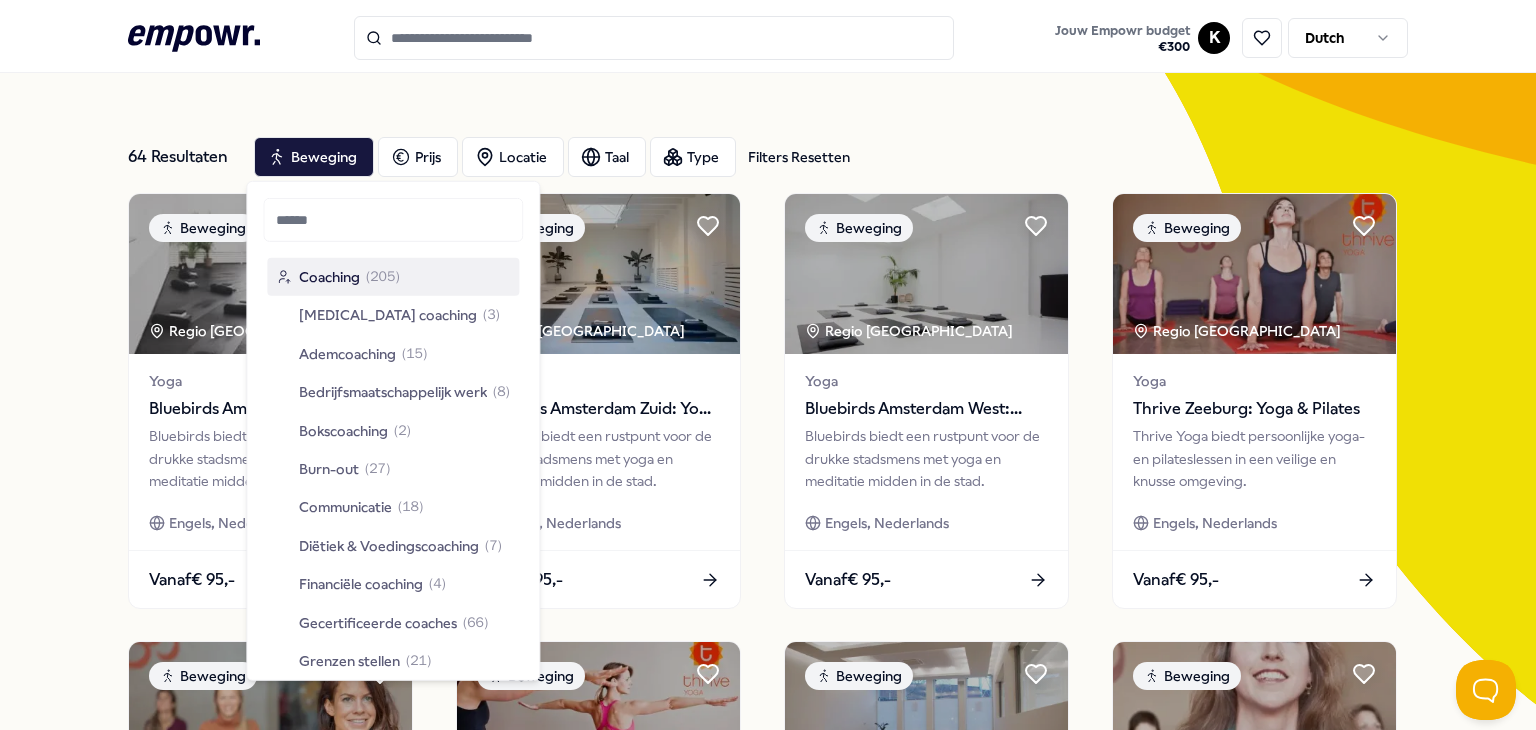 click on "64 Resultaten Filters Resetten" at bounding box center (183, 157) 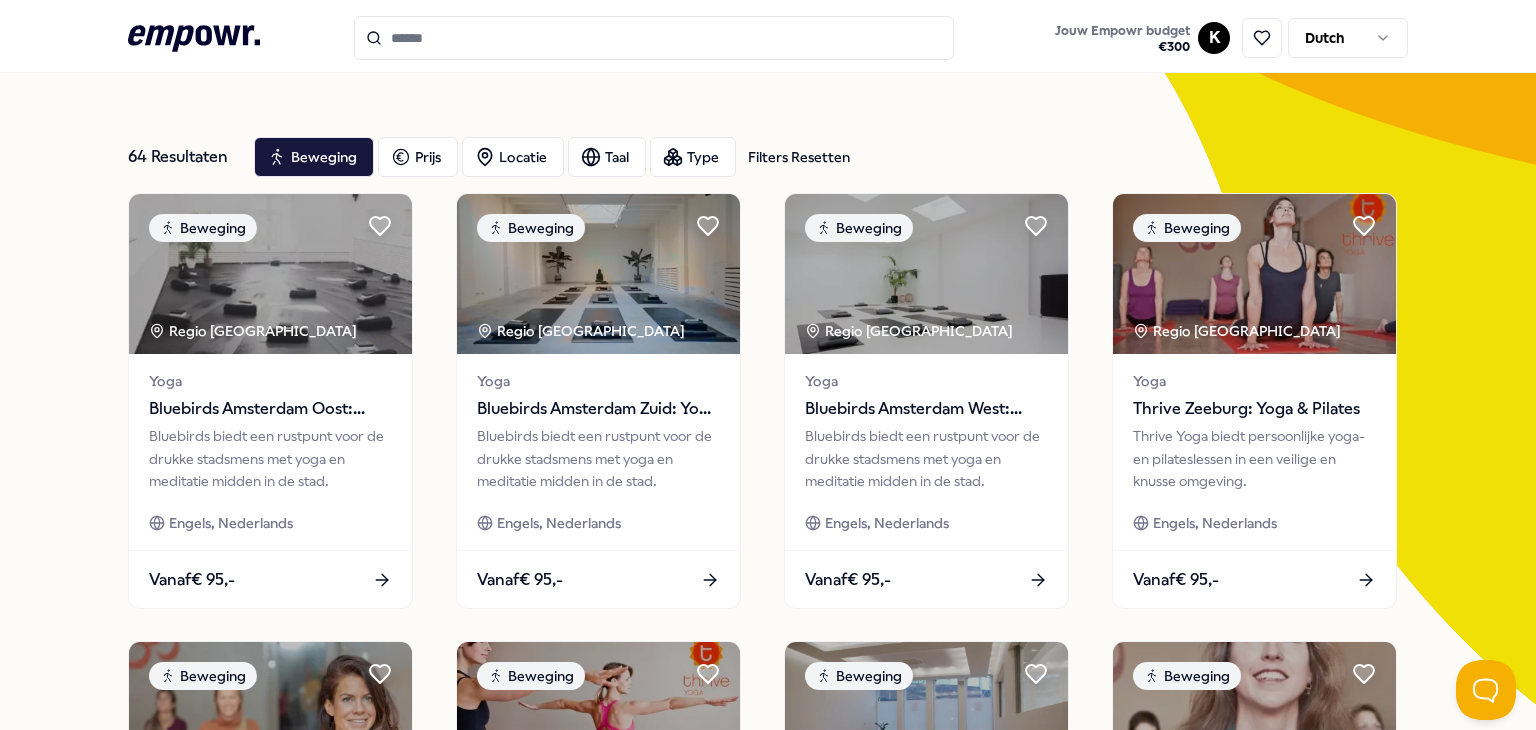 click 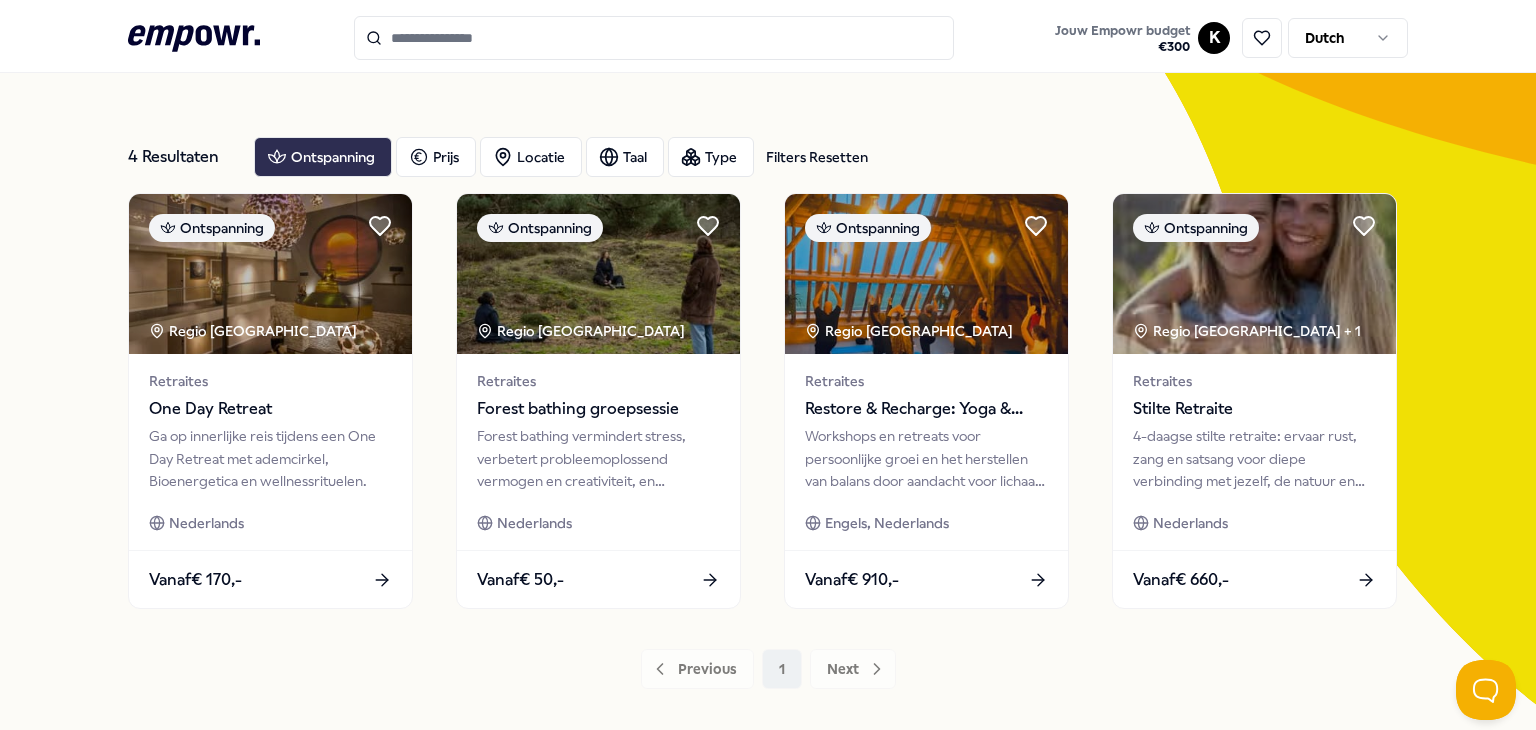 click on "Ontspanning" at bounding box center [323, 157] 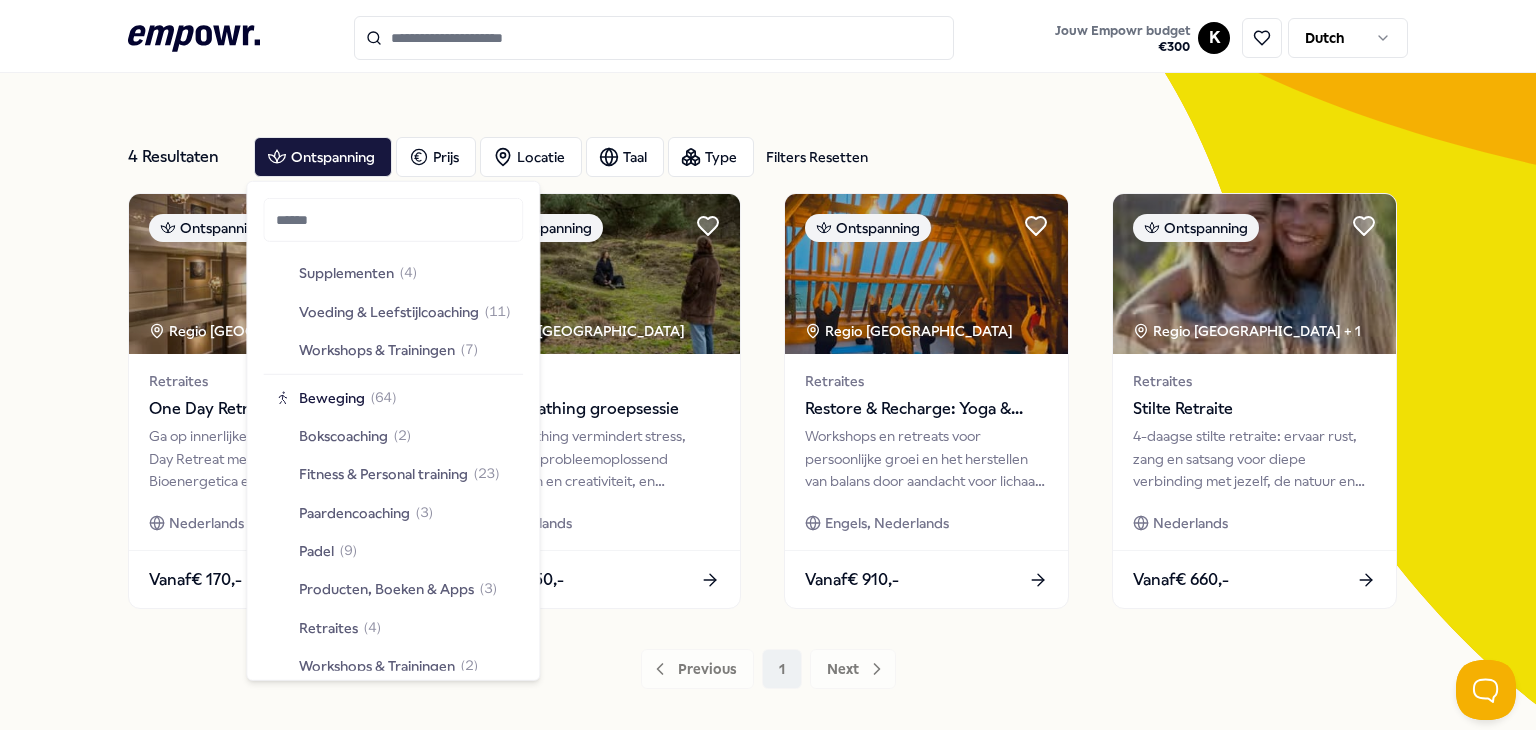 scroll, scrollTop: 2908, scrollLeft: 0, axis: vertical 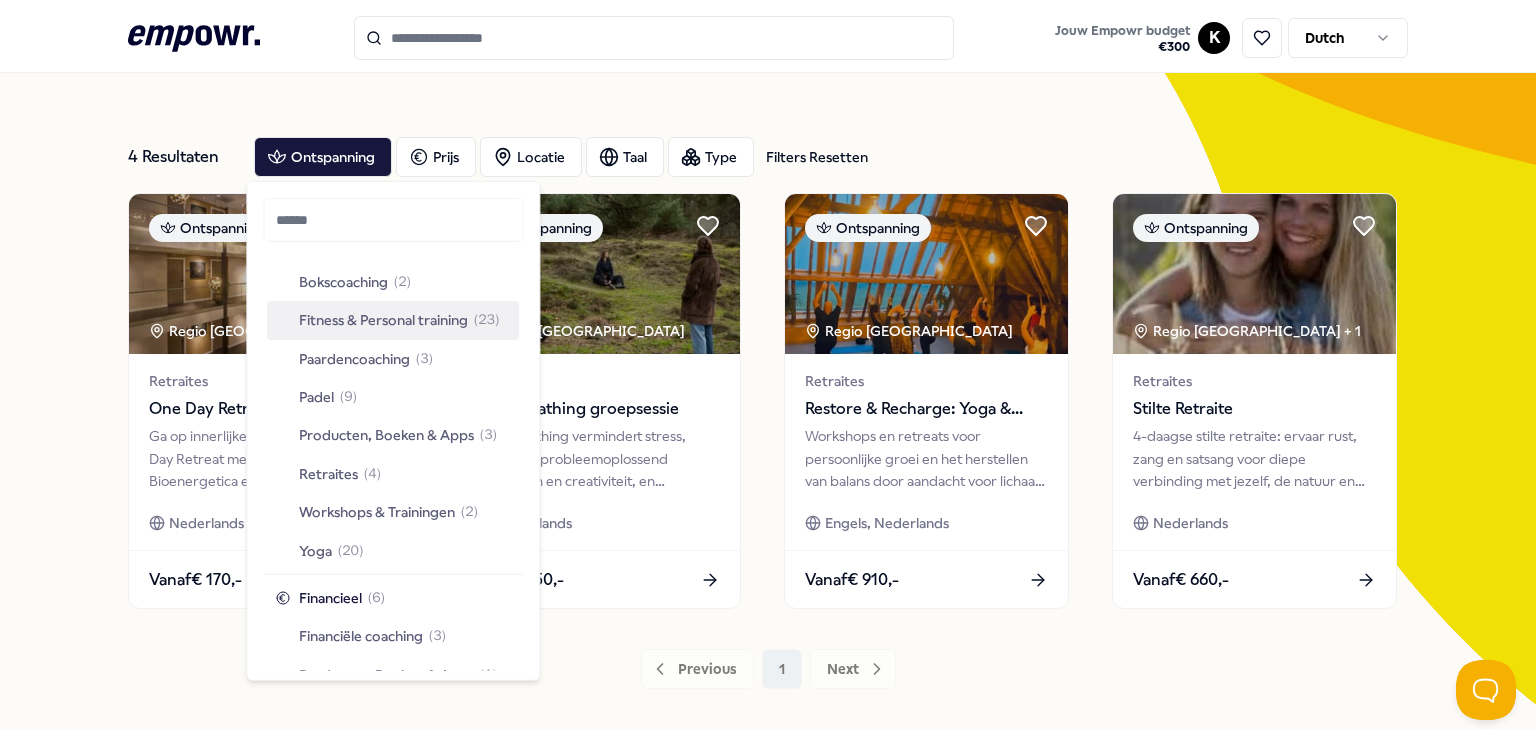 click on "Fitness & Personal training" at bounding box center (383, 320) 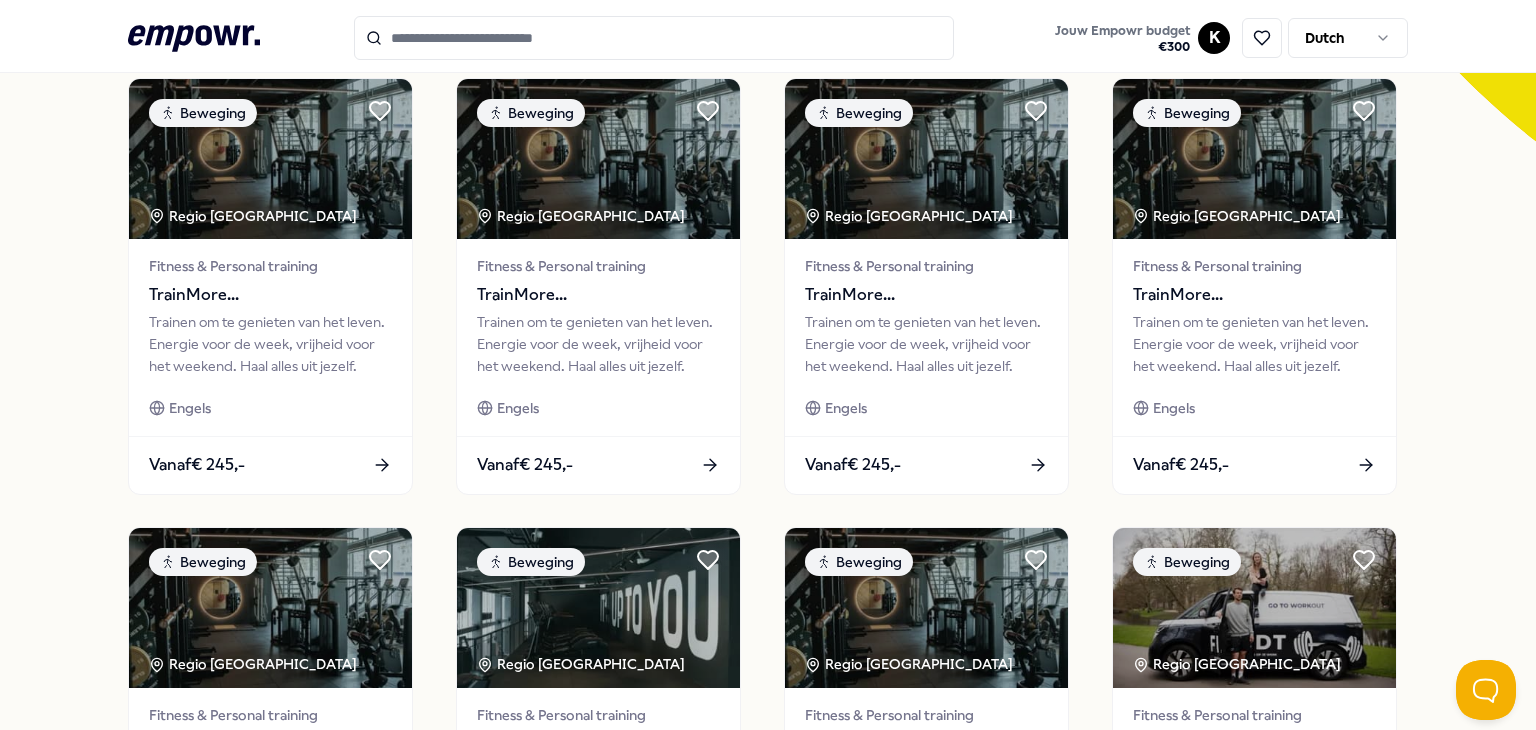 scroll, scrollTop: 0, scrollLeft: 0, axis: both 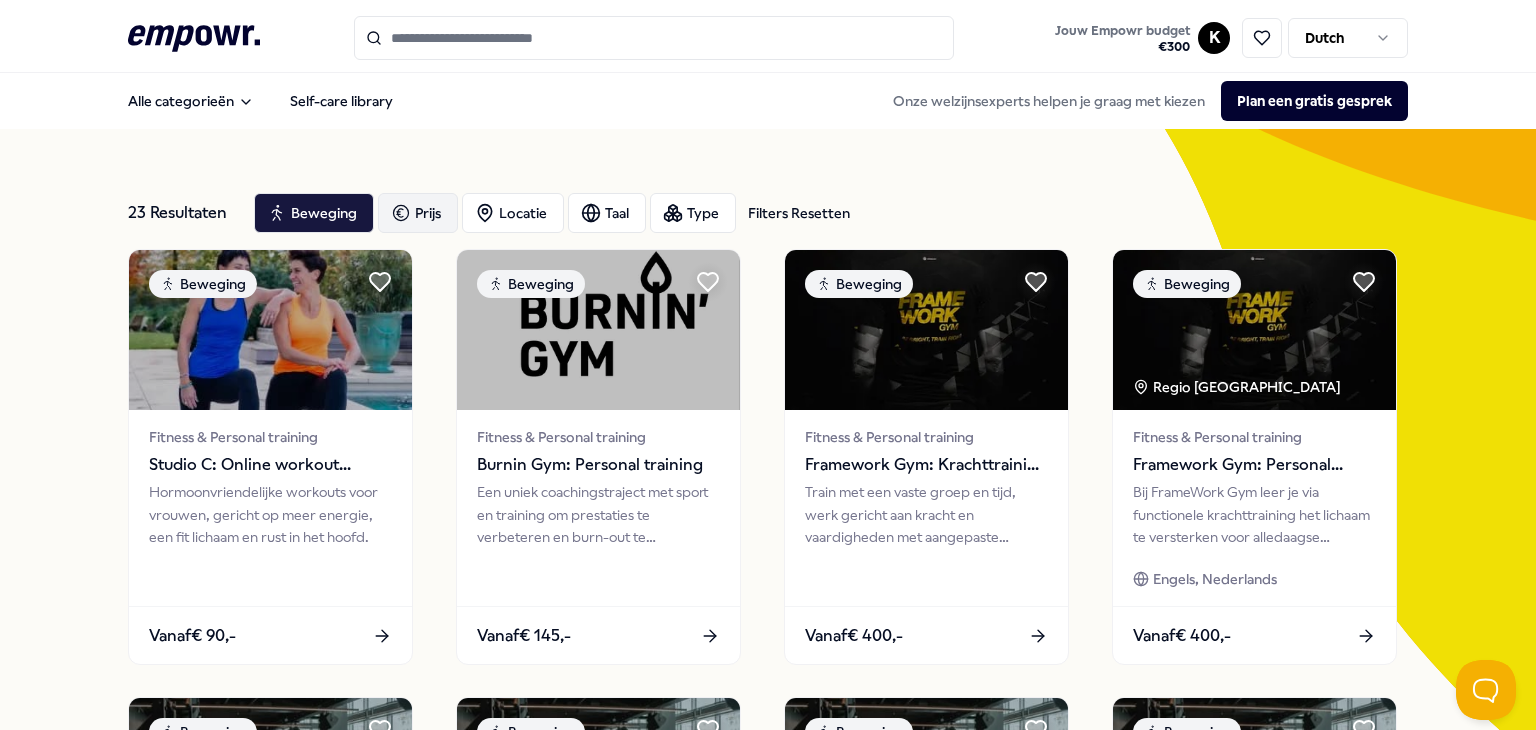 click on "Prijs" at bounding box center [418, 213] 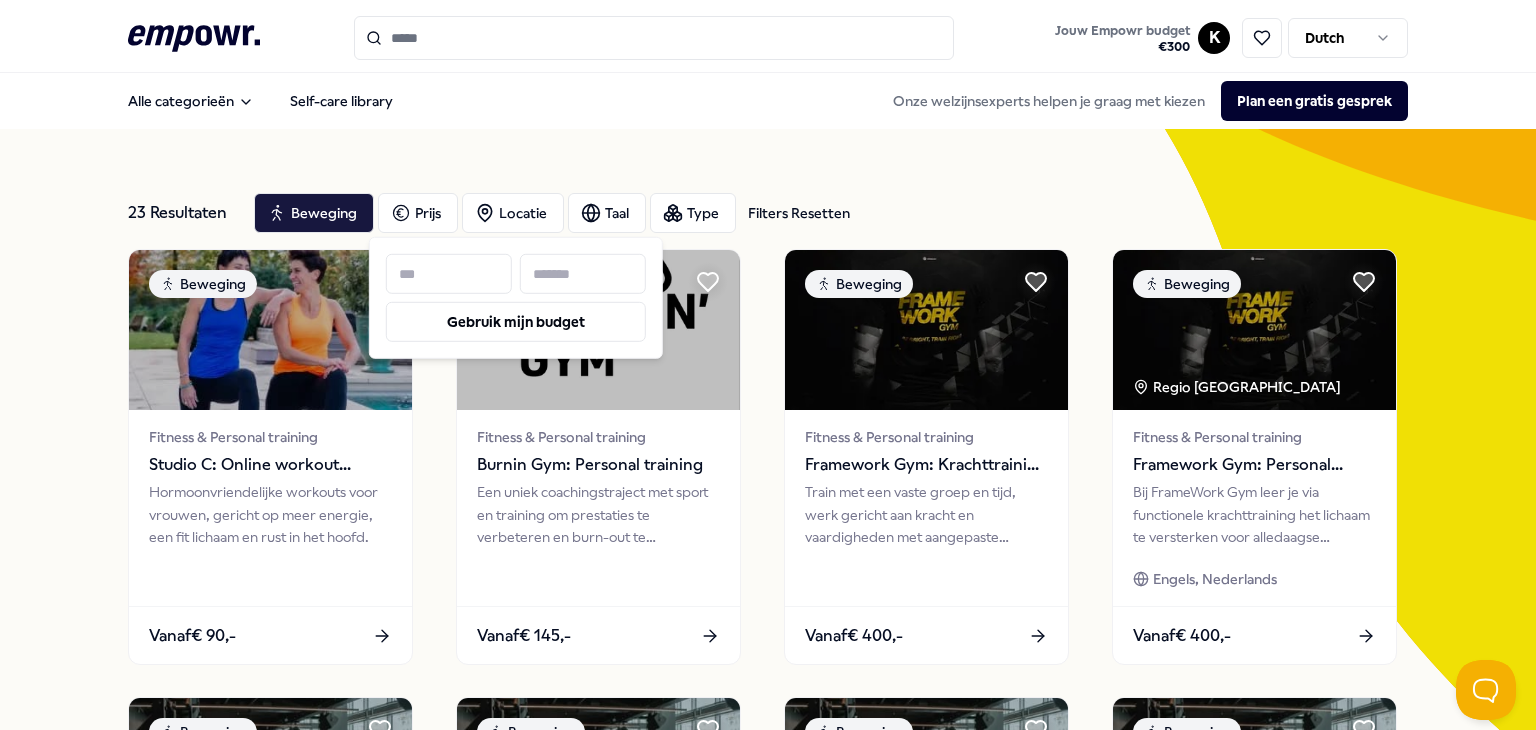 click at bounding box center [583, 274] 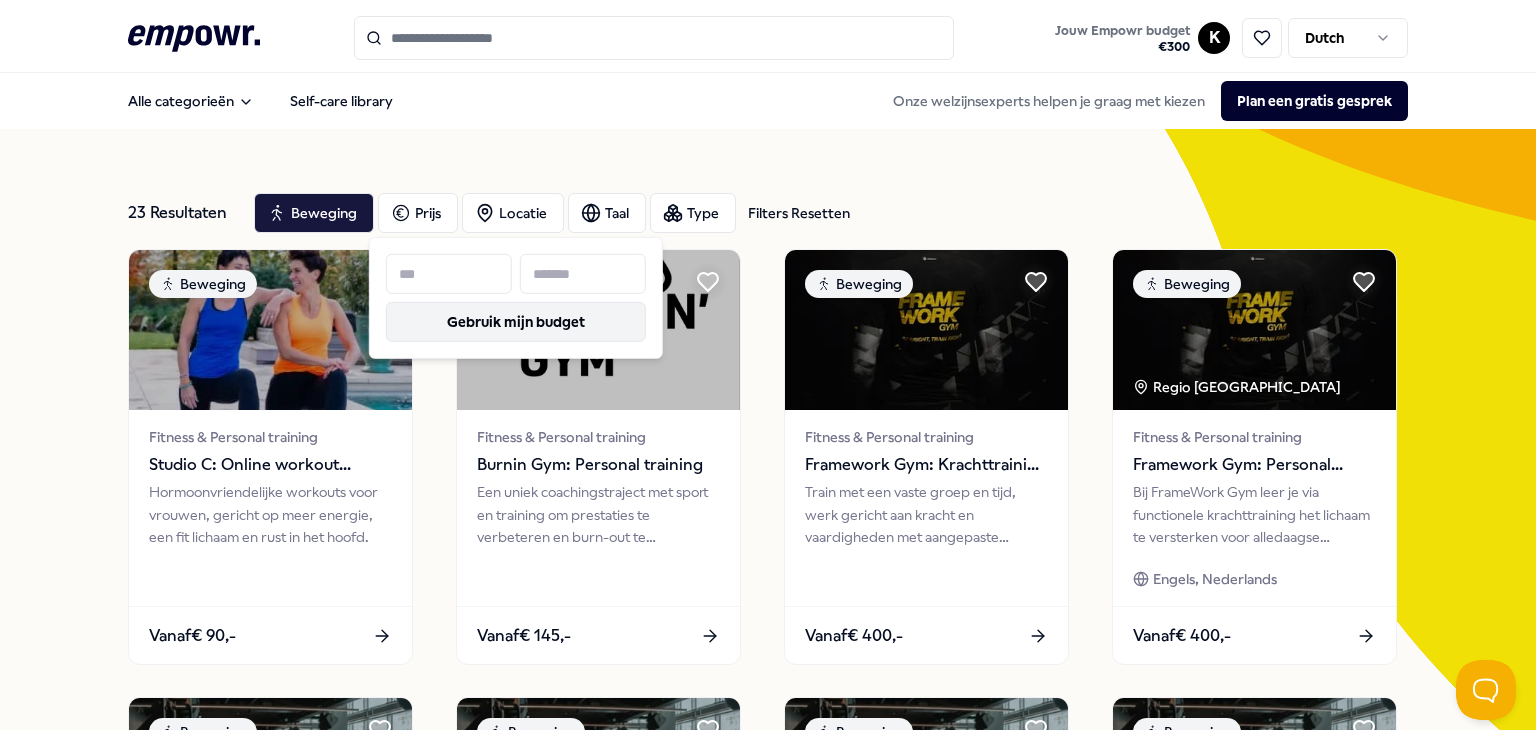 click on "Gebruik mijn budget" at bounding box center [516, 322] 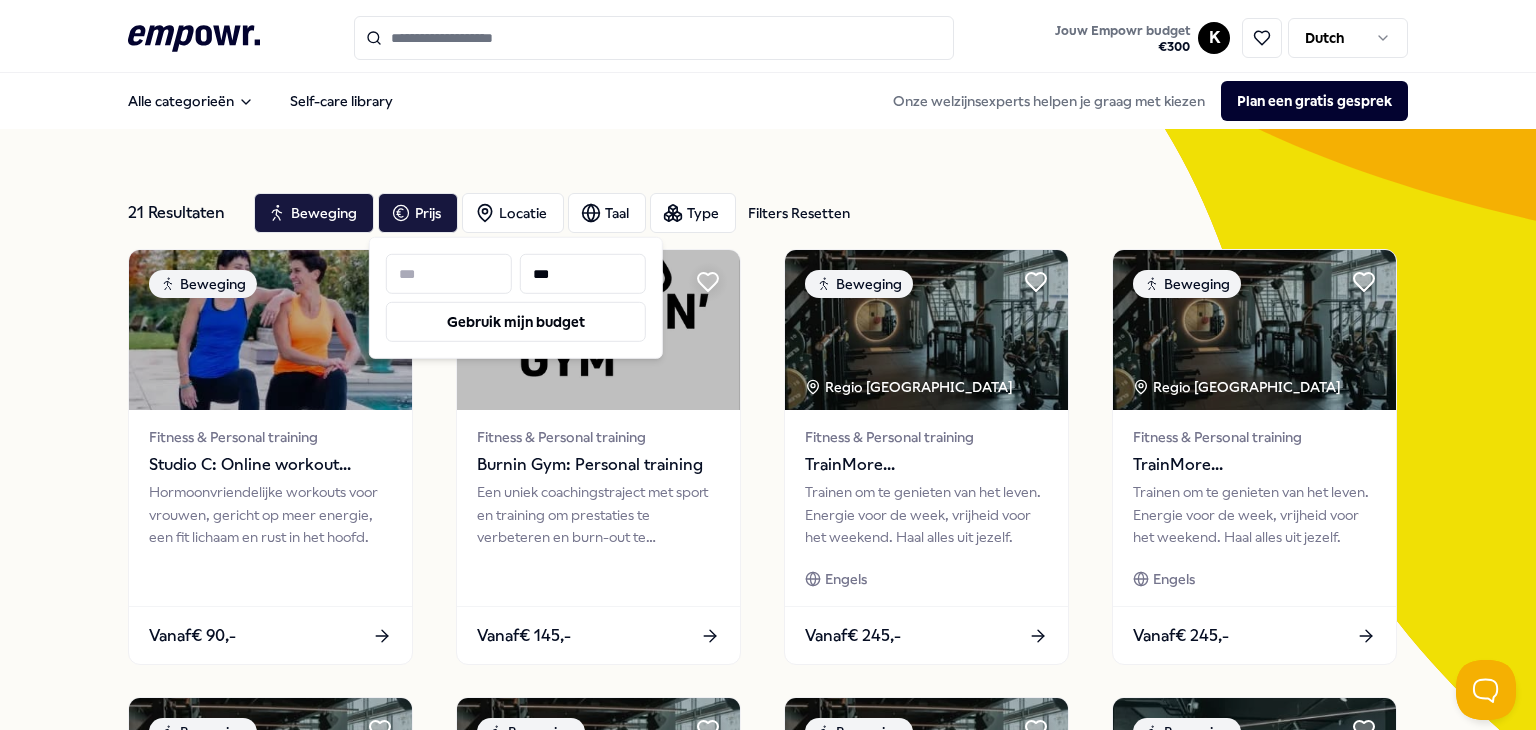 click on "21 Resultaten Filters Resetten Beweging Prijs Locatie Taal Type Filters Resetten Beweging Fitness & Personal training Studio C: Online workout programma Hormoonvriendelijke workouts voor vrouwen, gericht op meer energie, een fit
lichaam en rust in het hoofd. Vanaf  € 90,- Beweging Fitness & Personal training Burnin Gym: Personal training Een uniek coachingstraject met sport en training om prestaties te verbeteren en
burn-out te overwinnen. Vanaf  € 145,- Beweging Regio [GEOGRAPHIC_DATA]    Fitness & Personal training TrainMore [GEOGRAPHIC_DATA]: Open Gym Trainen om te genieten van het leven. Energie voor de week, vrijheid voor het
weekend. Haal alles uit jezelf. Engels Vanaf  € 245,- Beweging Regio [GEOGRAPHIC_DATA]    Fitness & Personal training TrainMore [GEOGRAPHIC_DATA]: Open Gym Trainen om te genieten van het leven. Energie voor de week, vrijheid voor het
weekend. Haal alles uit jezelf. Engels Vanaf  € 245,- Beweging Regio [GEOGRAPHIC_DATA]    Fitness & Personal training TrainMore [GEOGRAPHIC_DATA]: Open Gym Engels Vanaf  € 245,- Beweging" at bounding box center [768, 909] 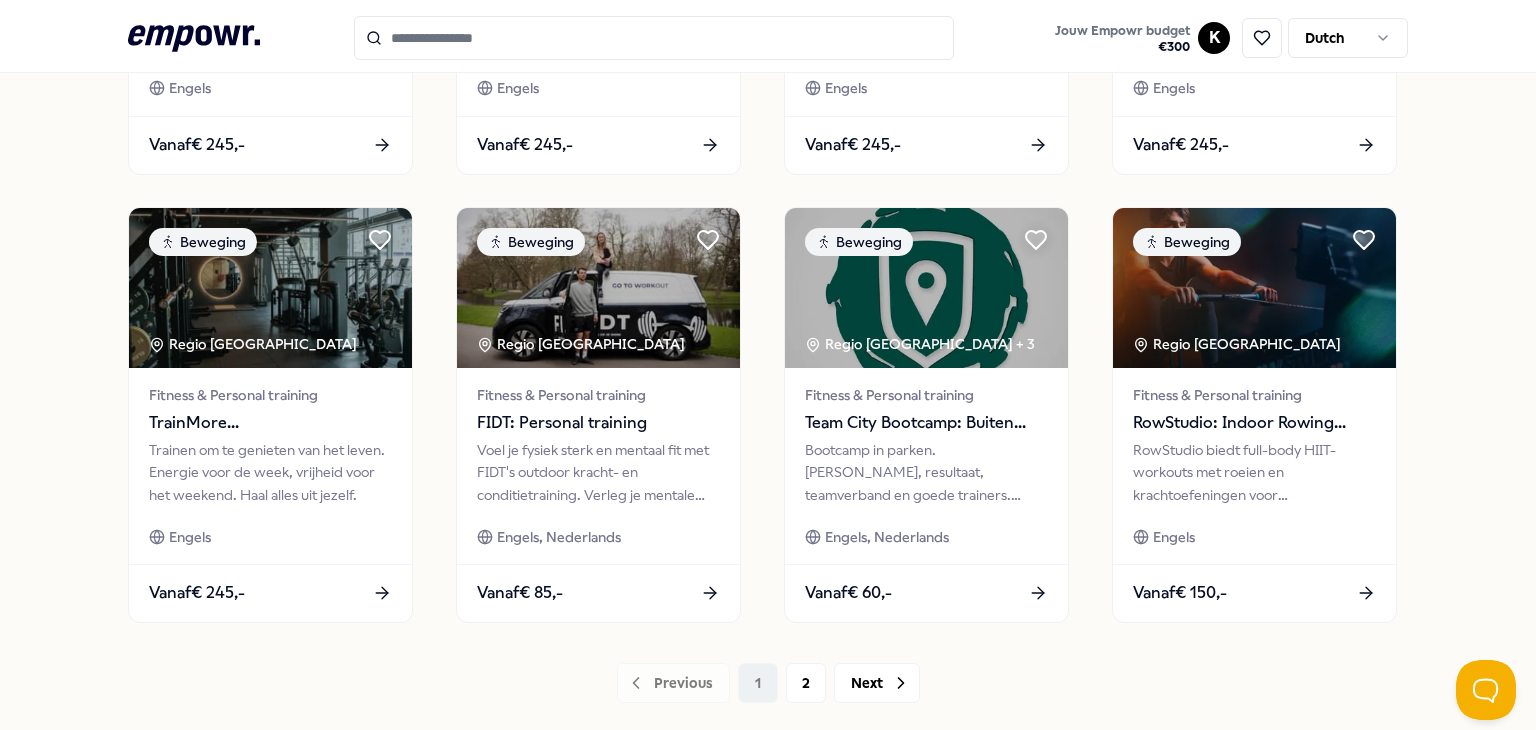 scroll, scrollTop: 960, scrollLeft: 0, axis: vertical 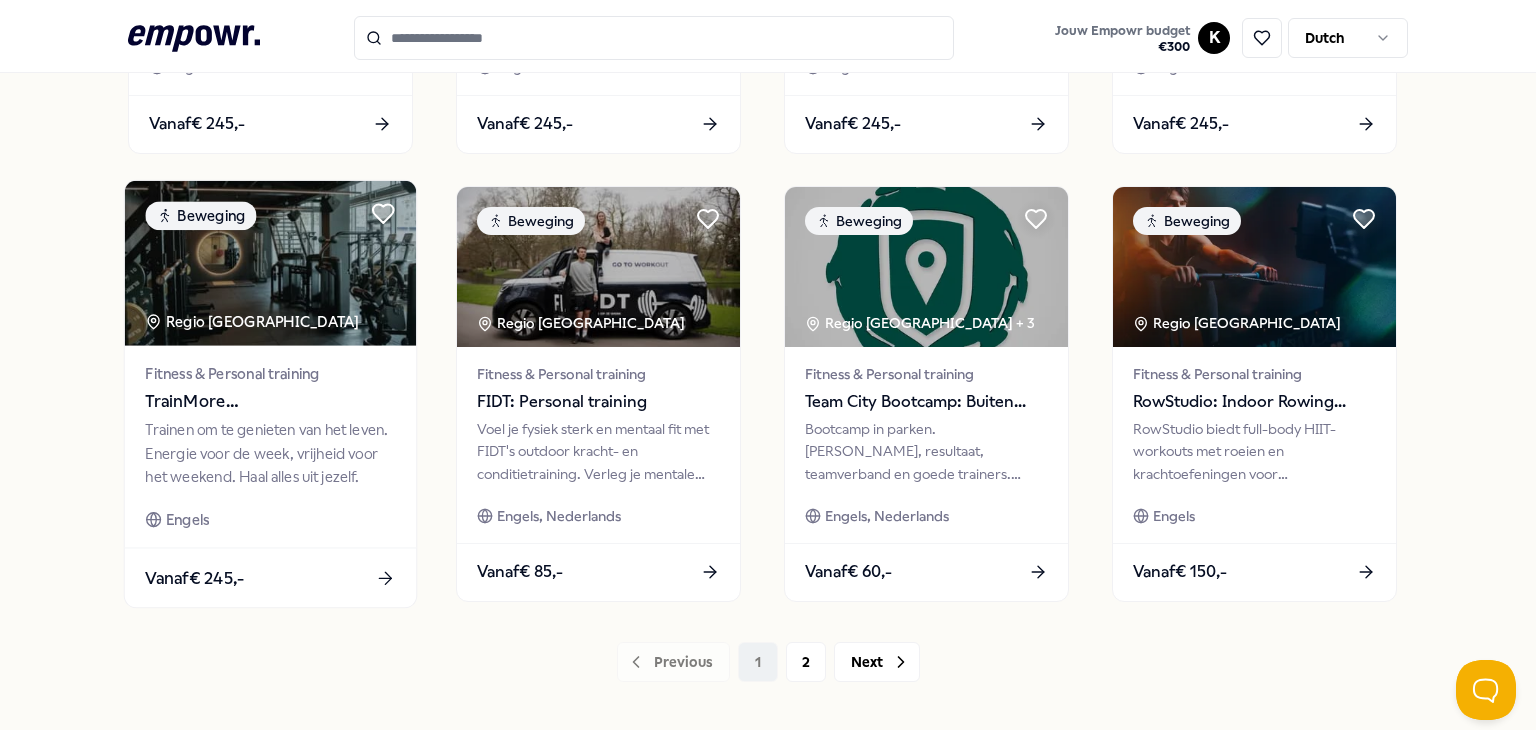 click on "Fitness & Personal training TrainMore [GEOGRAPHIC_DATA]: Open Gym Trainen om te genieten van het leven. Energie voor de week, vrijheid voor het
weekend. Haal alles uit jezelf. Engels" at bounding box center (270, 446) 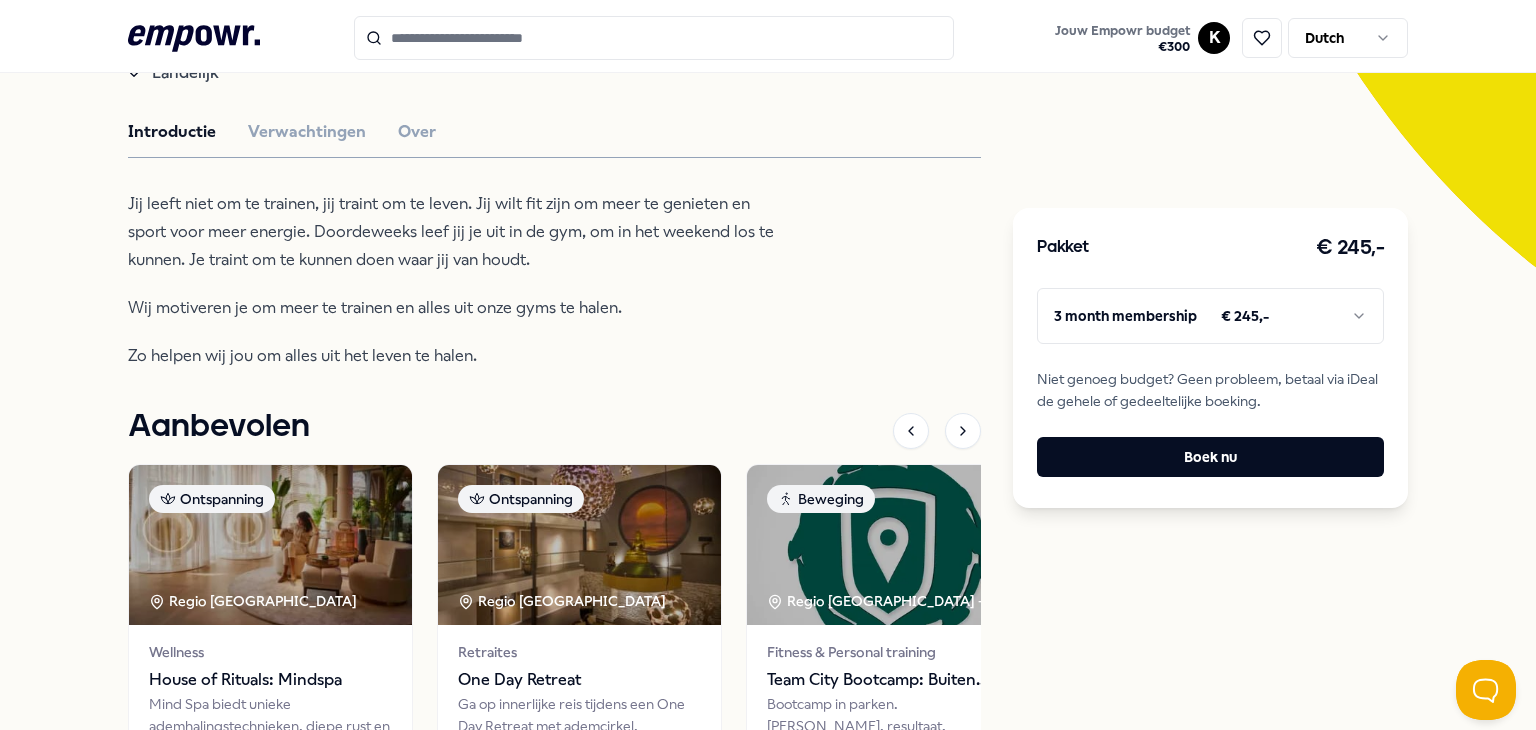 scroll, scrollTop: 495, scrollLeft: 0, axis: vertical 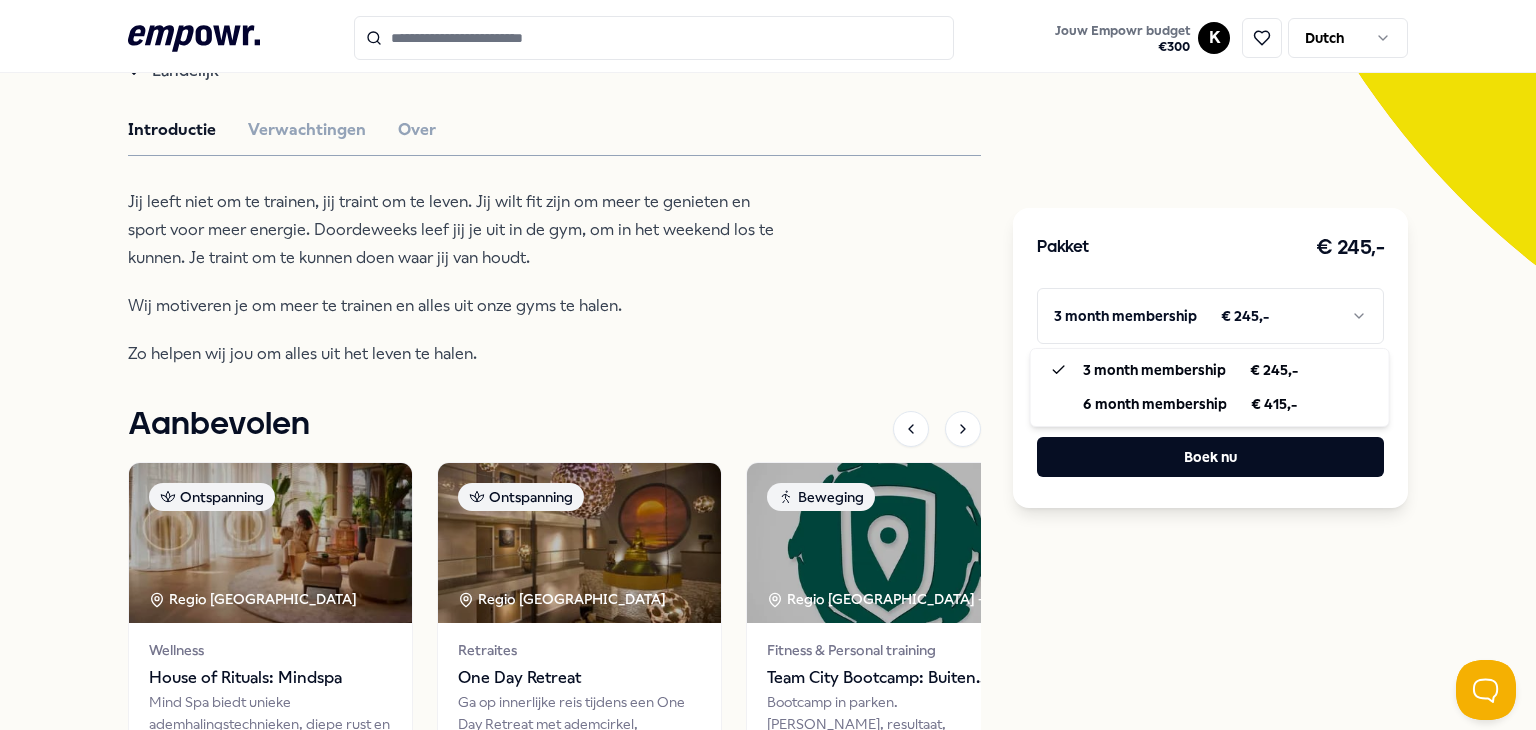 click on ".empowr-logo_svg__cls-1{fill:#03032f} Jouw Empowr budget € 300 K Dutch Alle categorieën   Self-care library Terug TrainMore Beweging TrainMore [GEOGRAPHIC_DATA]: Open Gym Trainen om te genieten van het leven. Energie voor de week, vrijheid voor het weekend. Haal alles uit jezelf. TrainMore Sport op meerdere locaties Landelijk Engels Regio Amsterdam  Introductie Verwachtingen Over Jij leeft niet om te trainen, jij traint om te leven. Jij wilt fit zijn om meer te genieten en sport voor meer energie. Doordeweeks leef jij je uit in de gym, om in het weekend los te kunnen. Je traint om te kunnen doen waar jij van houdt. Wij motiveren je om meer te trainen en alles uit onze gyms te halen. Zo helpen wij jou om alles   uit het leven te halen. Aanbevolen Ontspanning Regio Amsterdam    Wellness House of Rituals: Mindspa Mind Spa biedt unieke ademhalingstechnieken, diepe rust en meditaties voor
mentale stressverlichting en ontspanning. Engels, Nederlands Vanaf  € 90,- Ontspanning Regio Oost NL    Retraites Nederlands" at bounding box center [768, 365] 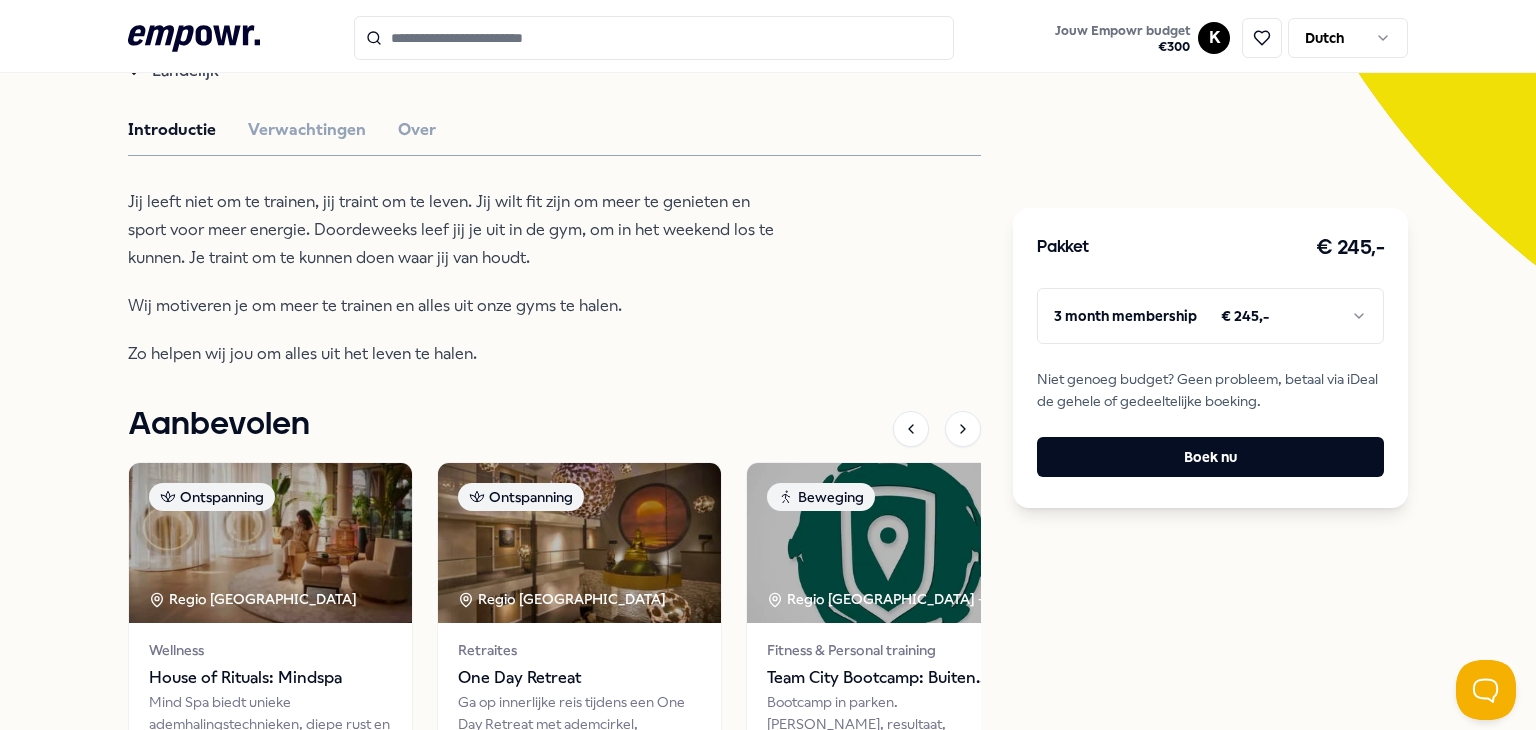 click on ".empowr-logo_svg__cls-1{fill:#03032f} Jouw Empowr budget € 300 K Dutch Alle categorieën   Self-care library Terug TrainMore Beweging TrainMore [GEOGRAPHIC_DATA]: Open Gym Trainen om te genieten van het leven. Energie voor de week, vrijheid voor het weekend. Haal alles uit jezelf. TrainMore Sport op meerdere locaties Landelijk Engels Regio Amsterdam  Introductie Verwachtingen Over Jij leeft niet om te trainen, jij traint om te leven. Jij wilt fit zijn om meer te genieten en sport voor meer energie. Doordeweeks leef jij je uit in de gym, om in het weekend los te kunnen. Je traint om te kunnen doen waar jij van houdt. Wij motiveren je om meer te trainen en alles uit onze gyms te halen. Zo helpen wij jou om alles   uit het leven te halen. Aanbevolen Ontspanning Regio Amsterdam    Wellness House of Rituals: Mindspa Mind Spa biedt unieke ademhalingstechnieken, diepe rust en meditaties voor
mentale stressverlichting en ontspanning. Engels, Nederlands Vanaf  € 90,- Ontspanning Regio Oost NL    Retraites Nederlands" at bounding box center (768, 365) 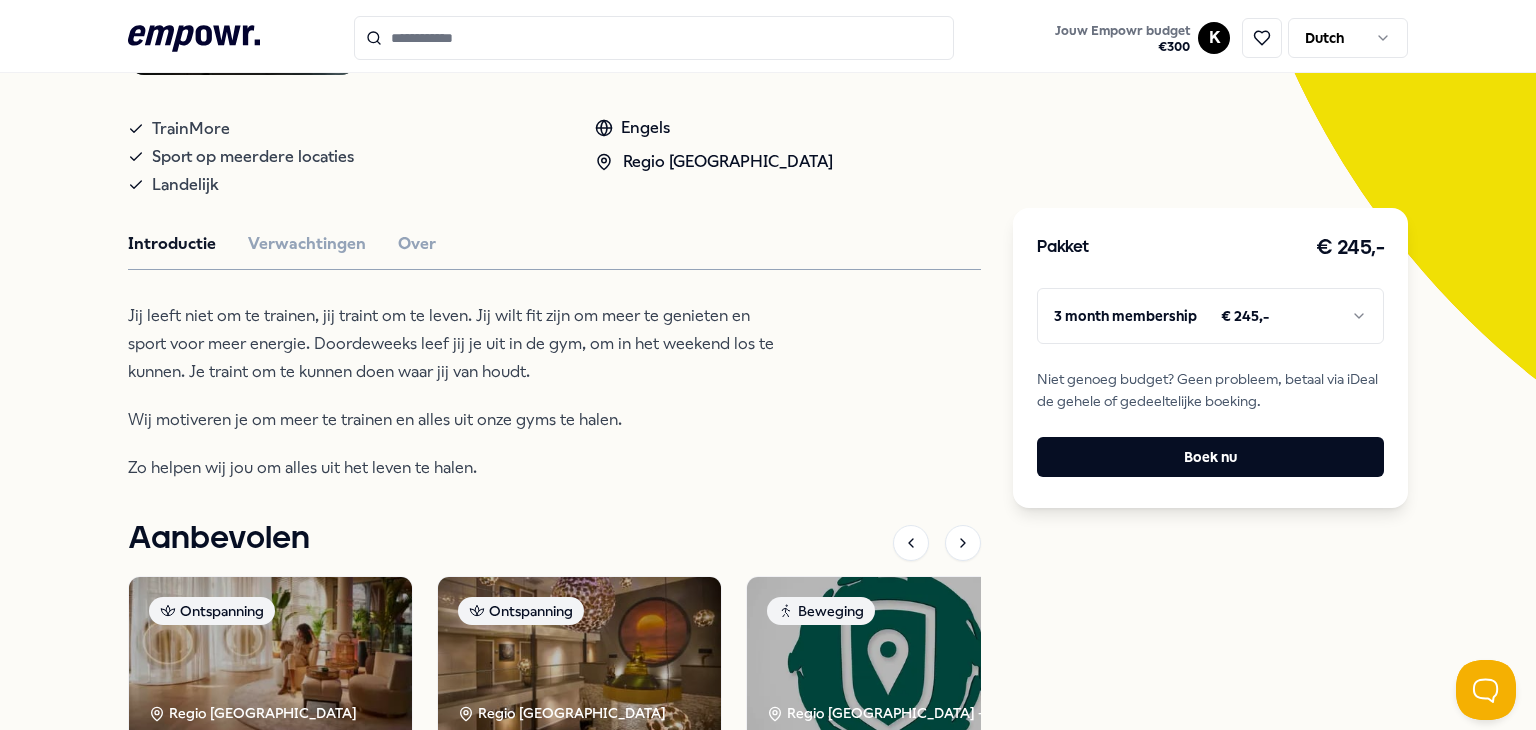 scroll, scrollTop: 319, scrollLeft: 0, axis: vertical 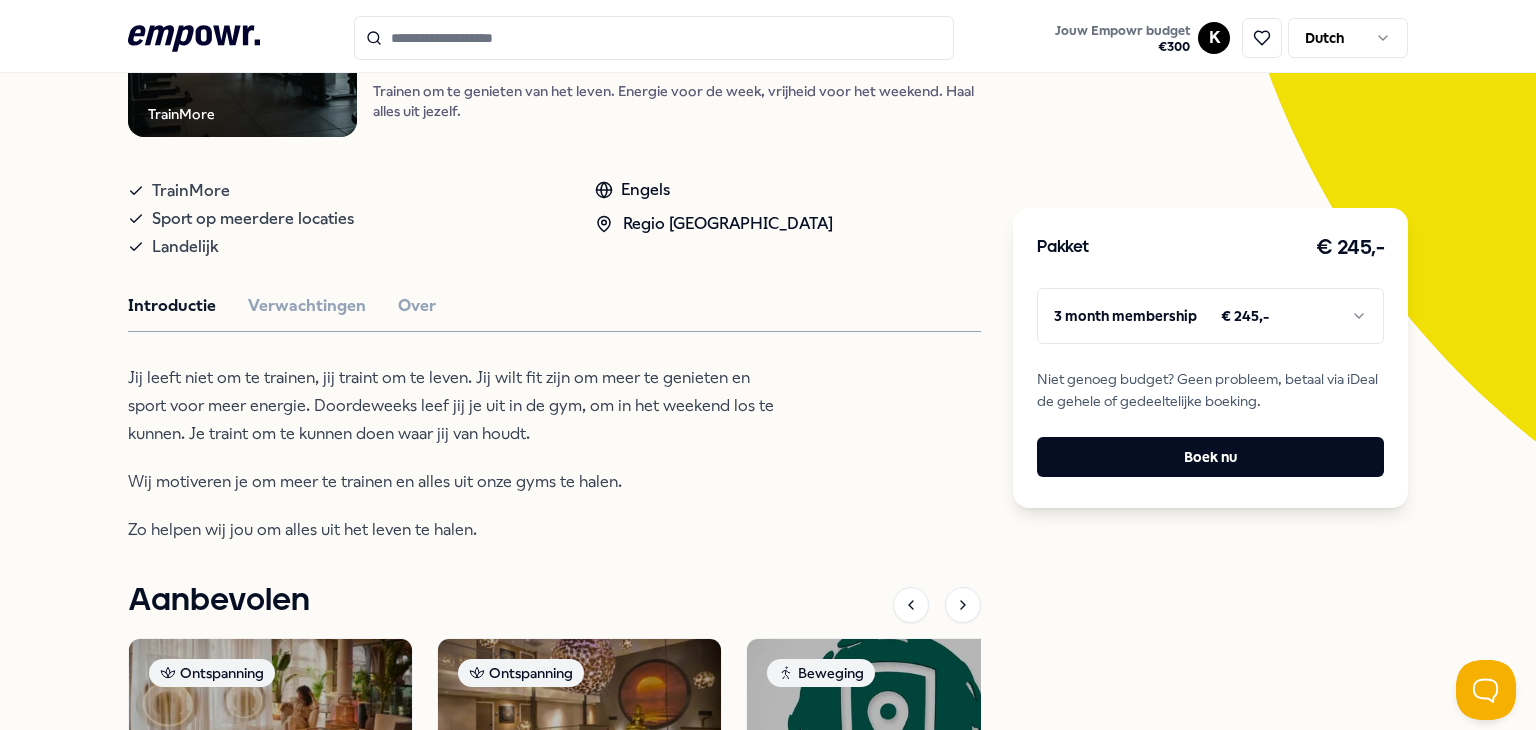 click on "TrainMore Beweging TrainMore [GEOGRAPHIC_DATA]: Open Gym Trainen om te genieten van het leven. Energie voor de week, vrijheid voor het weekend. Haal alles uit jezelf. TrainMore Sport op meerdere locaties Landelijk Engels Regio Amsterdam  Introductie Verwachtingen Over Jij leeft niet om te trainen, jij traint om te leven. Jij wilt fit zijn om meer te genieten en sport voor meer energie. Doordeweeks leef jij je uit in de gym, om in het weekend los te kunnen. Je traint om te kunnen doen waar jij van houdt. Wij motiveren je om meer te trainen en alles uit onze gyms te halen. Zo helpen wij jou om alles   uit het leven te halen. Aanbevolen Ontspanning Regio Amsterdam    Wellness House of Rituals: Mindspa Mind Spa biedt unieke ademhalingstechnieken, diepe rust en meditaties voor
mentale stressverlichting en ontspanning. Engels, Nederlands Vanaf  € 90,- Ontspanning Regio Oost NL    Retraites One Day Retreat Ga op innerlijke reis tijdens een One Day Retreat met ademcirkel, Bioenergetica
en wellnessrituelen. Nederlands" at bounding box center (554, 492) 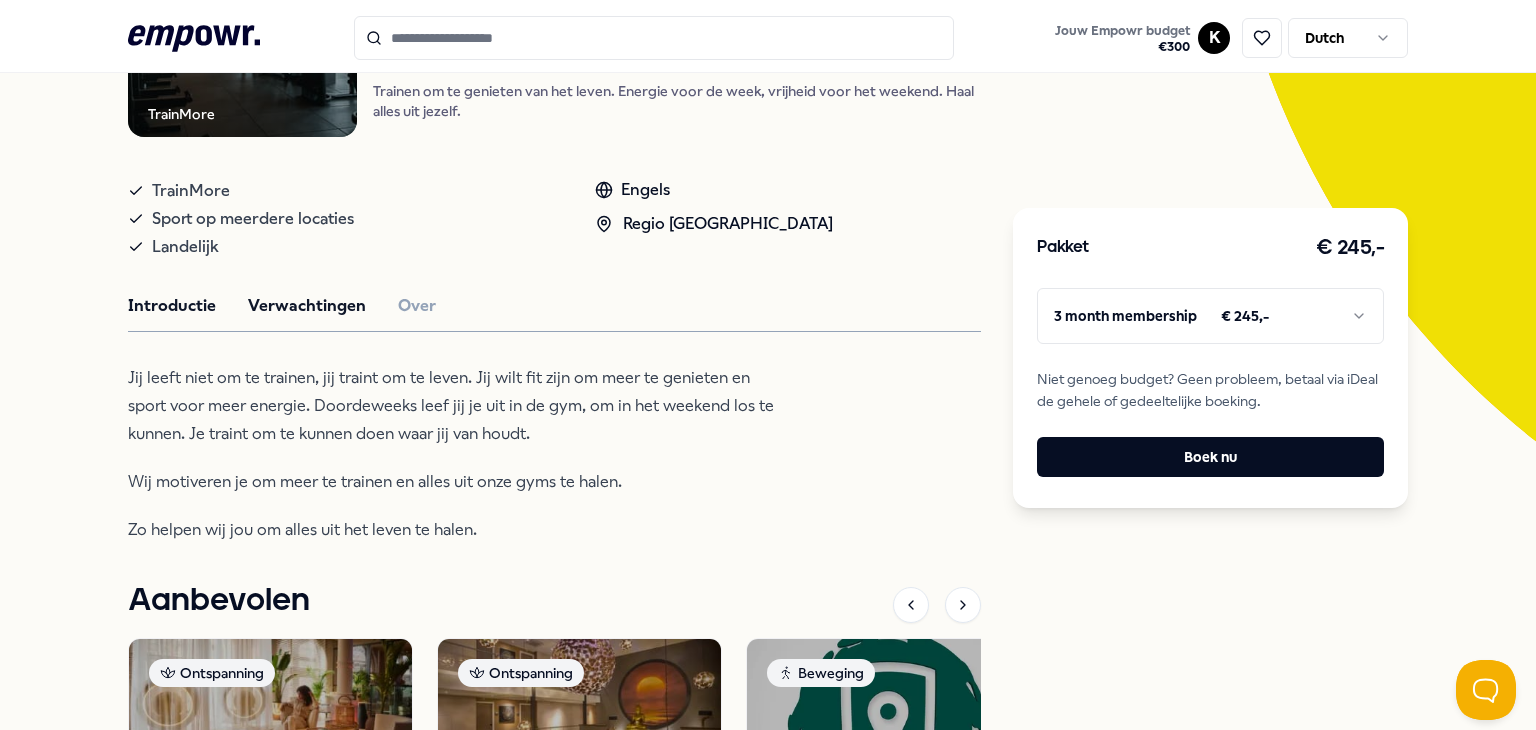 click on "Verwachtingen" at bounding box center [307, 306] 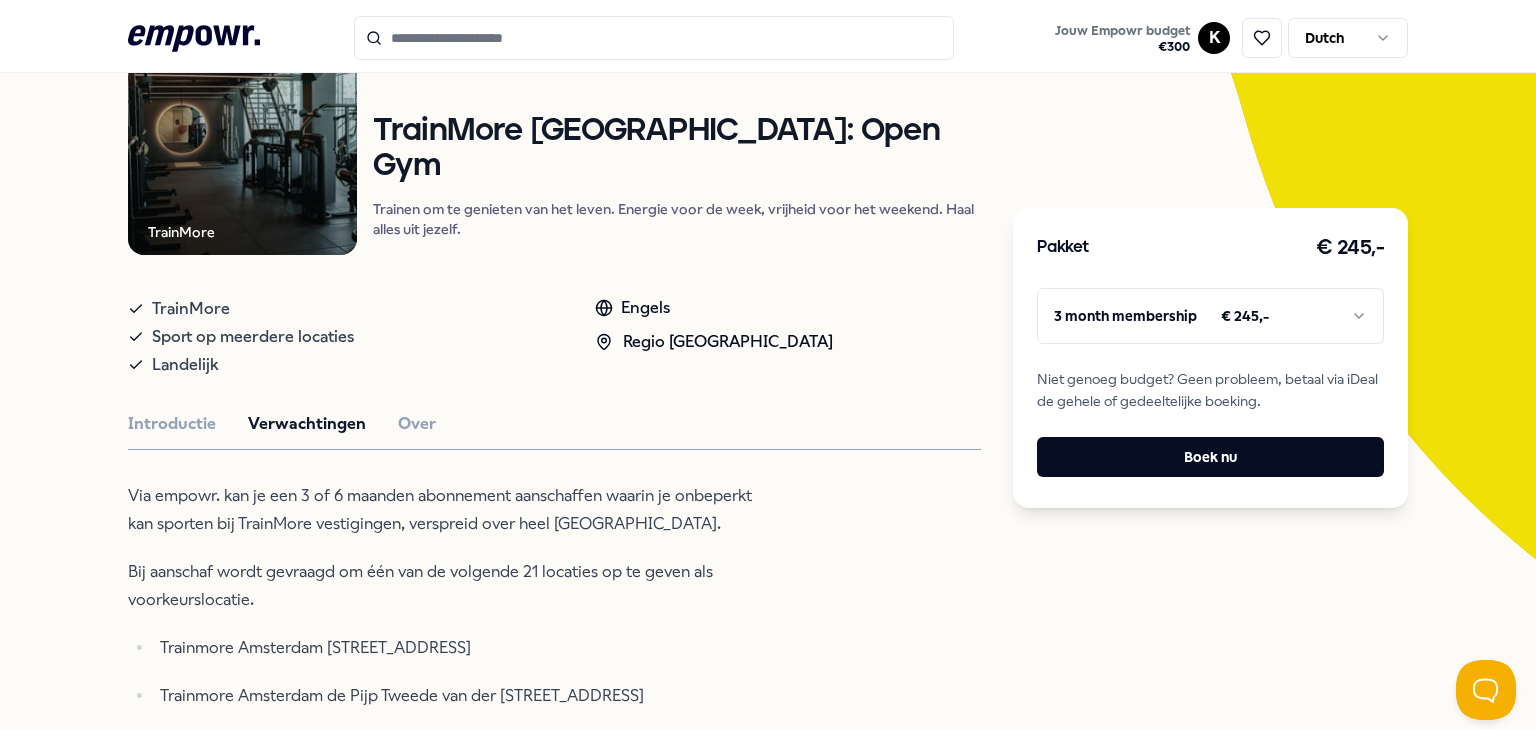 scroll, scrollTop: 200, scrollLeft: 0, axis: vertical 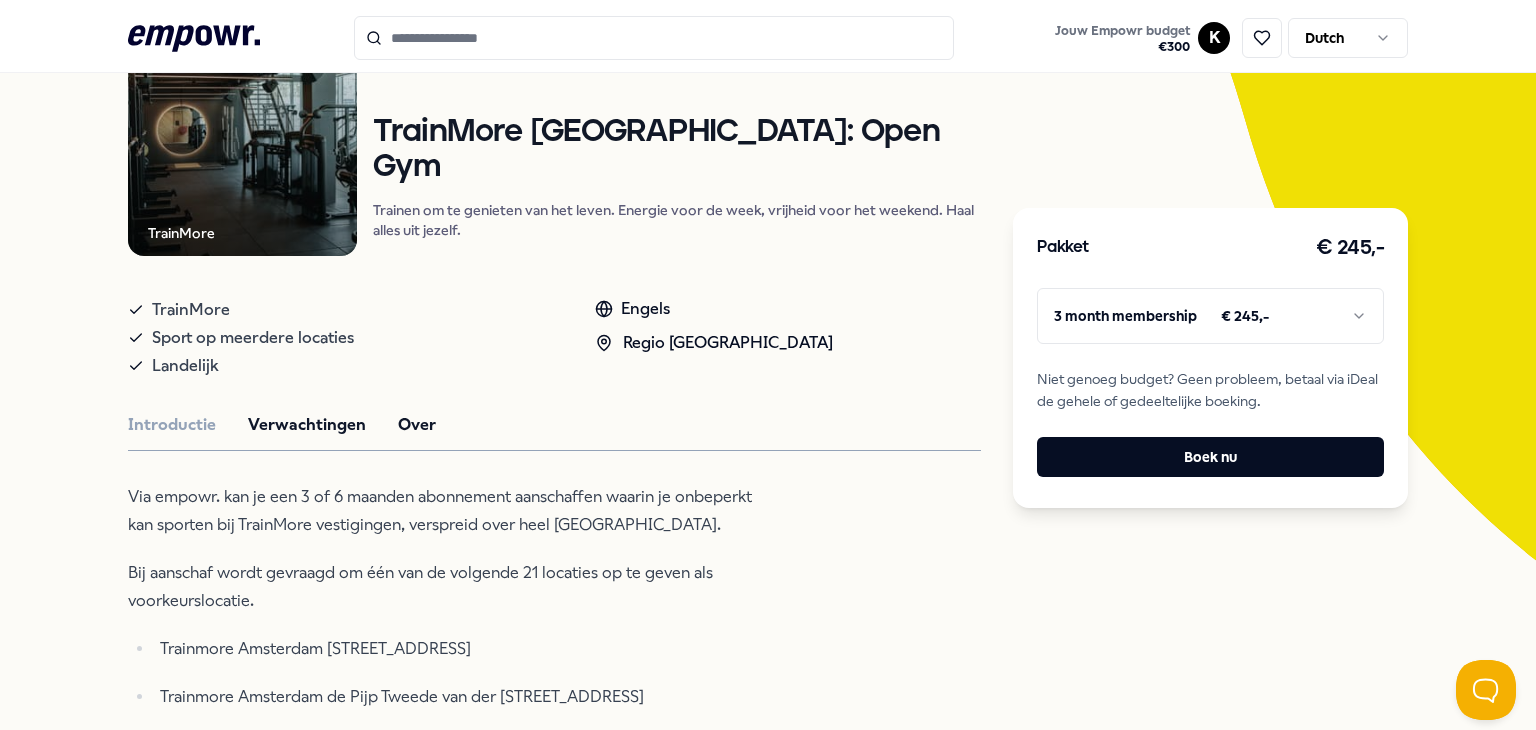 click on "Over" at bounding box center (417, 425) 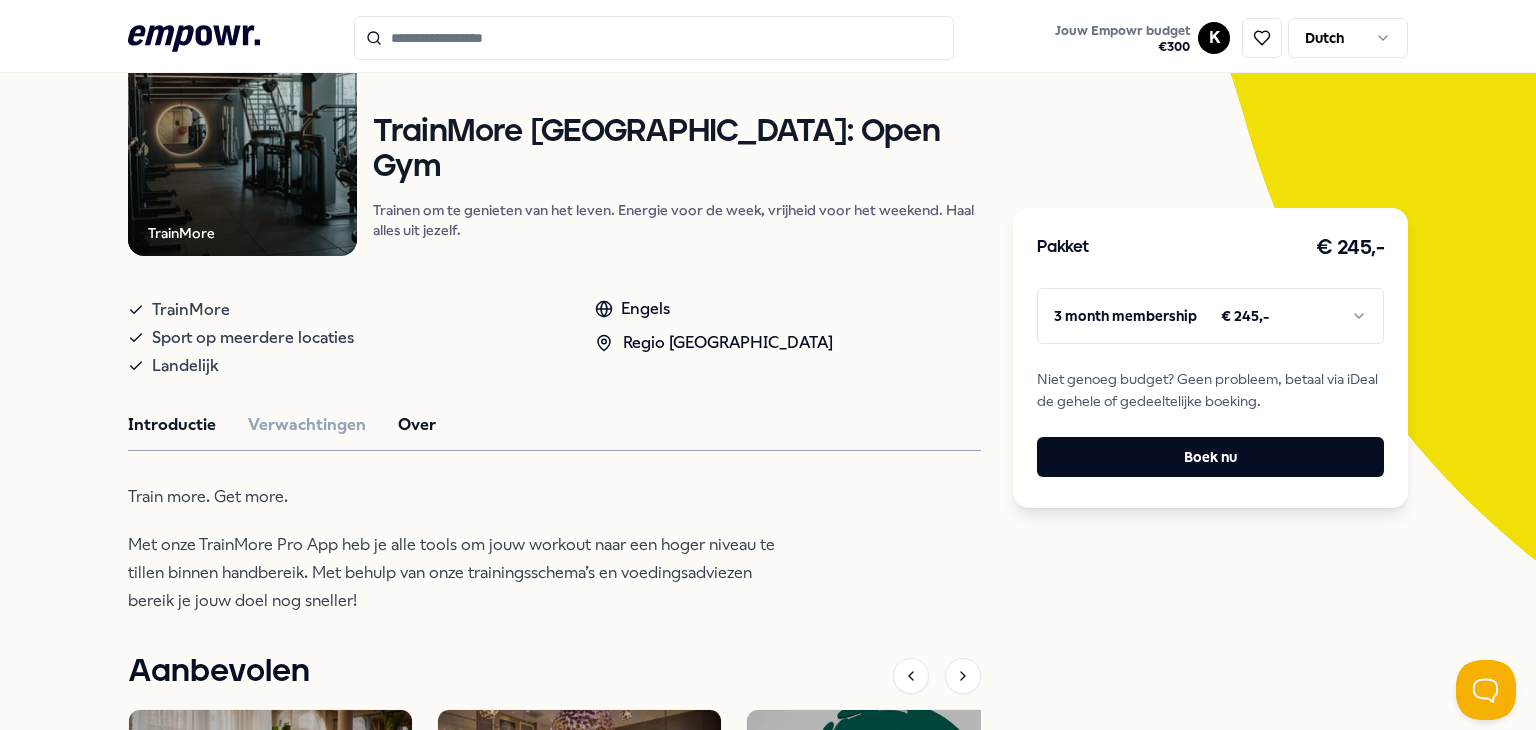 click on "Introductie" at bounding box center [172, 425] 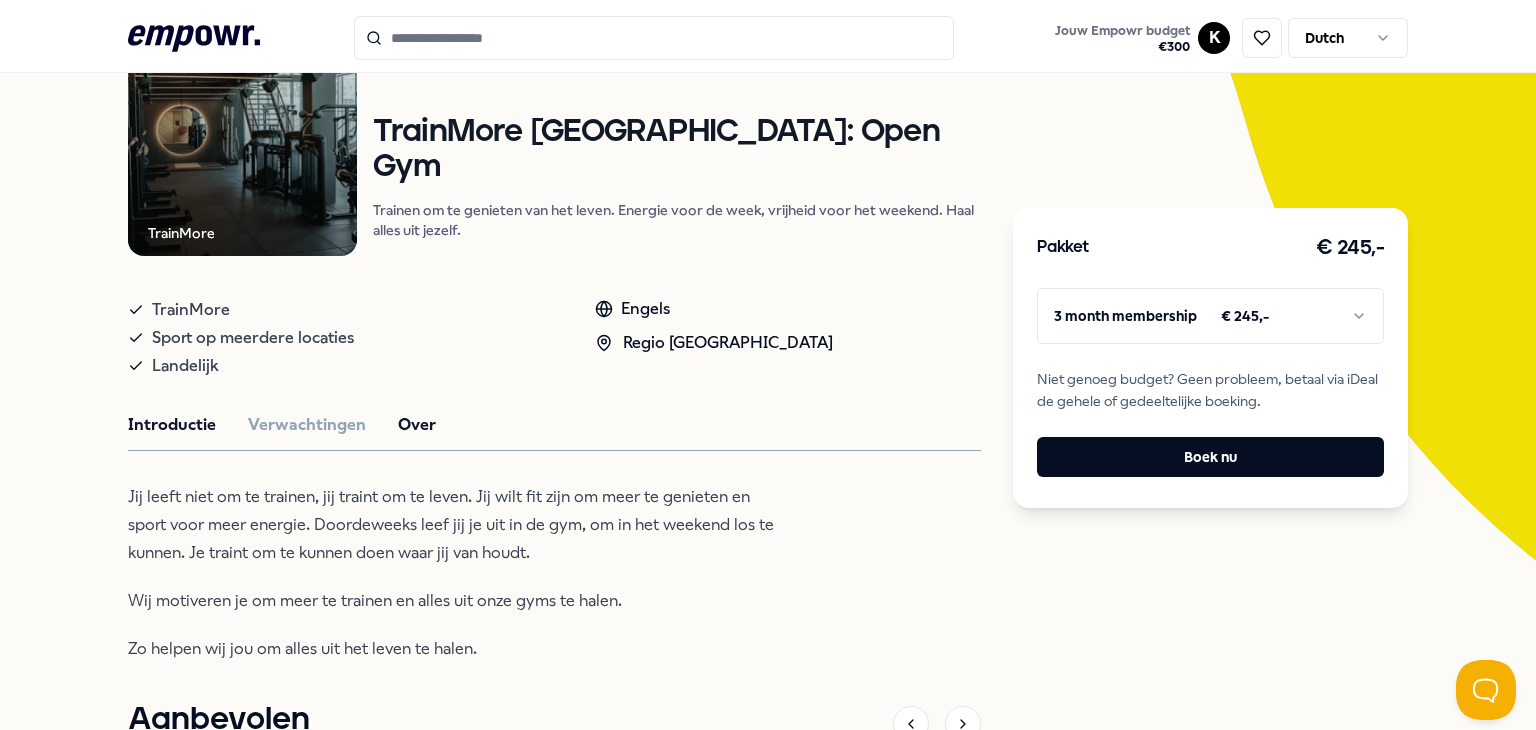scroll, scrollTop: 0, scrollLeft: 0, axis: both 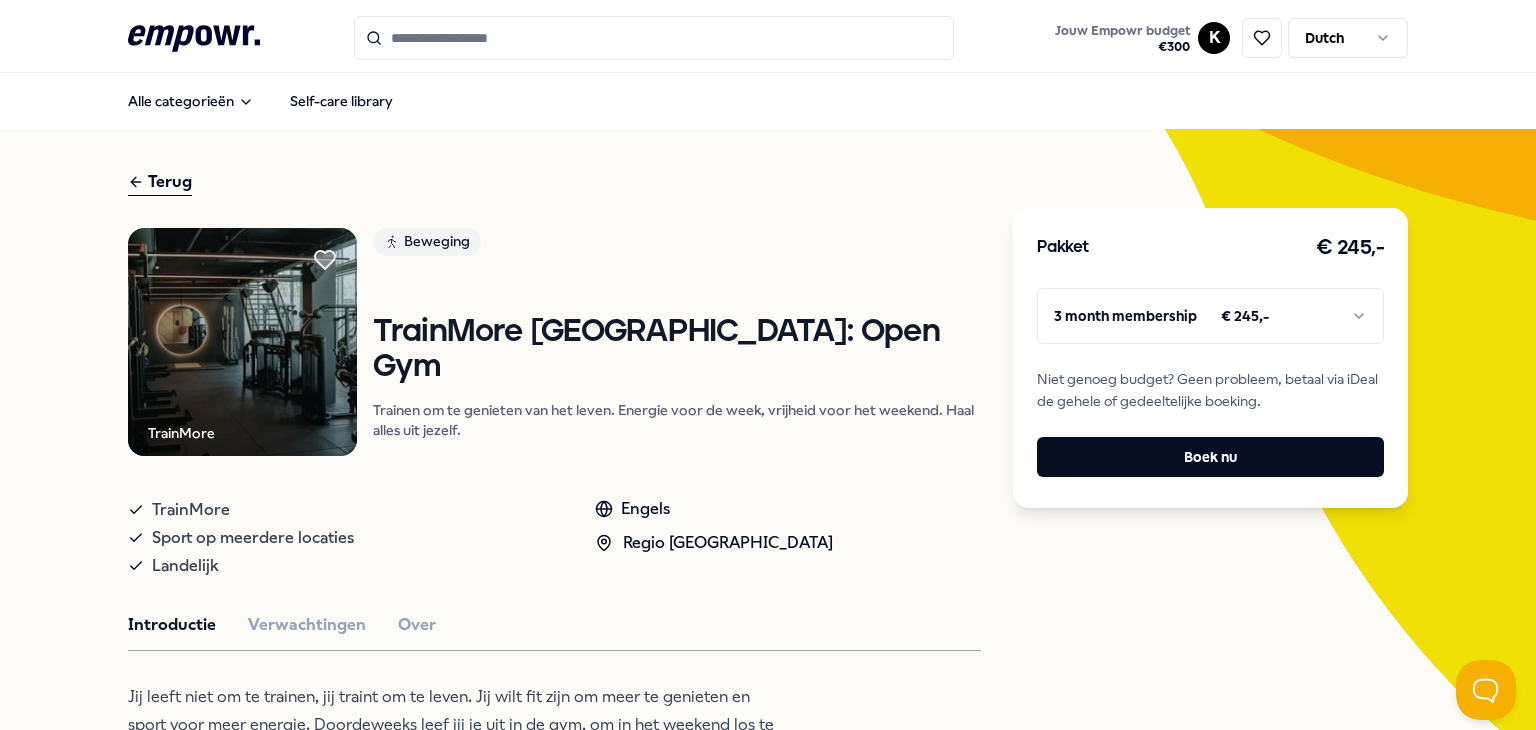click on "Terug" at bounding box center [160, 182] 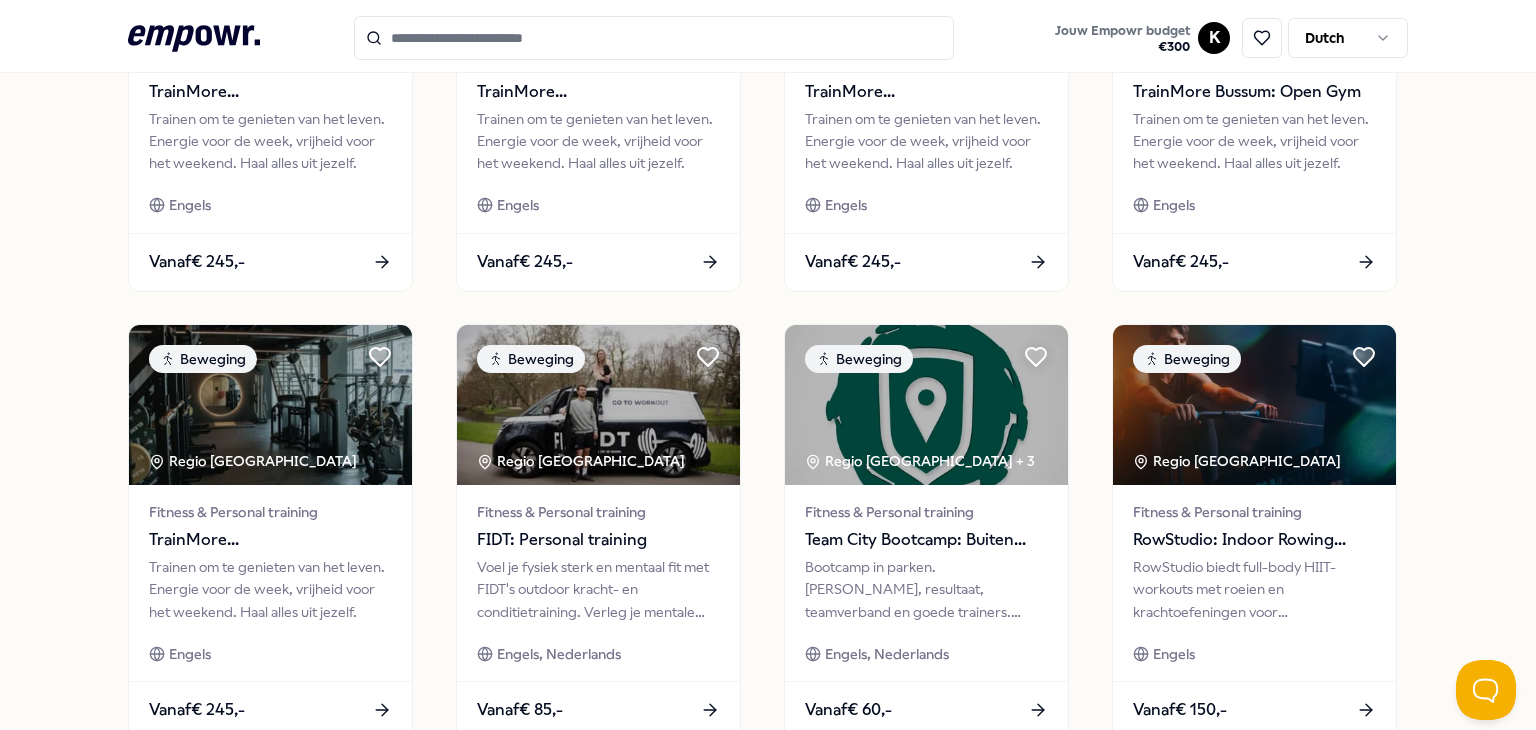 scroll, scrollTop: 1058, scrollLeft: 0, axis: vertical 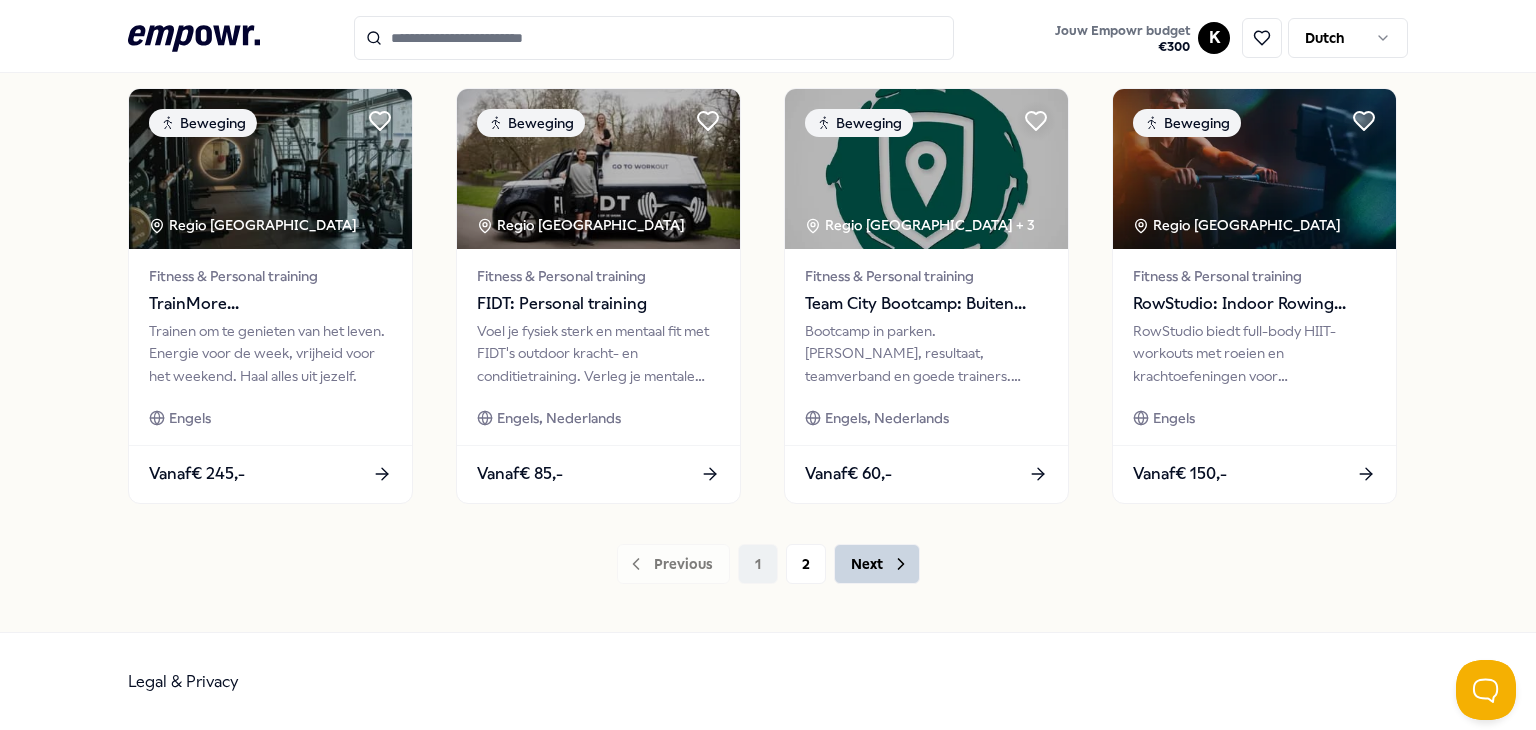 click on "Next" at bounding box center (877, 564) 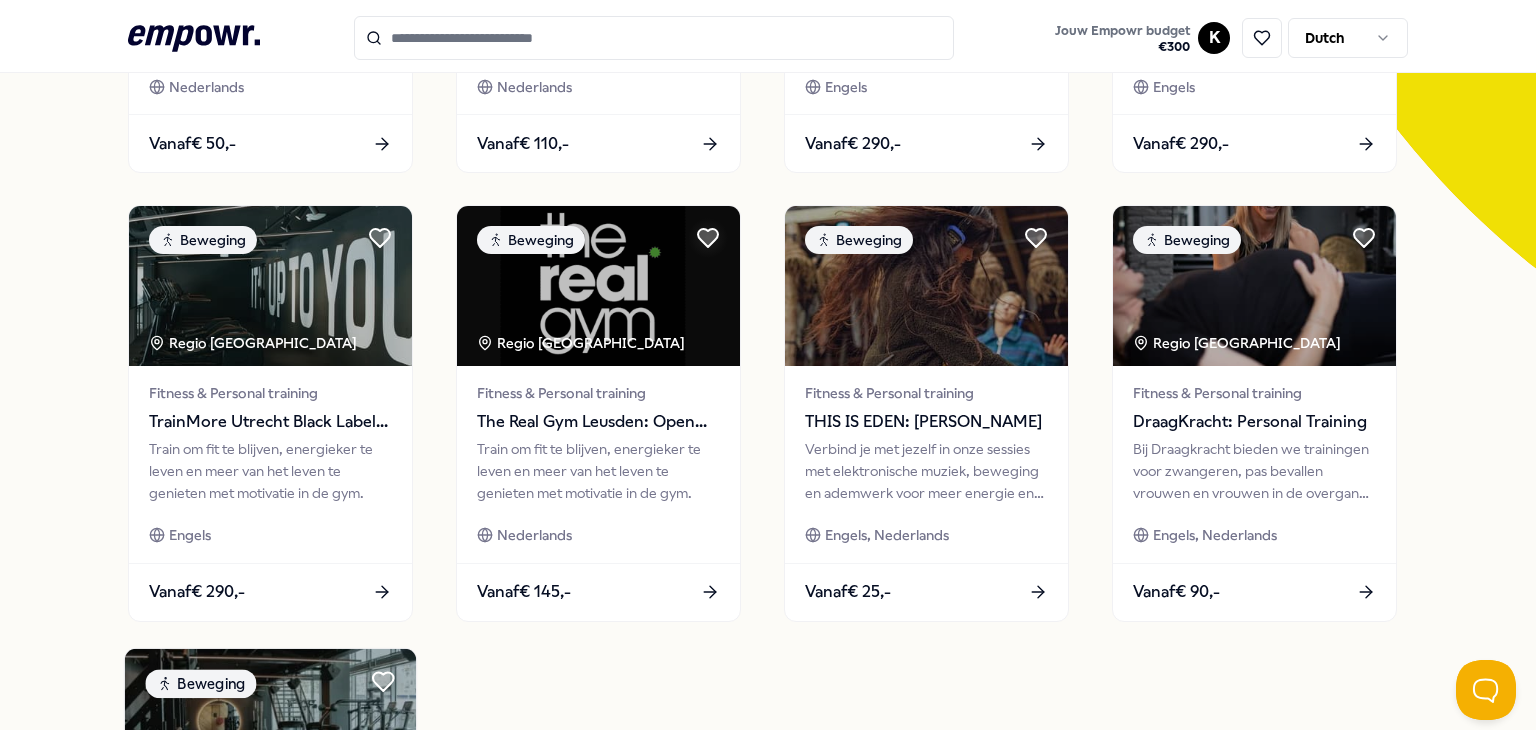 scroll, scrollTop: 488, scrollLeft: 0, axis: vertical 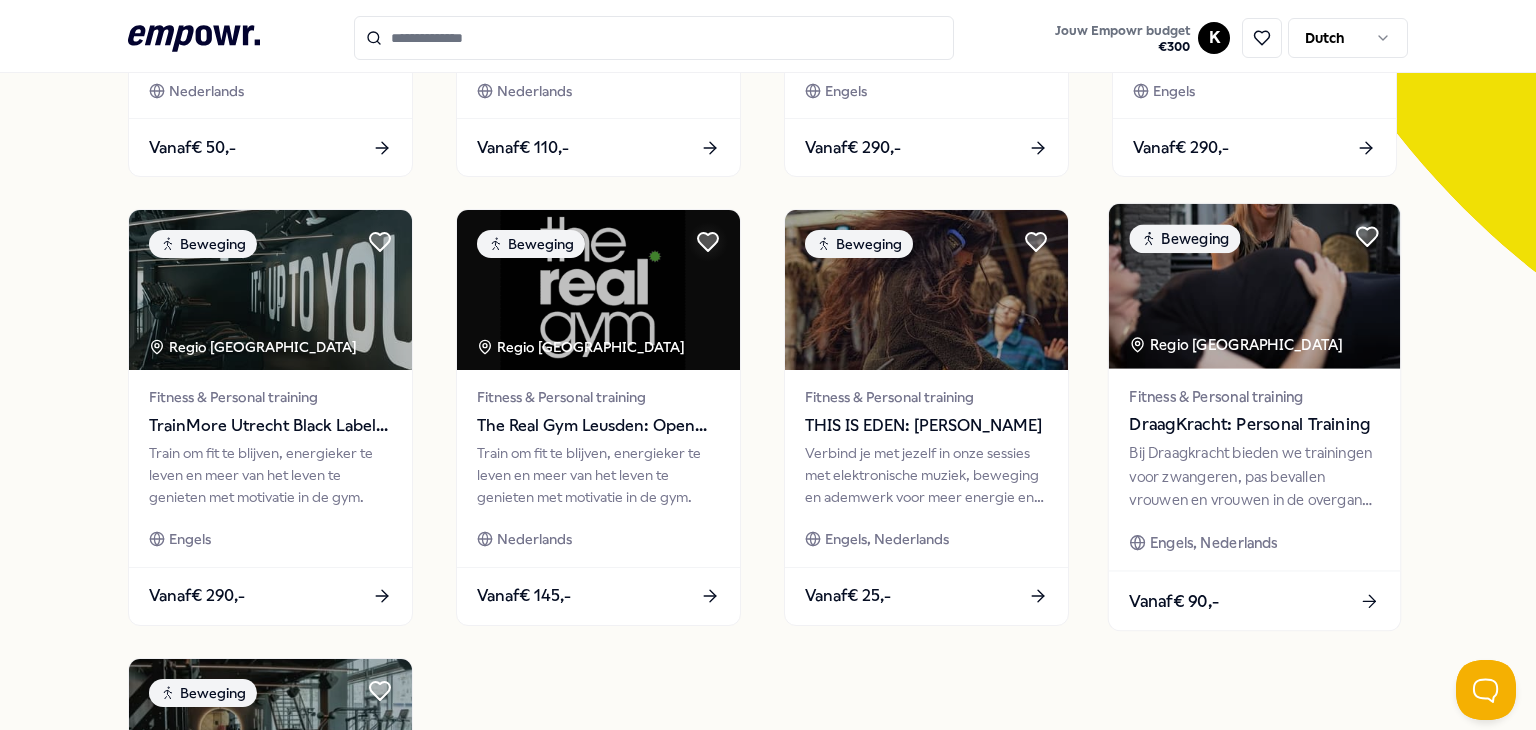 click on "DraagKracht: Personal Training" at bounding box center (1254, 425) 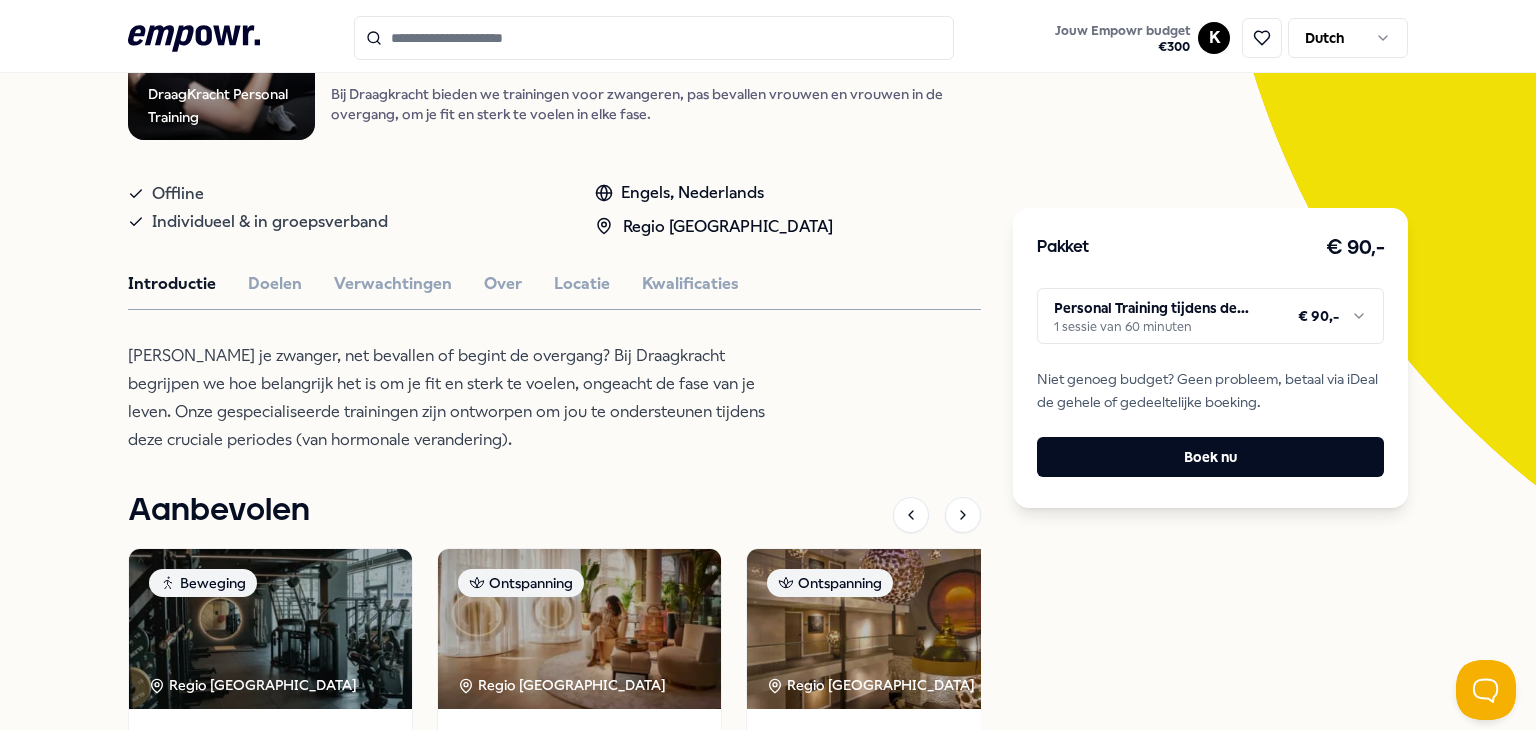 scroll, scrollTop: 309, scrollLeft: 0, axis: vertical 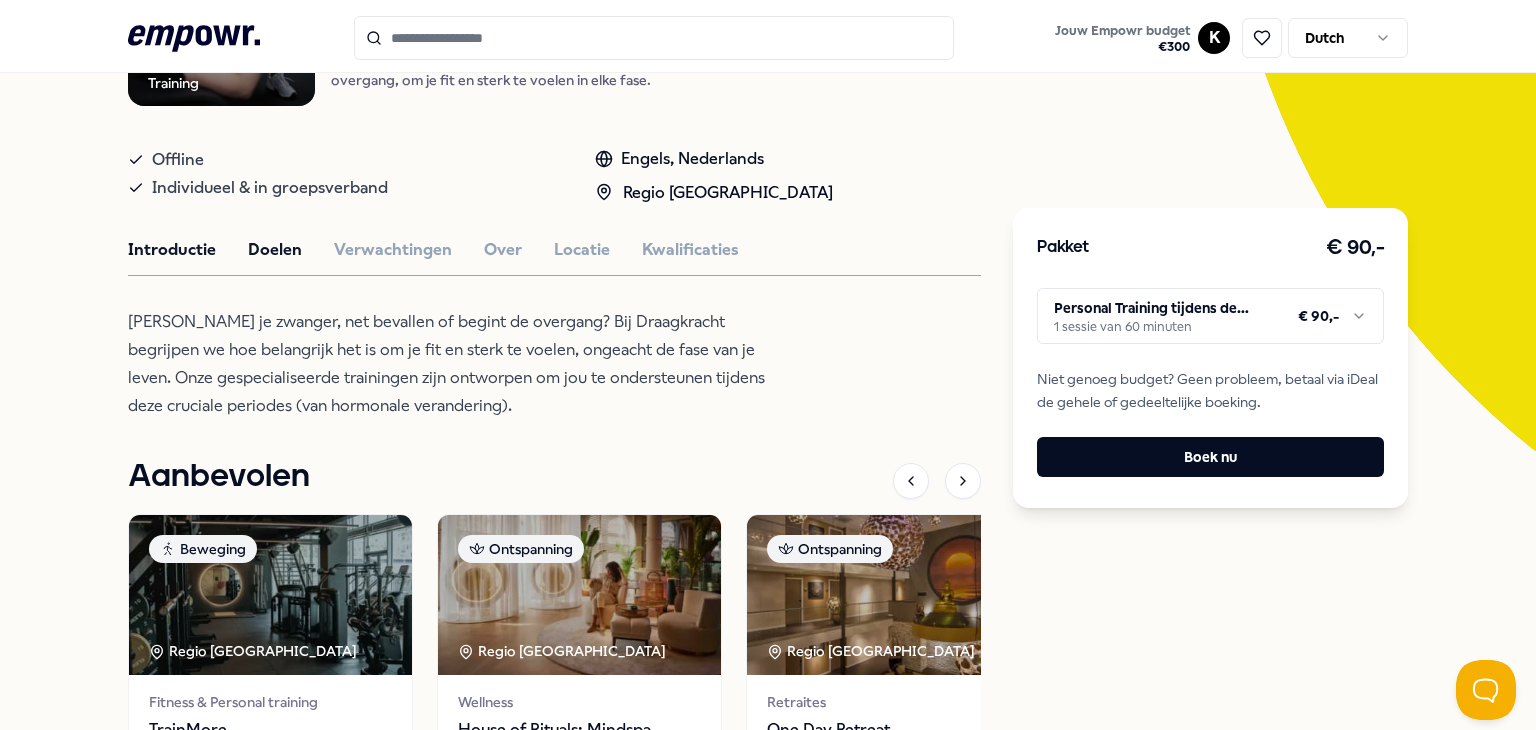 click on "Doelen" at bounding box center (275, 250) 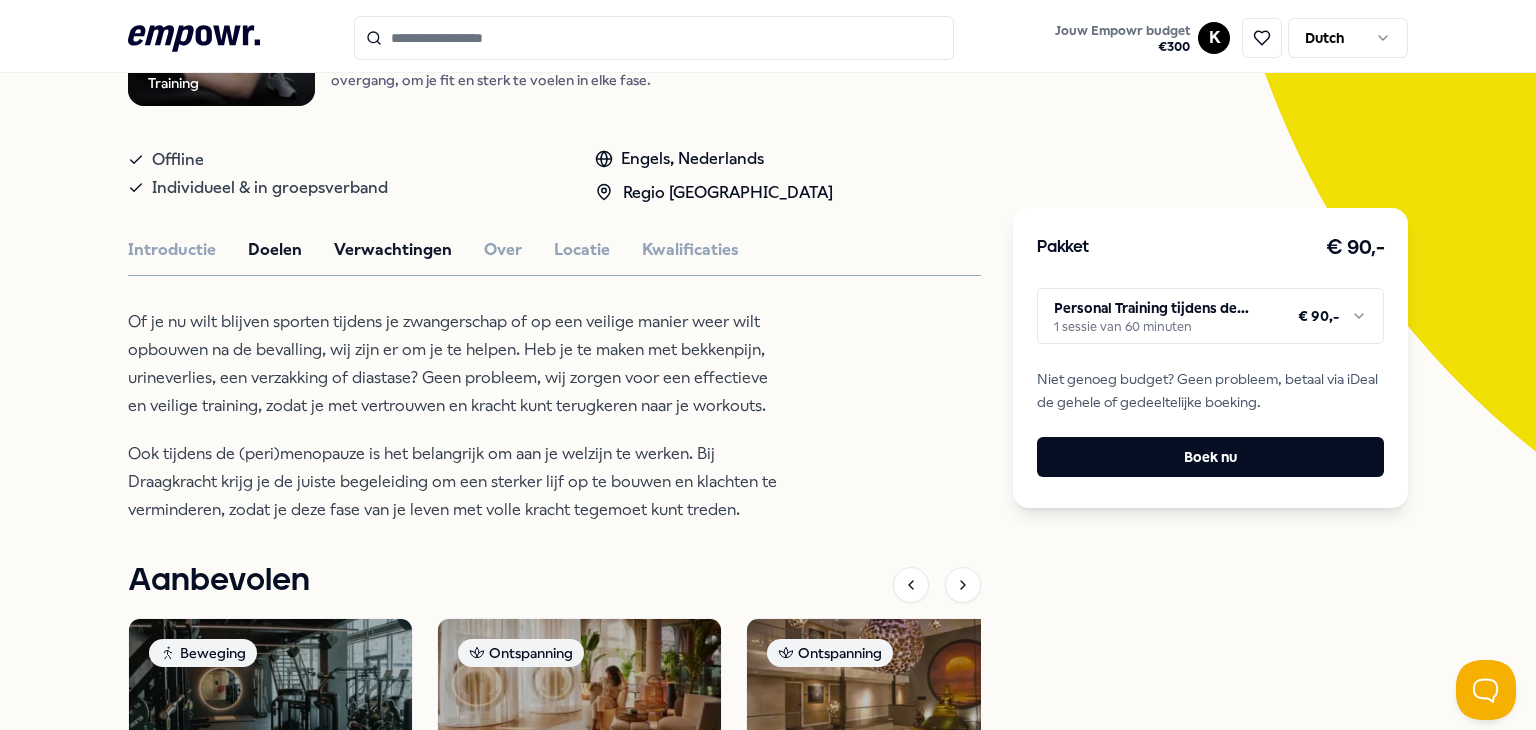 click on "Verwachtingen" at bounding box center (393, 250) 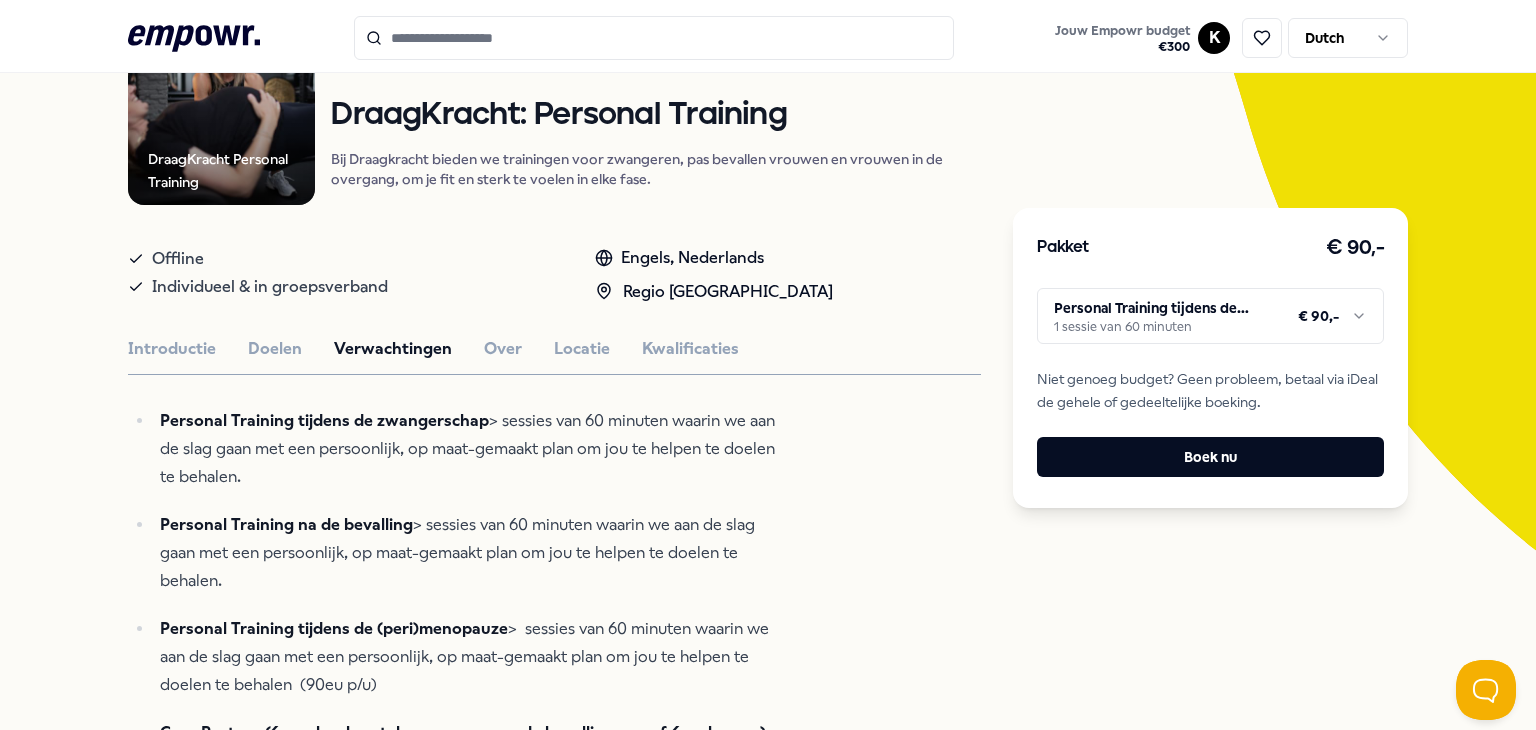 scroll, scrollTop: 0, scrollLeft: 0, axis: both 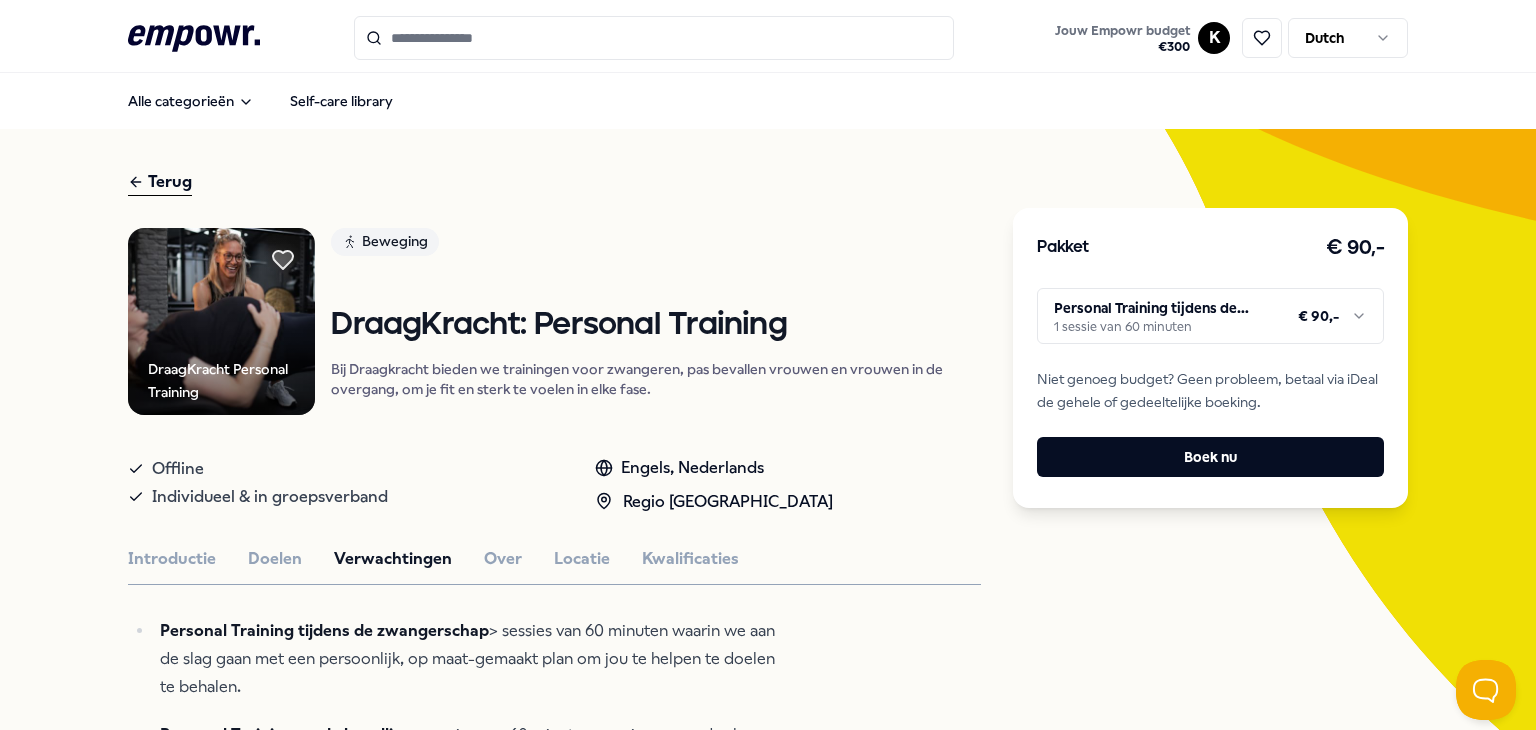 click on ".empowr-logo_svg__cls-1{fill:#03032f} Jouw Empowr budget € 300 K Dutch Alle categorieën   Self-care library Terug DraagKracht Personal Training Beweging DraagKracht: Personal Training Bij Draagkracht bieden we trainingen voor zwangeren, pas bevallen vrouwen en vrouwen in de overgang, om je fit en sterk te voelen in elke fase. Offline Individueel & in groepsverband Engels, Nederlands Regio Den Haag  Introductie Doelen Verwachtingen Over Locatie Kwalificaties Personal Training tijdens de zwangerschap  > sessies van 60 minuten waarin we aan de slag gaan met een persoonlijk, op maat-gemaakt plan om jou te helpen te doelen te behalen. Personal Training na de bevalling  > sessies van 60 minuten waarin we aan de slag gaan met een persoonlijk, op maat-gemaakt plan om jou te helpen te doelen te behalen. Personal Training tijdens de (peri)menopauze  >  sessies van 60 minuten waarin we aan de slag gaan met een persoonlijk, op maat-gemaakt plan om jou te helpen te doelen te behalen  (90eu p/u) Aanbevolen Beweging" at bounding box center (768, 365) 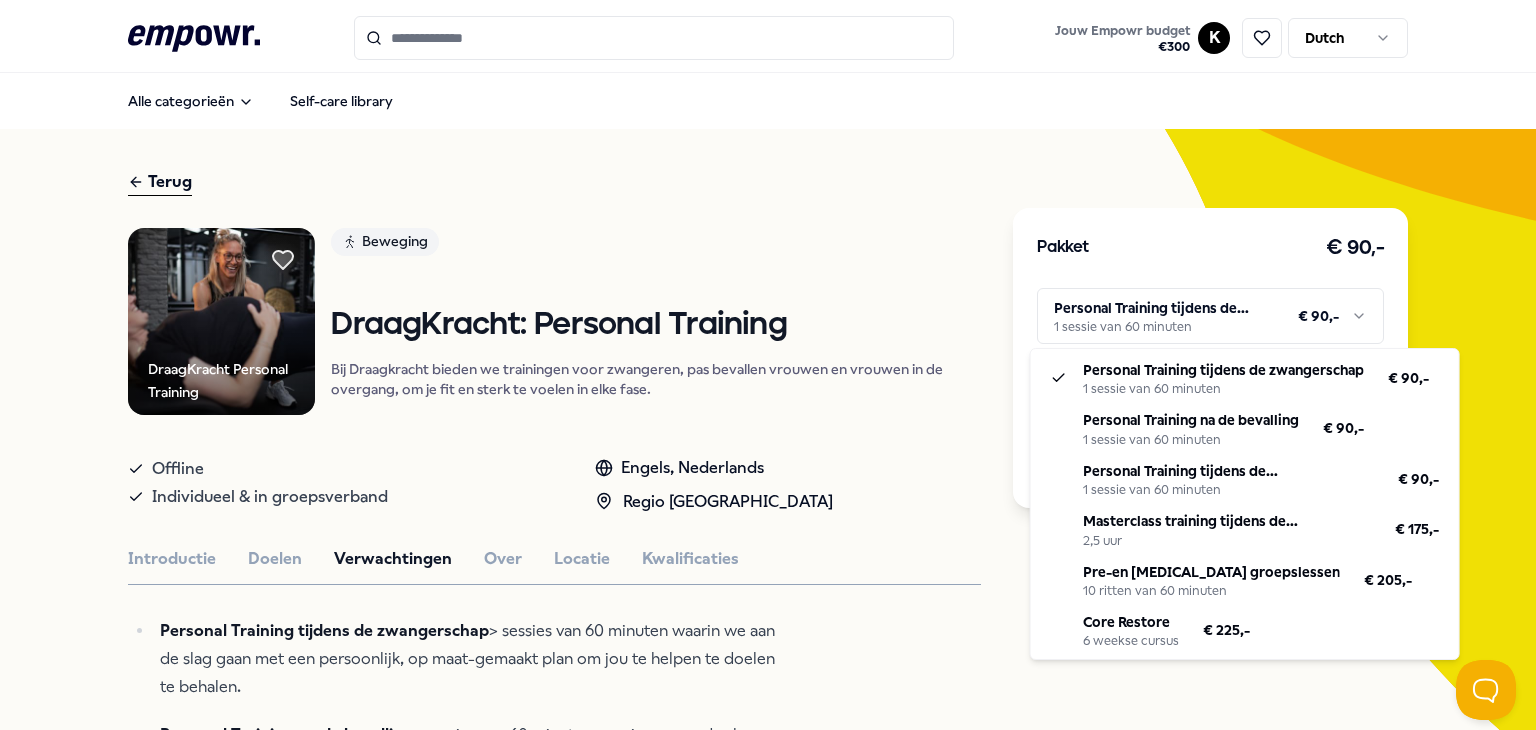 click on ".empowr-logo_svg__cls-1{fill:#03032f} Jouw Empowr budget € 300 K Dutch Alle categorieën   Self-care library Terug DraagKracht Personal Training Beweging DraagKracht: Personal Training Bij Draagkracht bieden we trainingen voor zwangeren, pas bevallen vrouwen en vrouwen in de overgang, om je fit en sterk te voelen in elke fase. Offline Individueel & in groepsverband Engels, Nederlands Regio Den Haag  Introductie Doelen Verwachtingen Over Locatie Kwalificaties Personal Training tijdens de zwangerschap  > sessies van 60 minuten waarin we aan de slag gaan met een persoonlijk, op maat-gemaakt plan om jou te helpen te doelen te behalen. Personal Training na de bevalling  > sessies van 60 minuten waarin we aan de slag gaan met een persoonlijk, op maat-gemaakt plan om jou te helpen te doelen te behalen. Personal Training tijdens de (peri)menopauze  >  sessies van 60 minuten waarin we aan de slag gaan met een persoonlijk, op maat-gemaakt plan om jou te helpen te doelen te behalen  (90eu p/u) Aanbevolen Beweging" at bounding box center (768, 365) 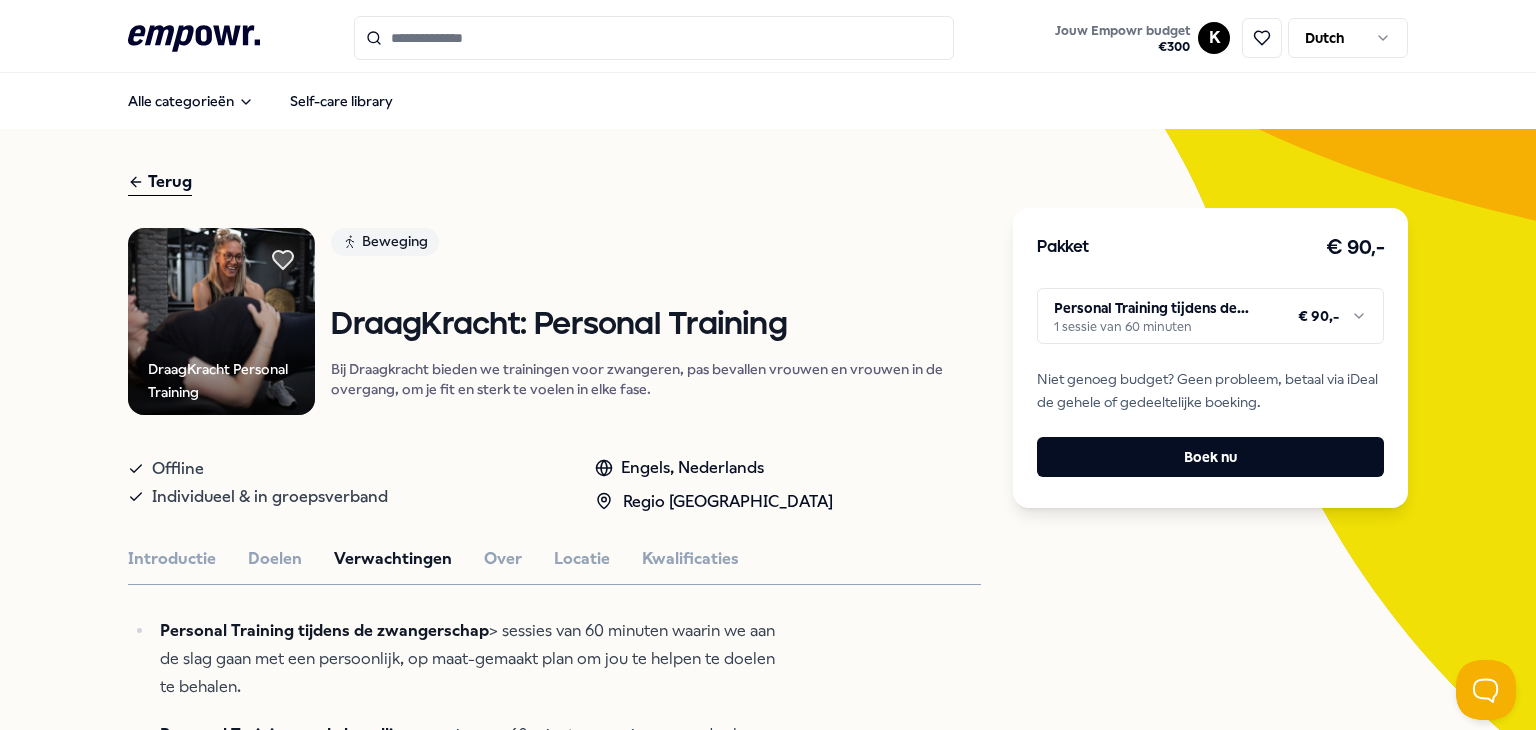 click on ".empowr-logo_svg__cls-1{fill:#03032f} Jouw Empowr budget € 300 K Dutch Alle categorieën   Self-care library Terug DraagKracht Personal Training Beweging DraagKracht: Personal Training Bij Draagkracht bieden we trainingen voor zwangeren, pas bevallen vrouwen en vrouwen in de overgang, om je fit en sterk te voelen in elke fase. Offline Individueel & in groepsverband Engels, Nederlands Regio Den Haag  Introductie Doelen Verwachtingen Over Locatie Kwalificaties Personal Training tijdens de zwangerschap  > sessies van 60 minuten waarin we aan de slag gaan met een persoonlijk, op maat-gemaakt plan om jou te helpen te doelen te behalen. Personal Training na de bevalling  > sessies van 60 minuten waarin we aan de slag gaan met een persoonlijk, op maat-gemaakt plan om jou te helpen te doelen te behalen. Personal Training tijdens de (peri)menopauze  >  sessies van 60 minuten waarin we aan de slag gaan met een persoonlijk, op maat-gemaakt plan om jou te helpen te doelen te behalen  (90eu p/u) Aanbevolen Beweging" at bounding box center [768, 365] 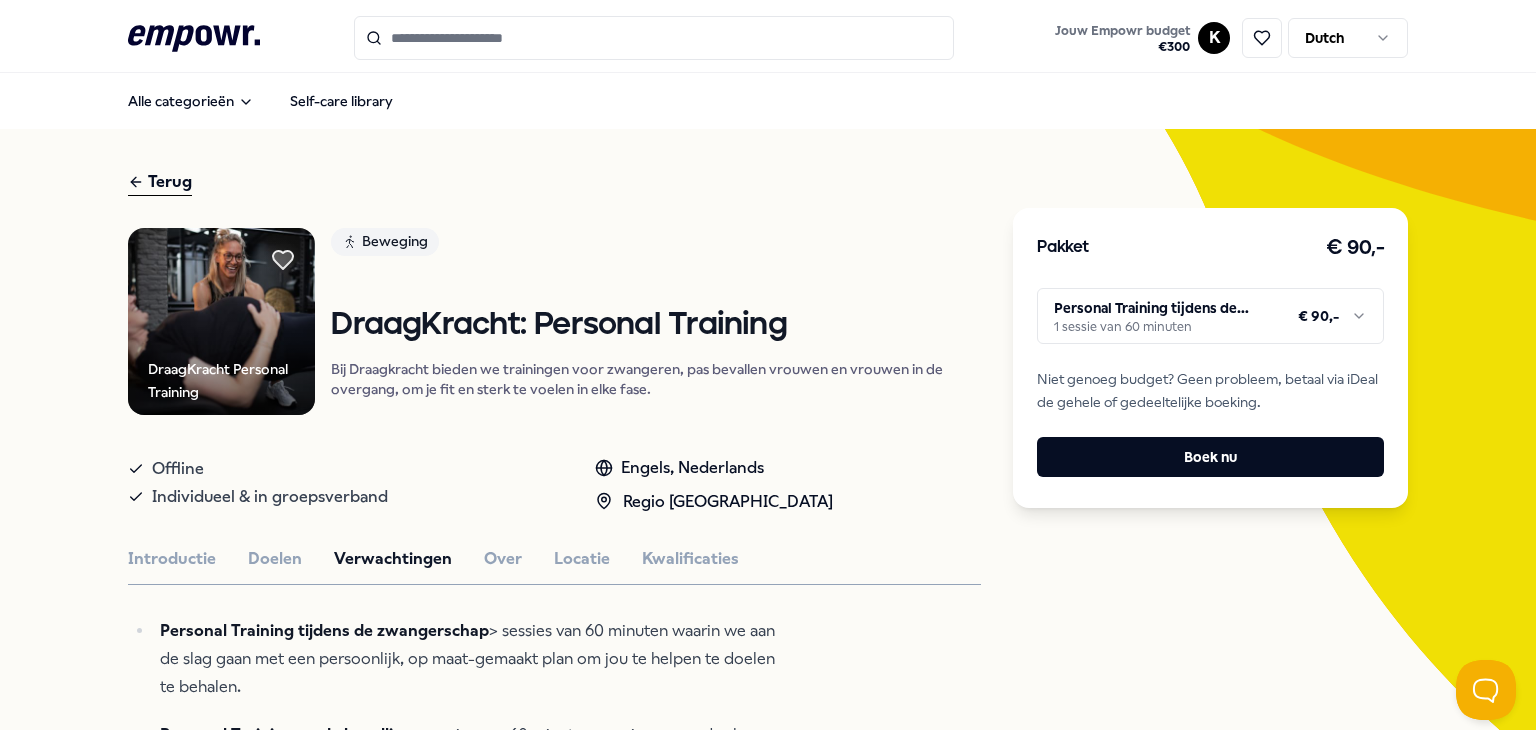 click on ".empowr-logo_svg__cls-1{fill:#03032f} Jouw Empowr budget € 300 K Dutch Alle categorieën   Self-care library Terug DraagKracht Personal Training Beweging DraagKracht: Personal Training Bij Draagkracht bieden we trainingen voor zwangeren, pas bevallen vrouwen en vrouwen in de overgang, om je fit en sterk te voelen in elke fase. Offline Individueel & in groepsverband Engels, Nederlands Regio Den Haag  Introductie Doelen Verwachtingen Over Locatie Kwalificaties Personal Training tijdens de zwangerschap  > sessies van 60 minuten waarin we aan de slag gaan met een persoonlijk, op maat-gemaakt plan om jou te helpen te doelen te behalen. Personal Training na de bevalling  > sessies van 60 minuten waarin we aan de slag gaan met een persoonlijk, op maat-gemaakt plan om jou te helpen te doelen te behalen. Personal Training tijdens de (peri)menopauze  >  sessies van 60 minuten waarin we aan de slag gaan met een persoonlijk, op maat-gemaakt plan om jou te helpen te doelen te behalen  (90eu p/u) Aanbevolen Beweging" at bounding box center [768, 365] 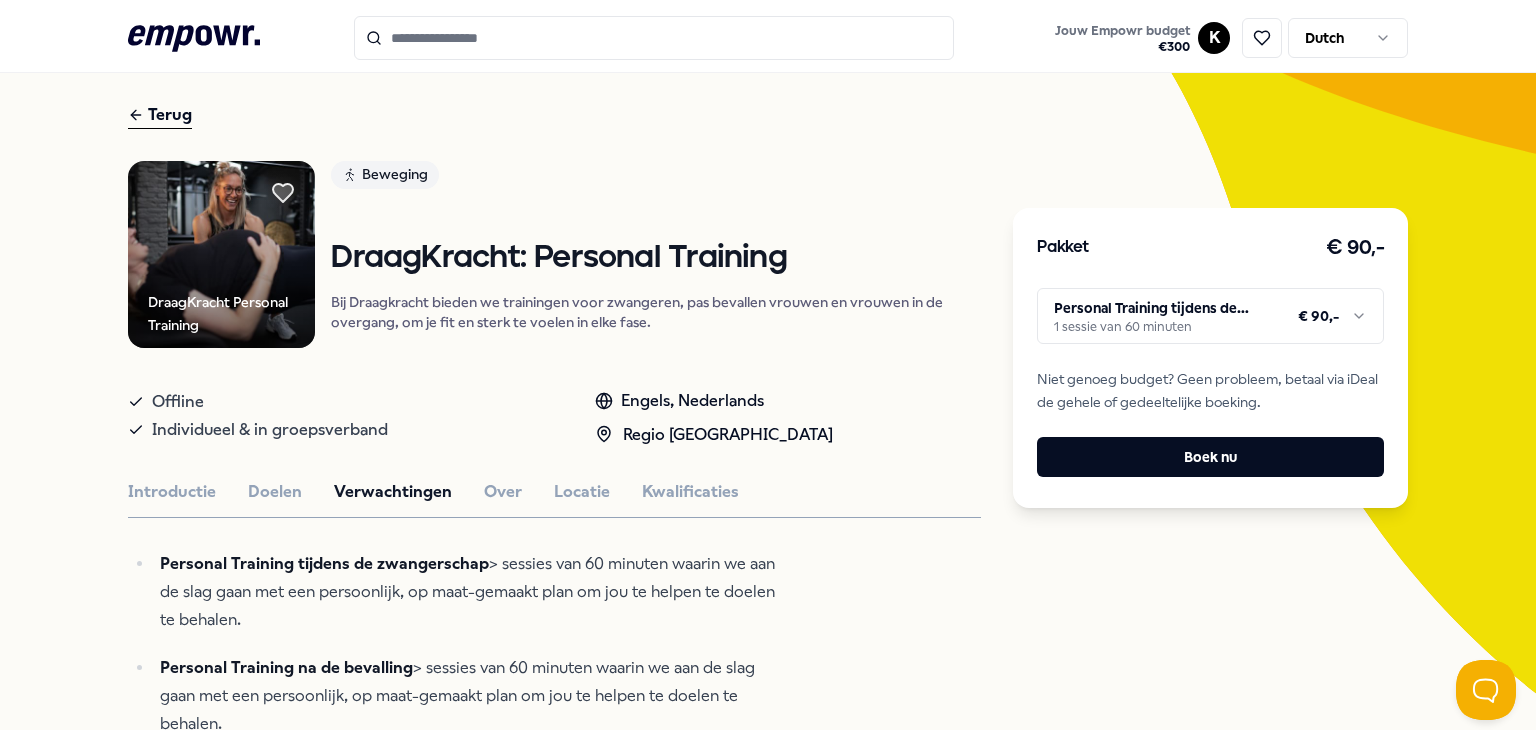 scroll, scrollTop: 46, scrollLeft: 0, axis: vertical 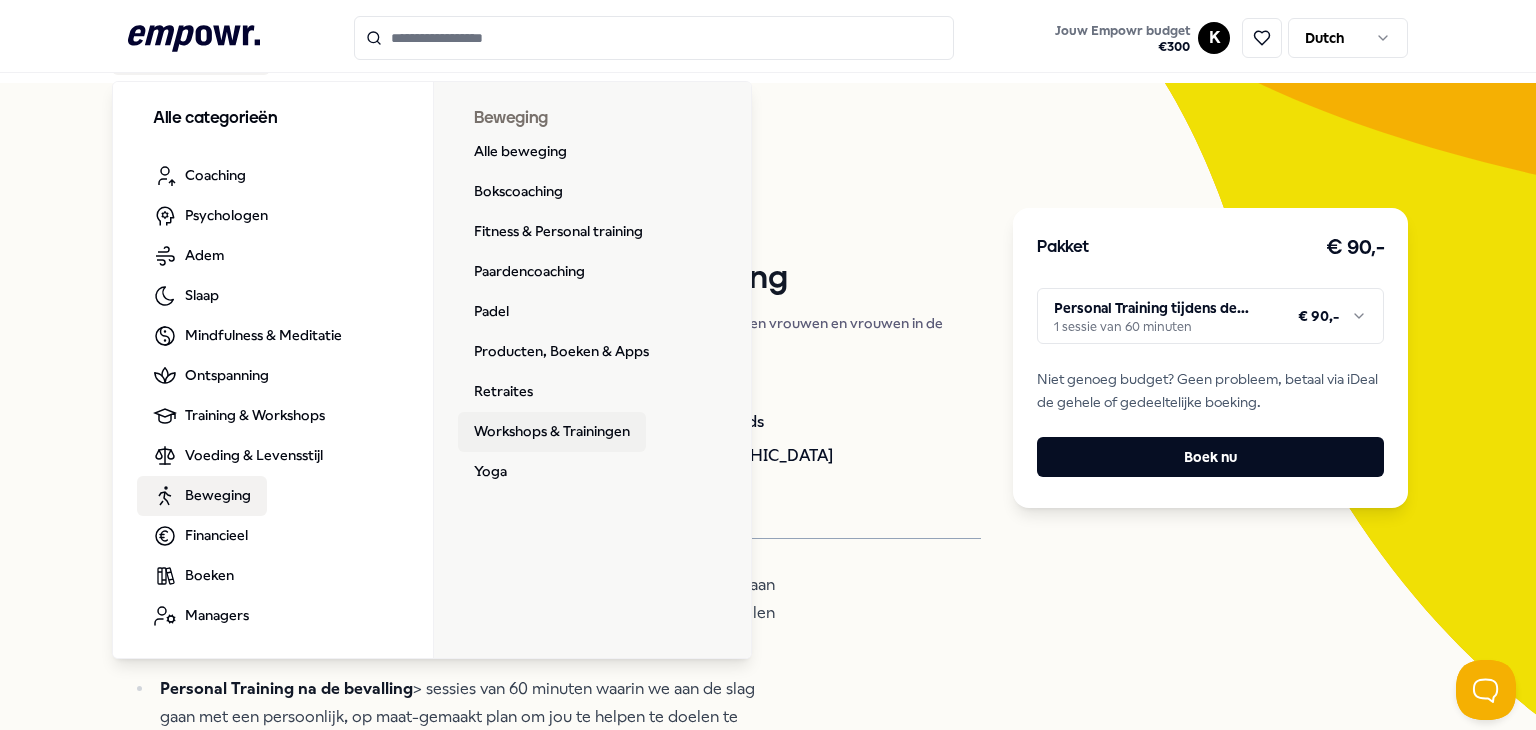 click on "Workshops & Trainingen" at bounding box center [552, 432] 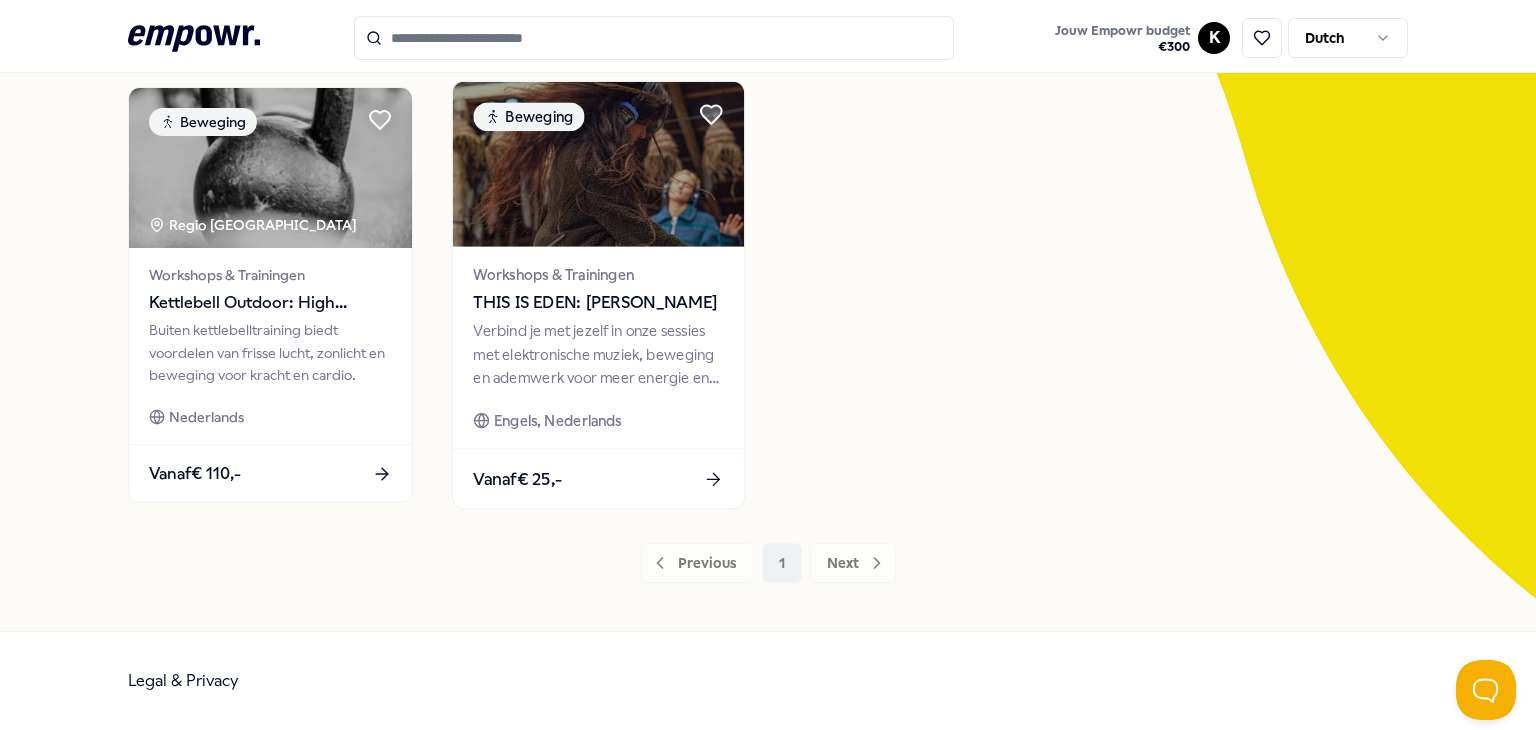 scroll, scrollTop: 0, scrollLeft: 0, axis: both 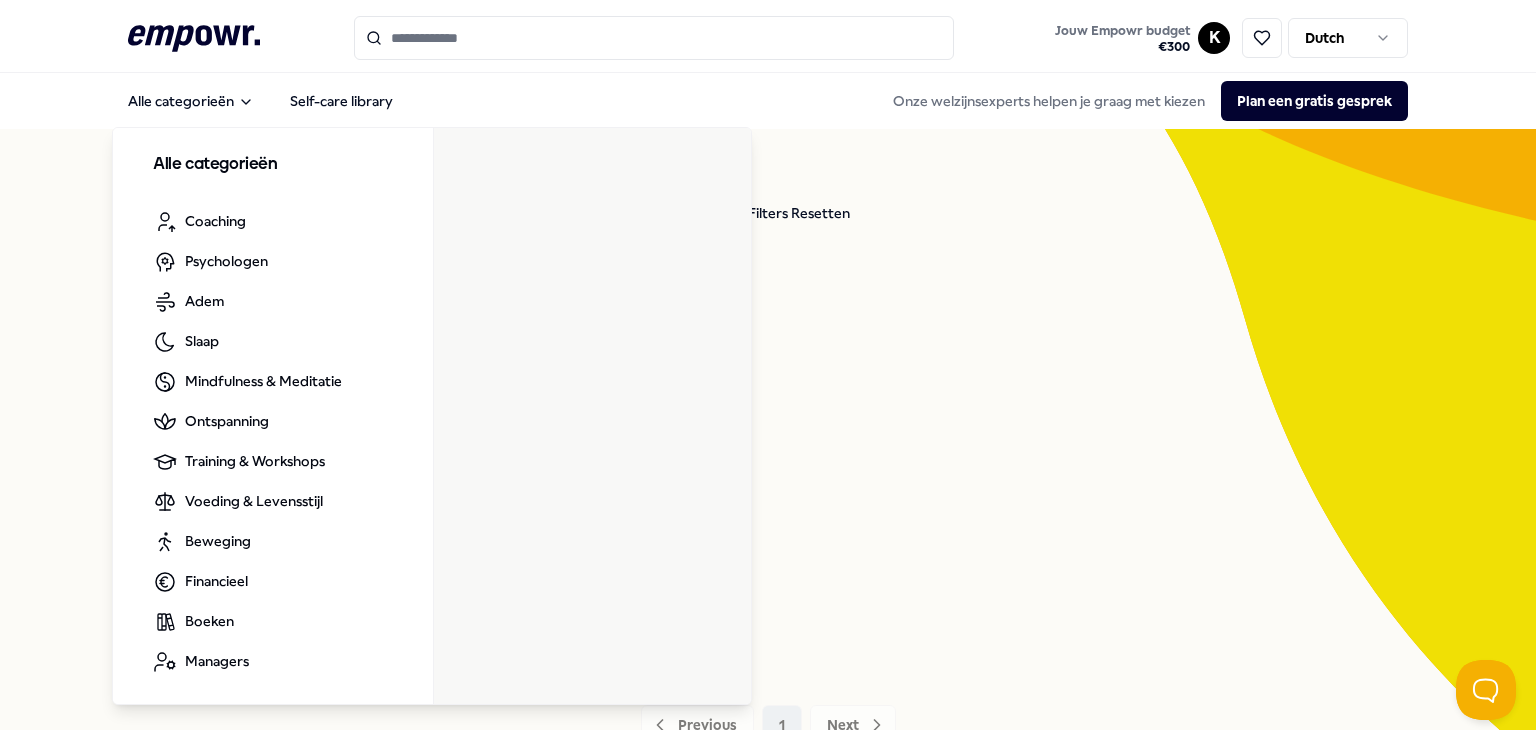 click 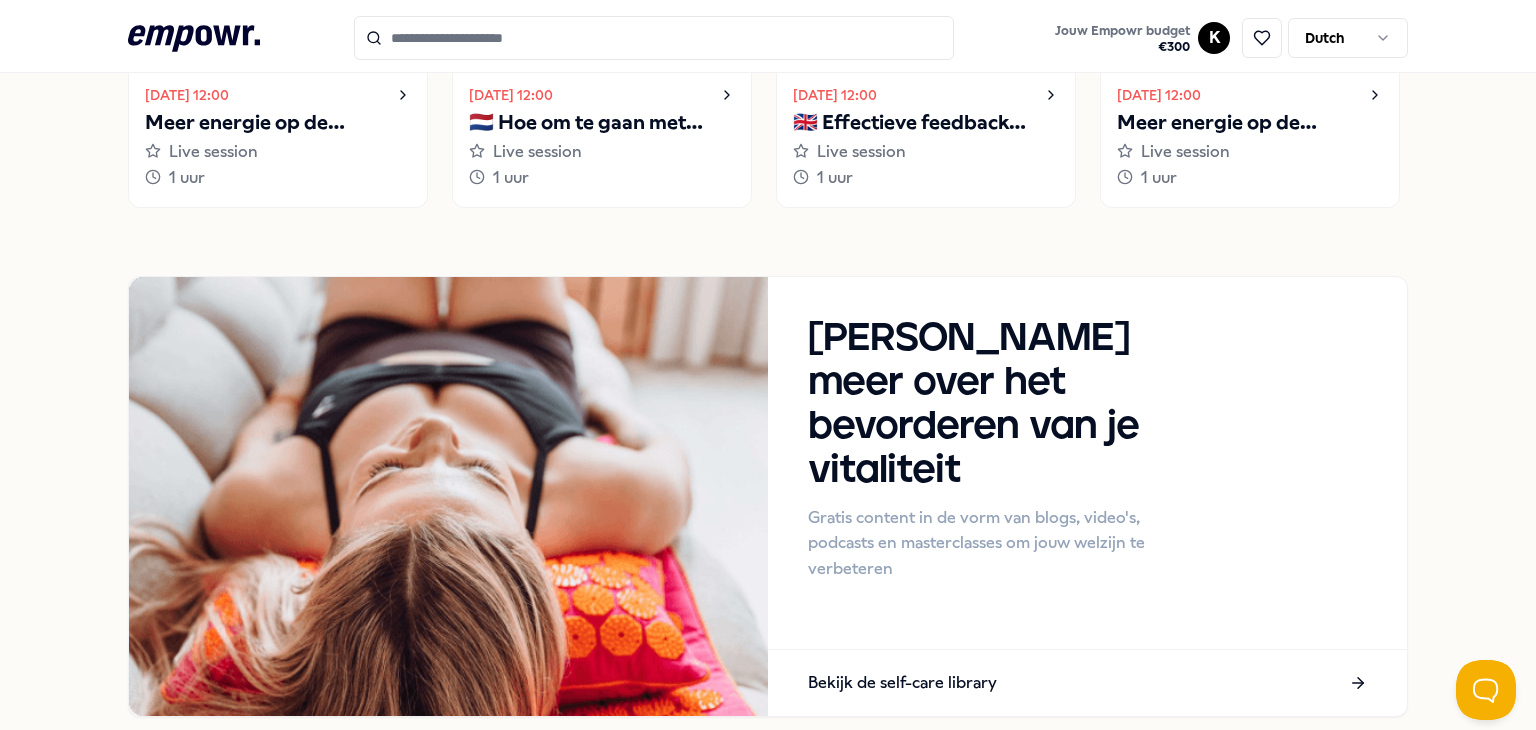 scroll, scrollTop: 1899, scrollLeft: 0, axis: vertical 